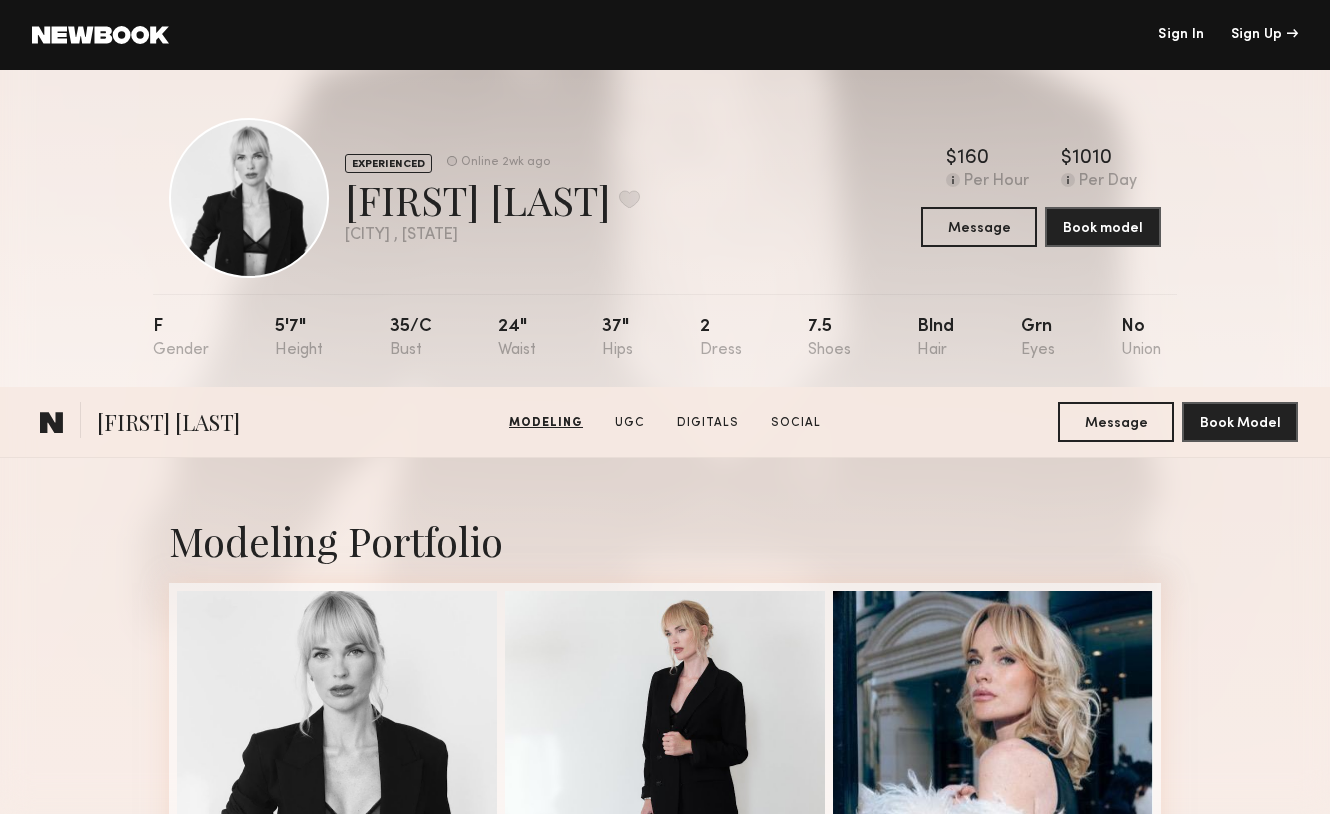 scroll, scrollTop: 499, scrollLeft: 0, axis: vertical 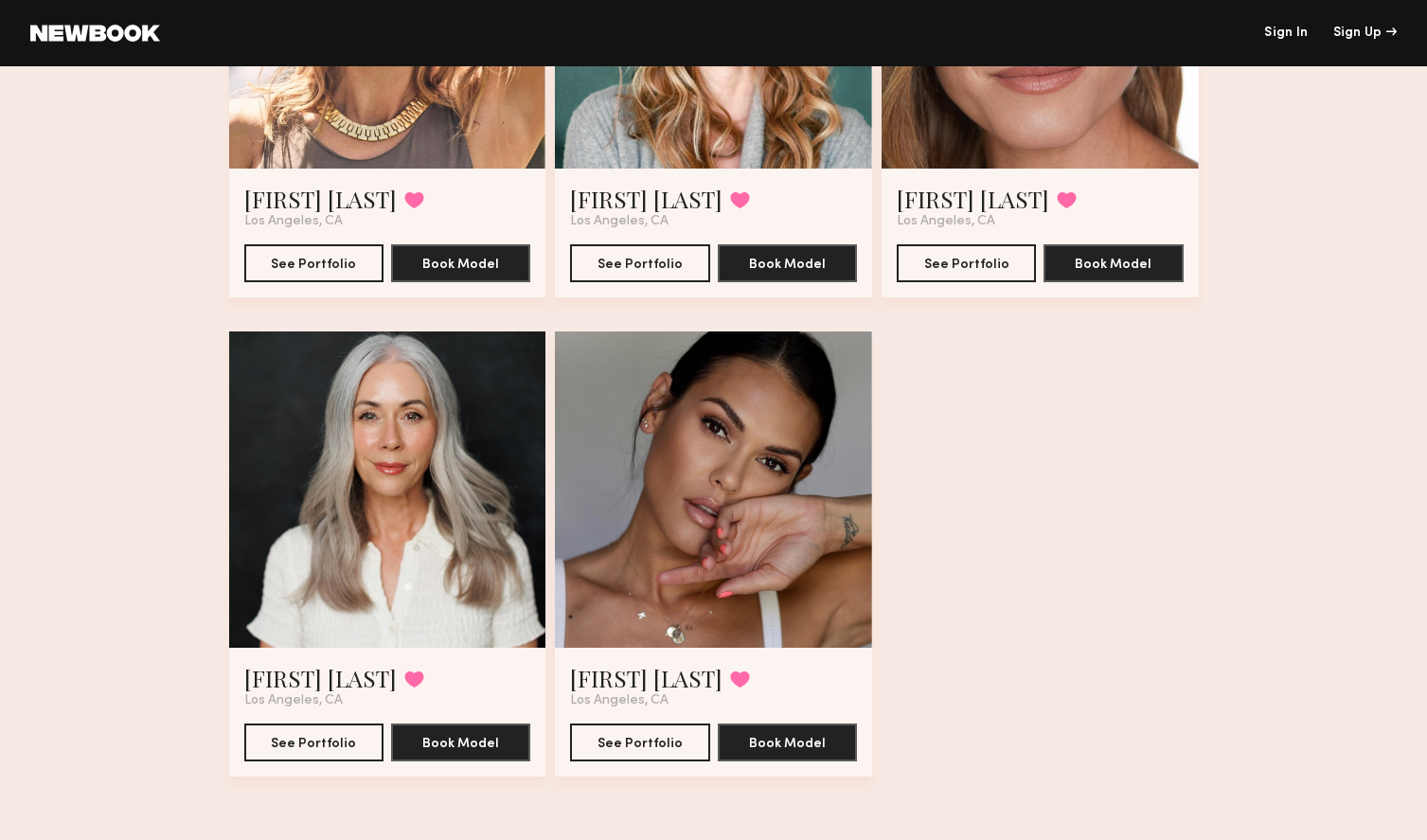 click 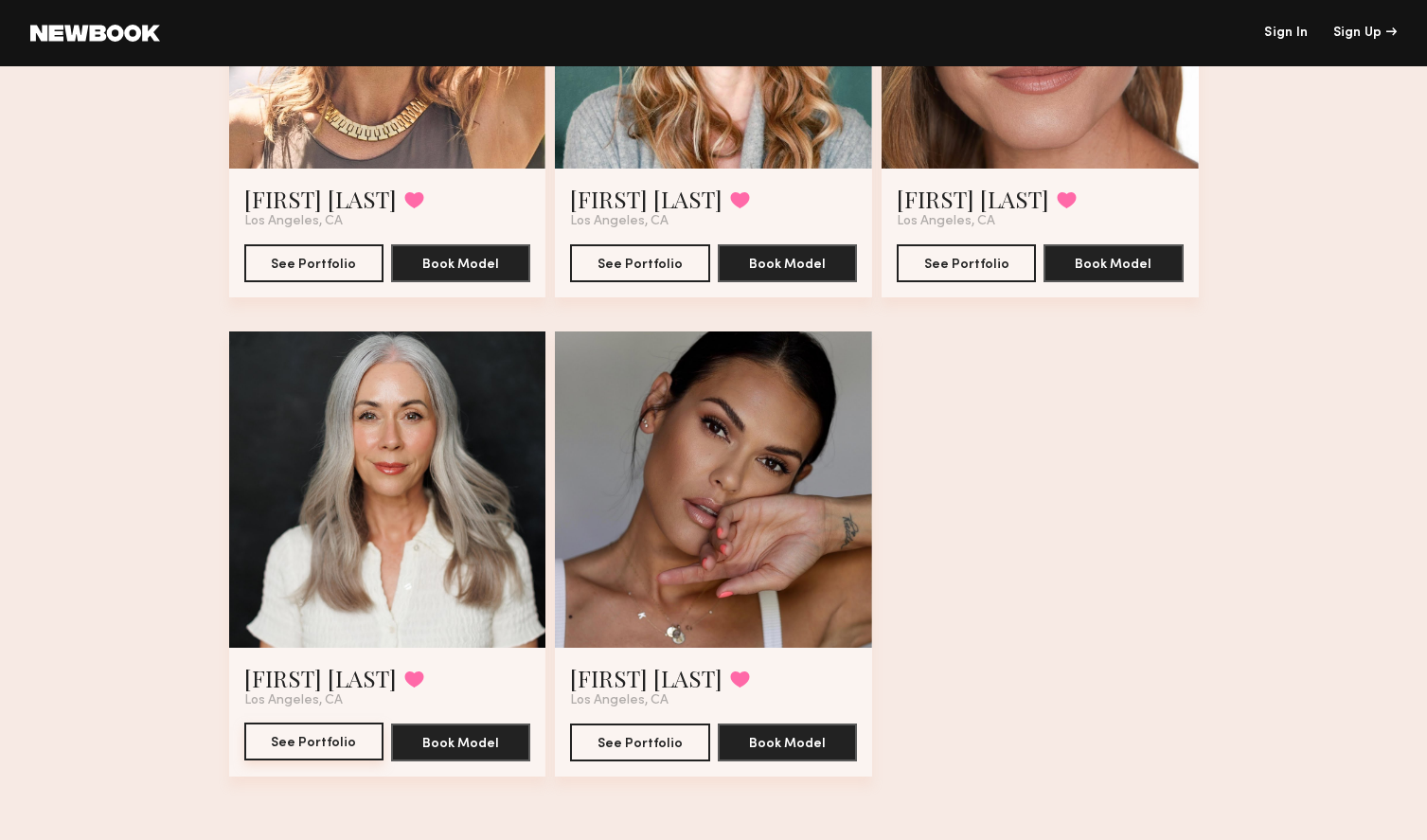 click on "See Portfolio" 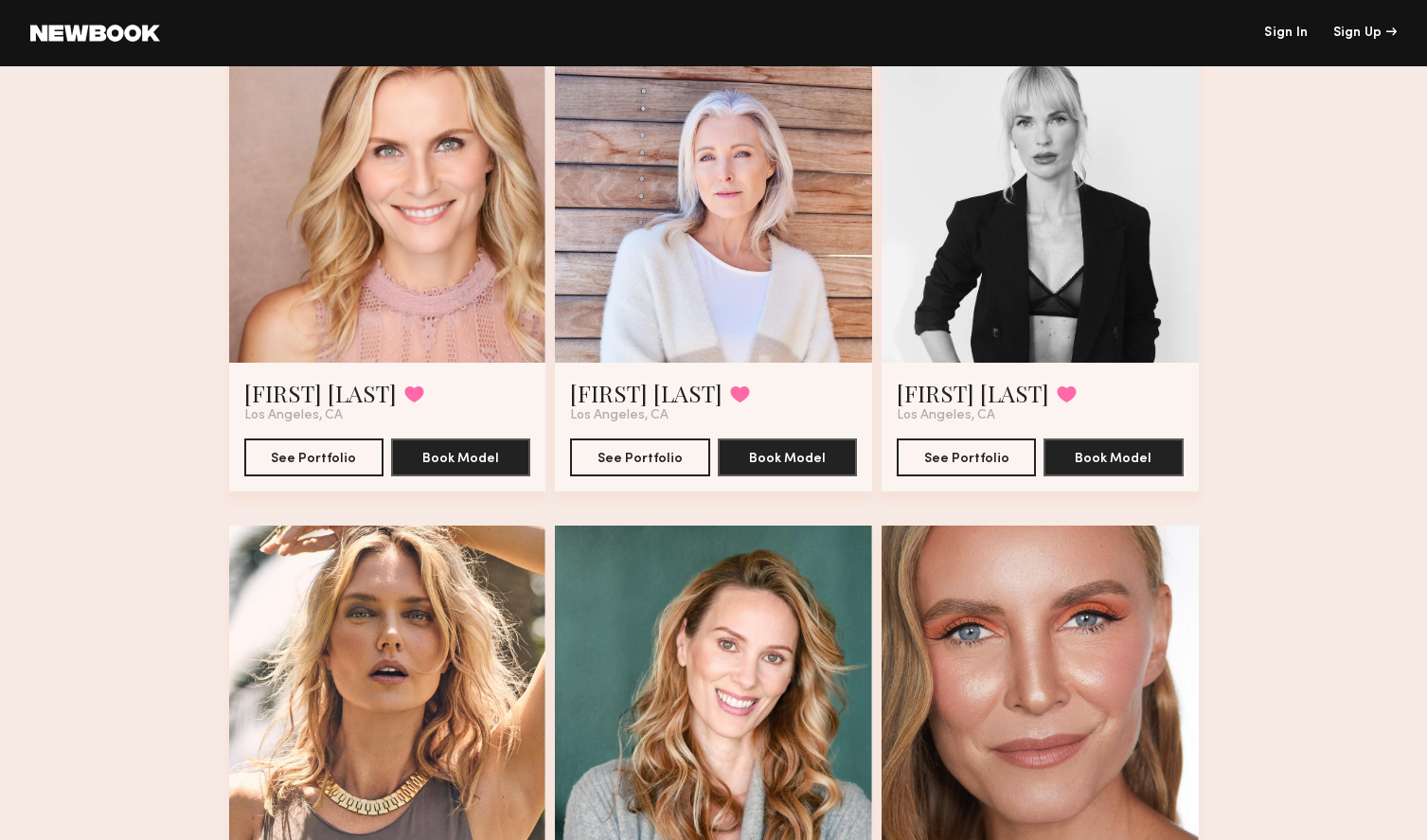 scroll, scrollTop: 1132, scrollLeft: 0, axis: vertical 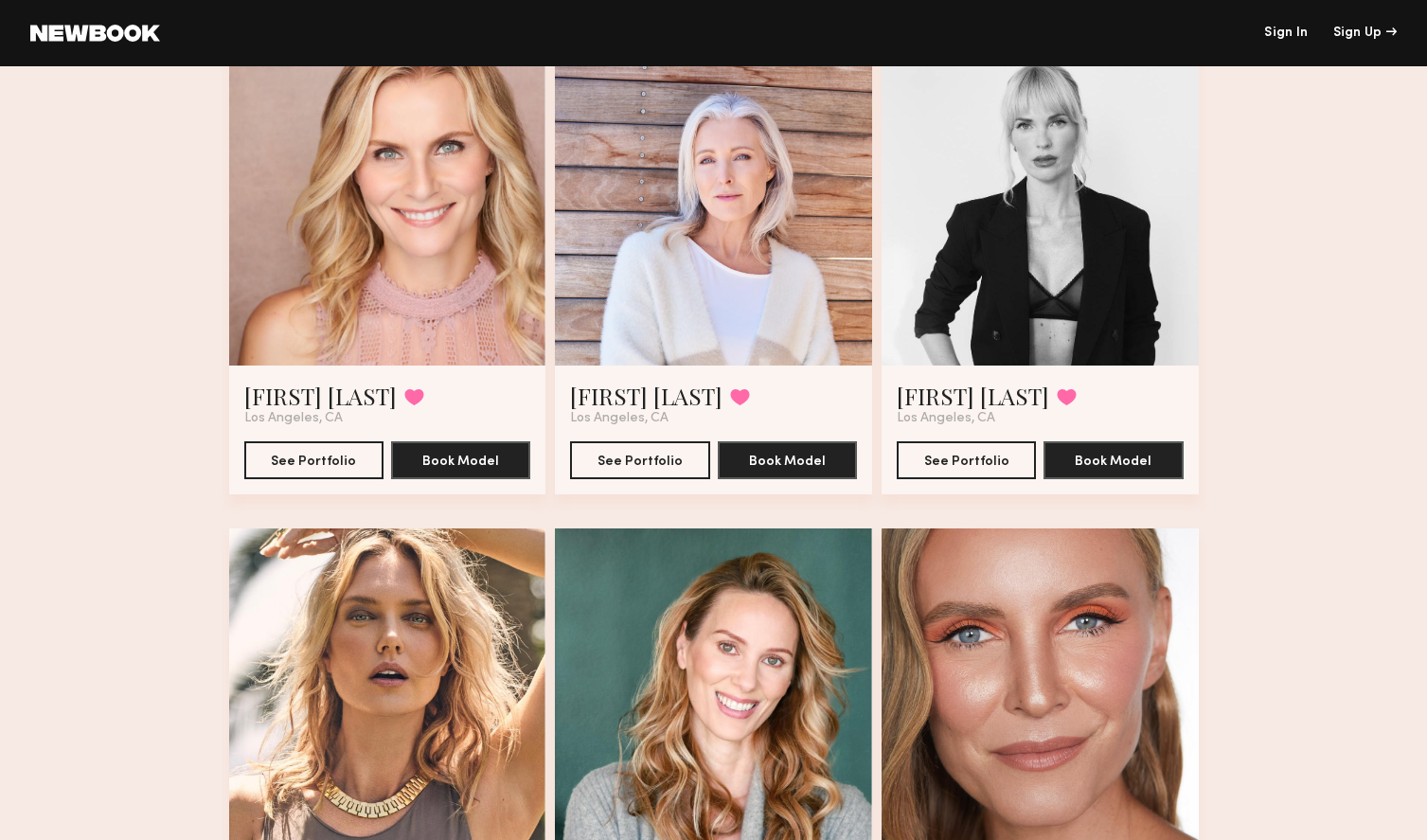 click 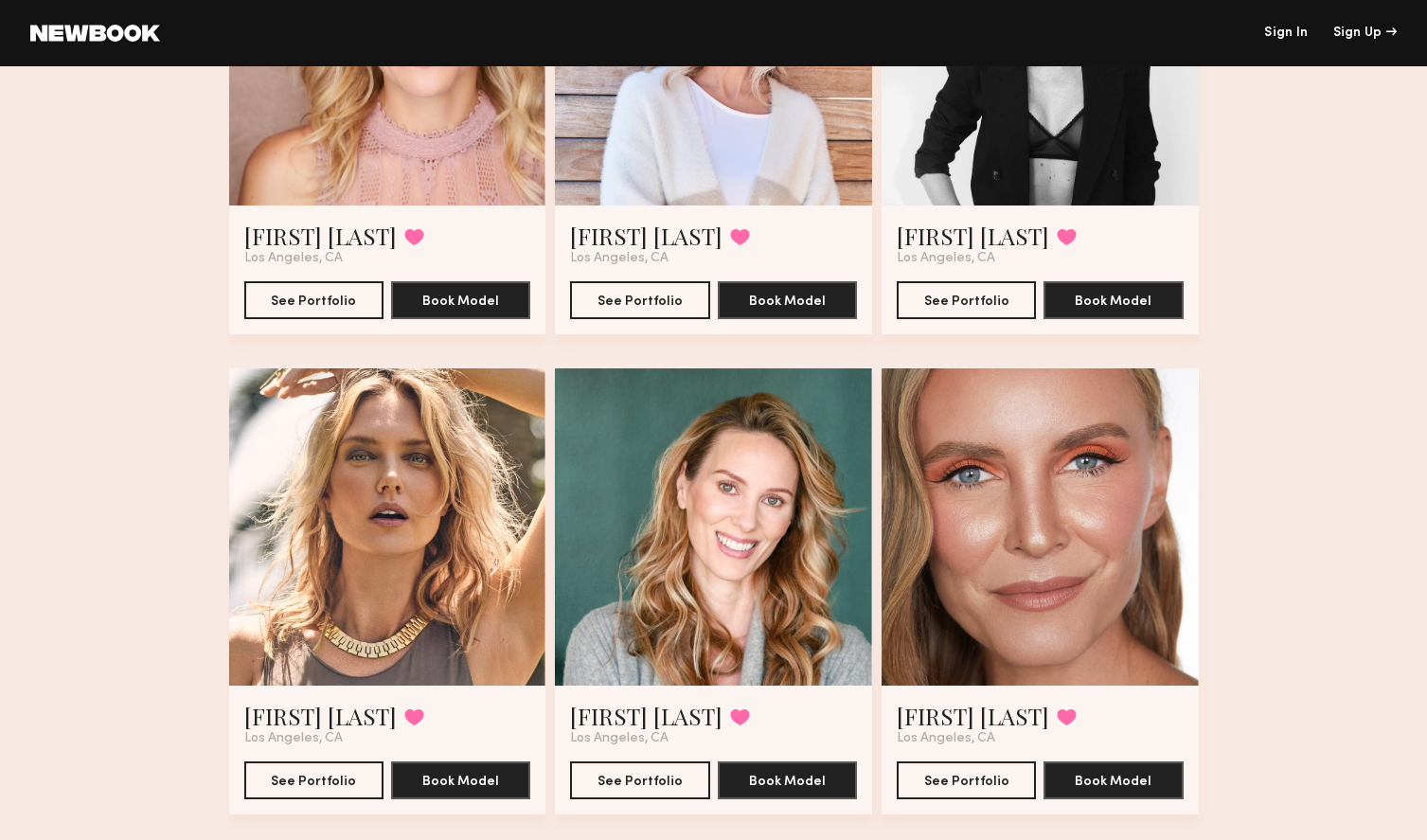 scroll, scrollTop: 1314, scrollLeft: 0, axis: vertical 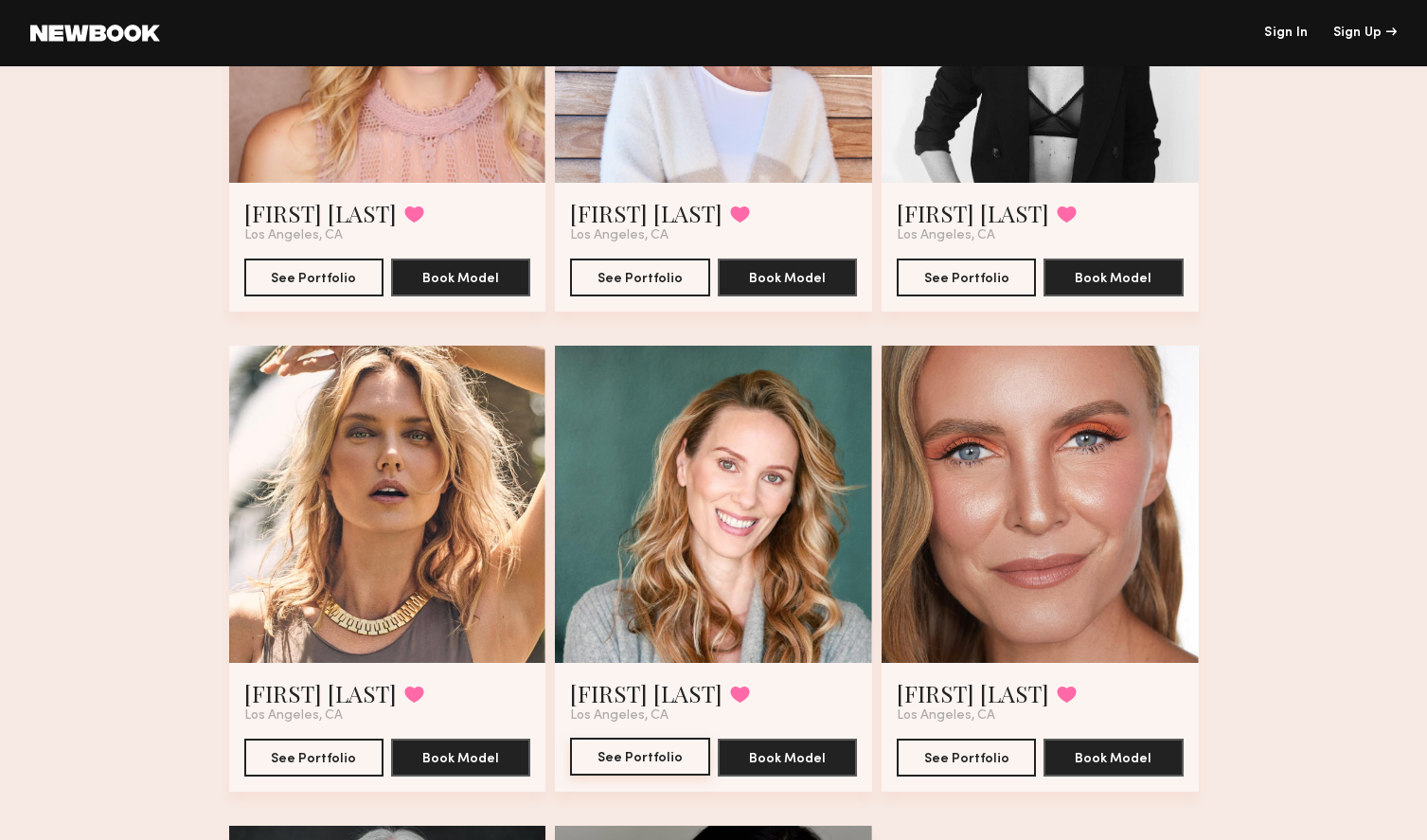 click on "See Portfolio" 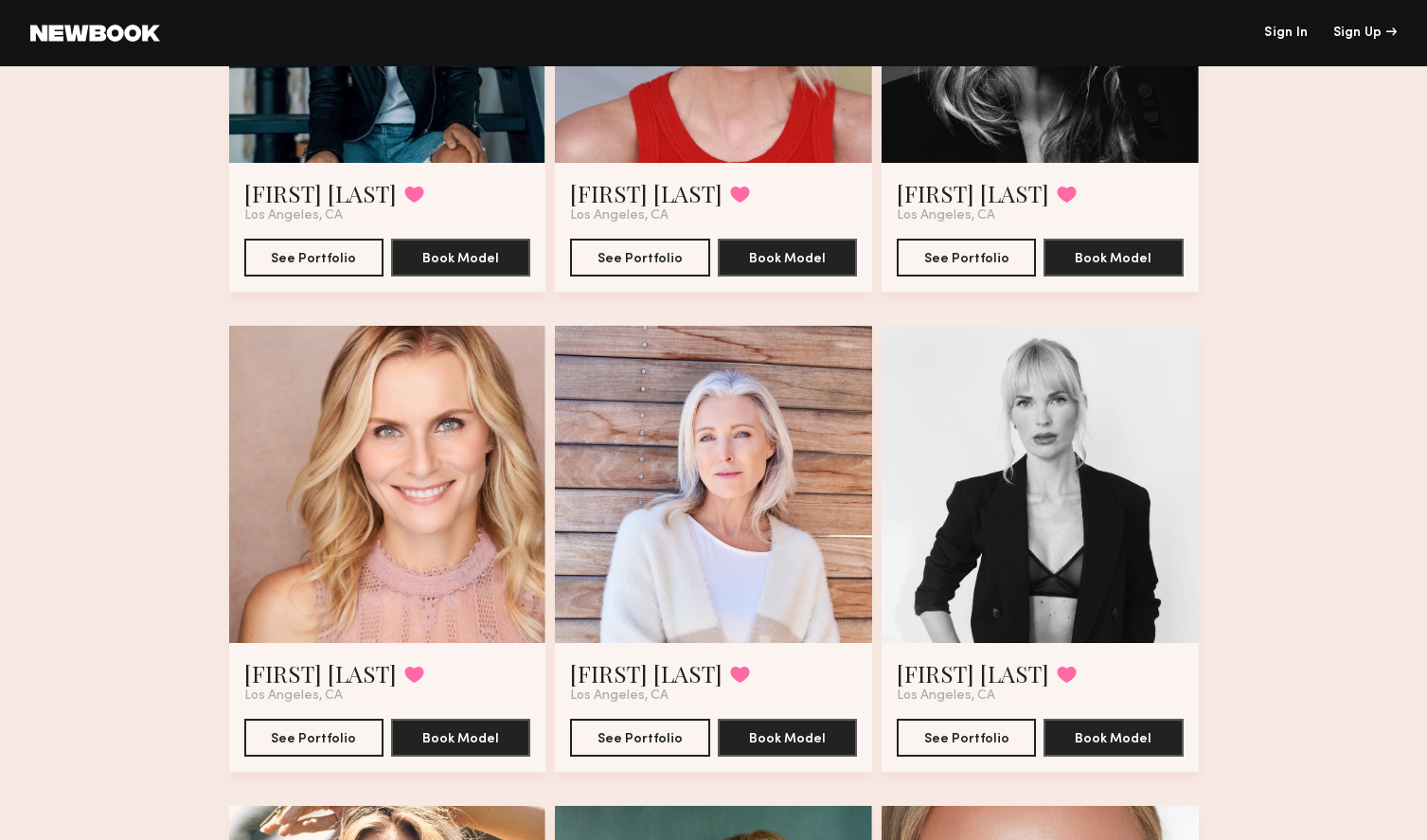 scroll, scrollTop: 847, scrollLeft: 0, axis: vertical 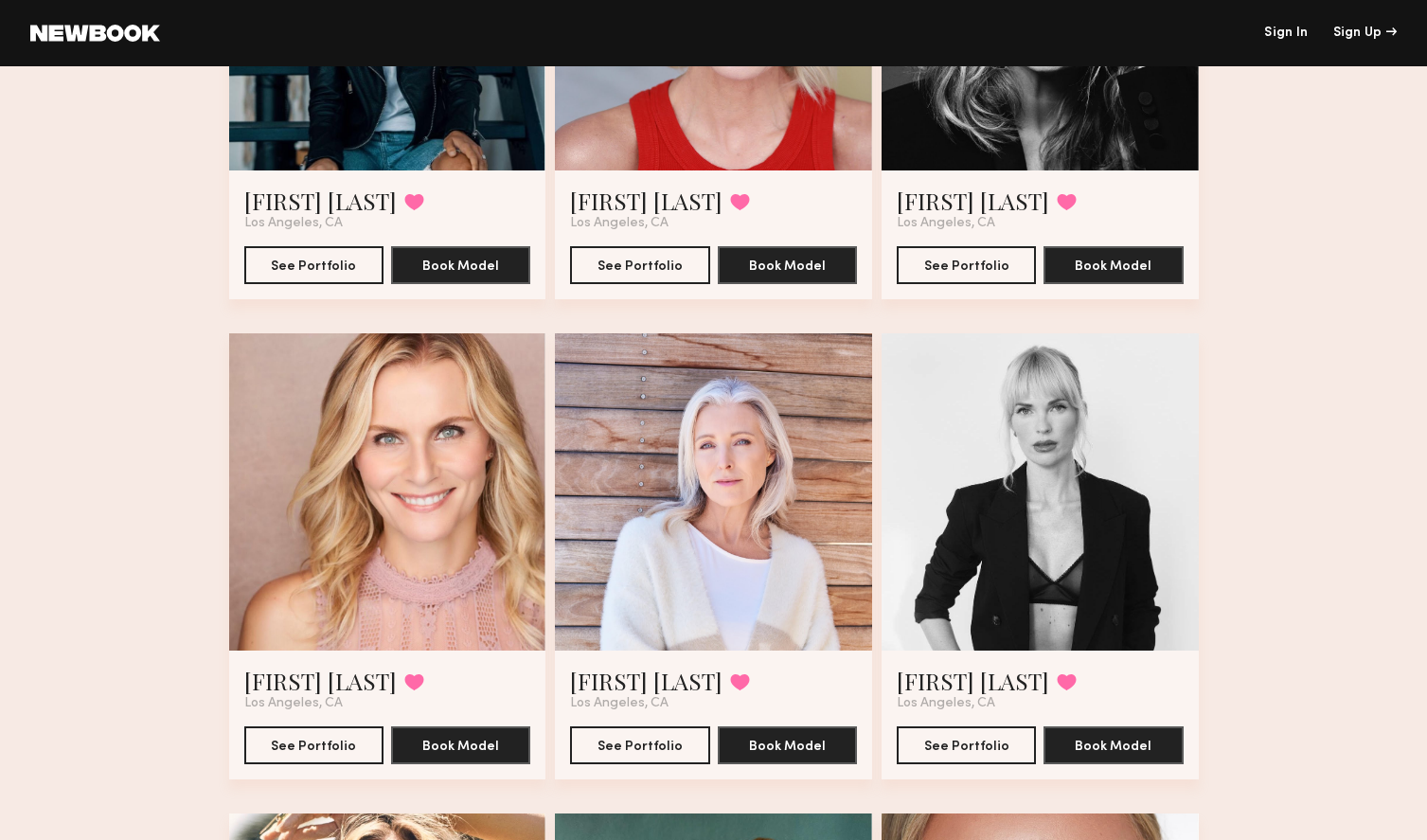 click 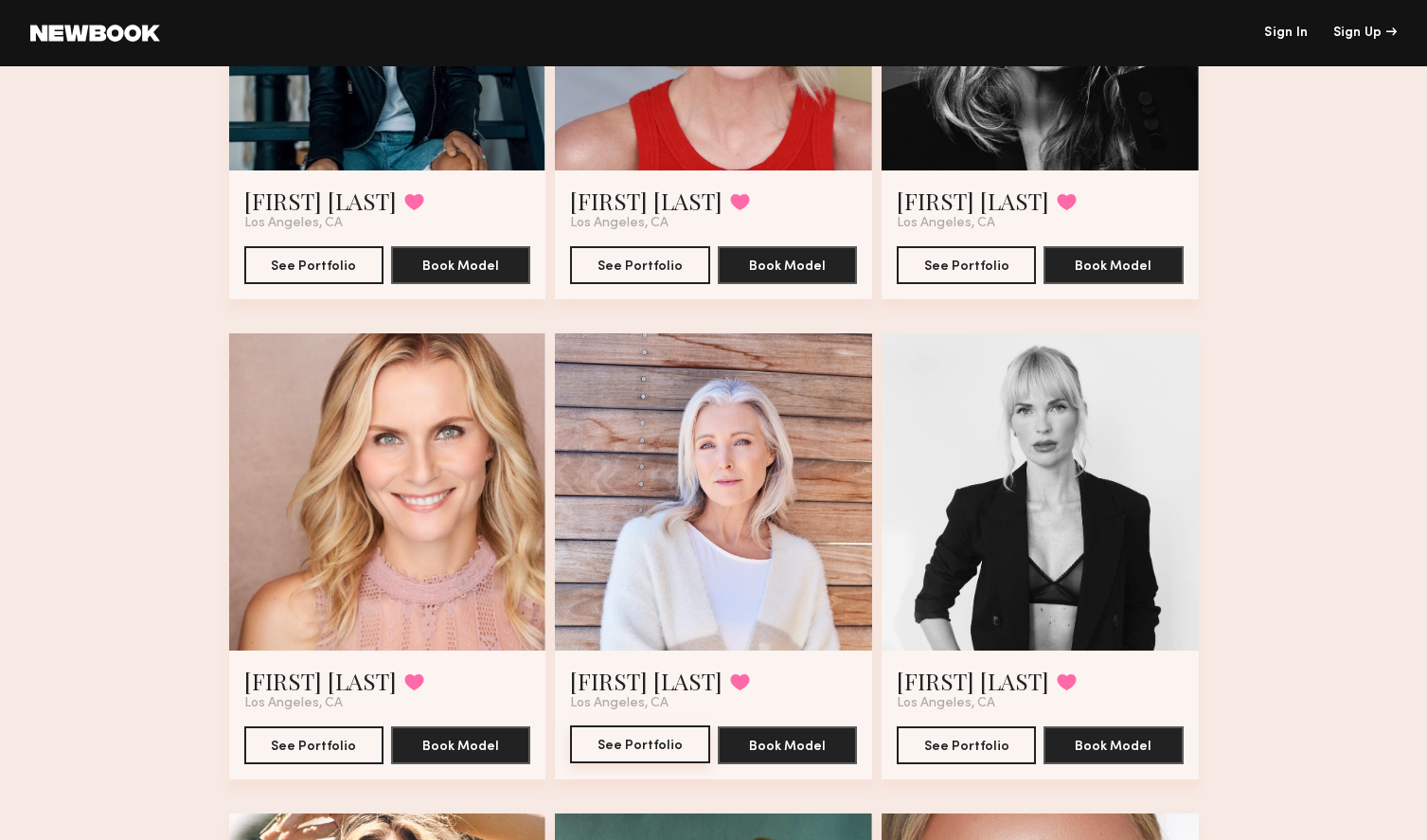 click on "See Portfolio" 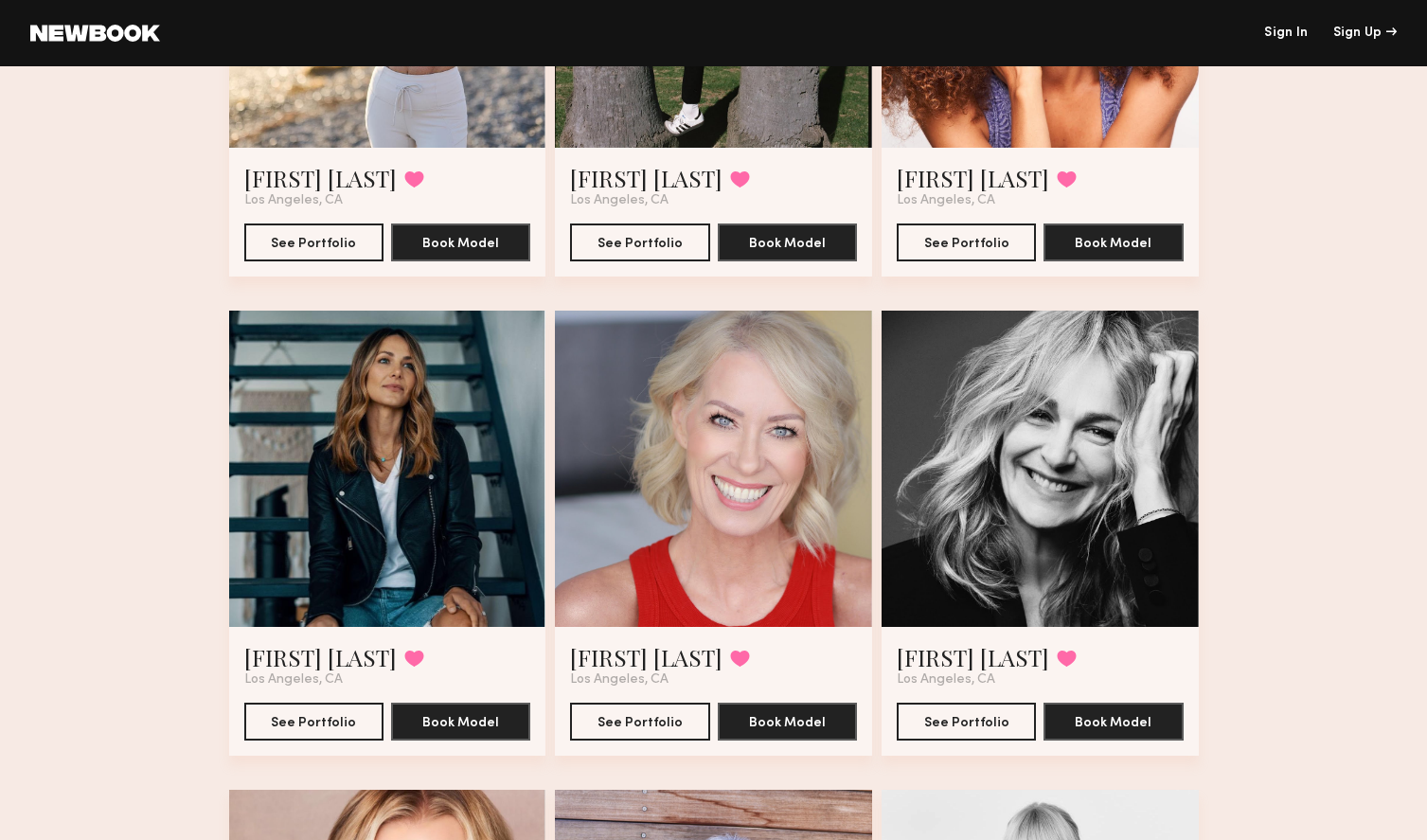 scroll, scrollTop: 373, scrollLeft: 0, axis: vertical 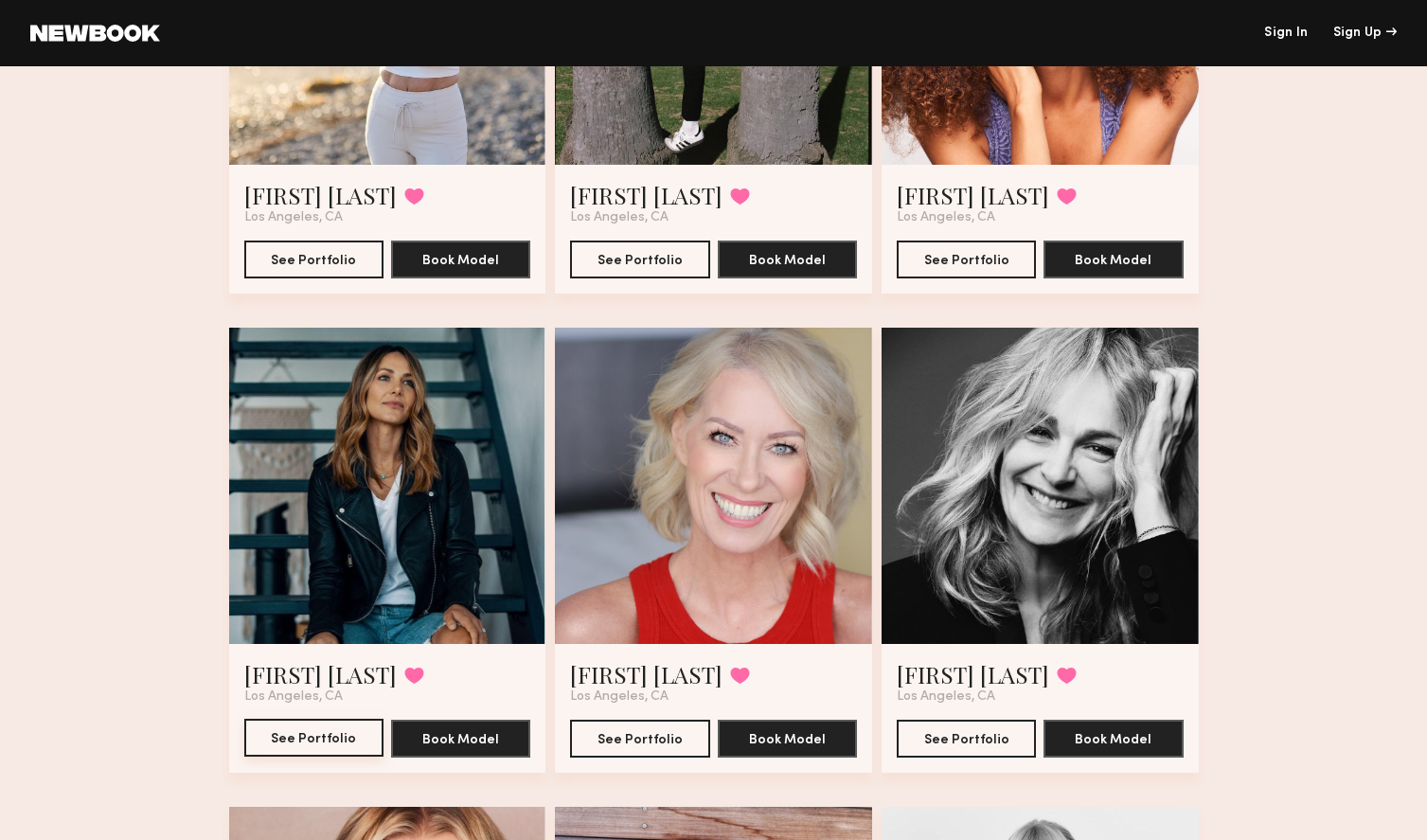 click on "See Portfolio" 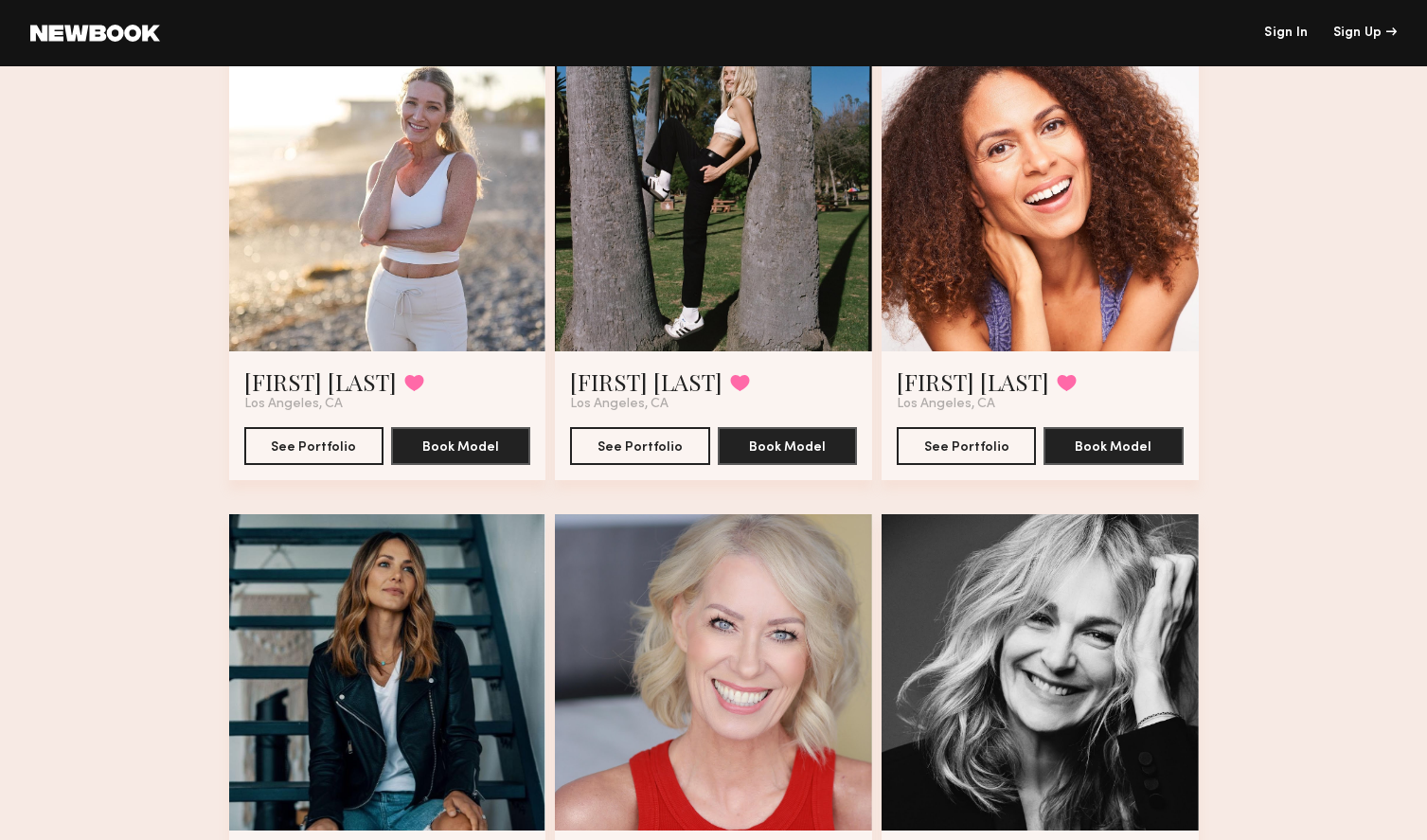 click 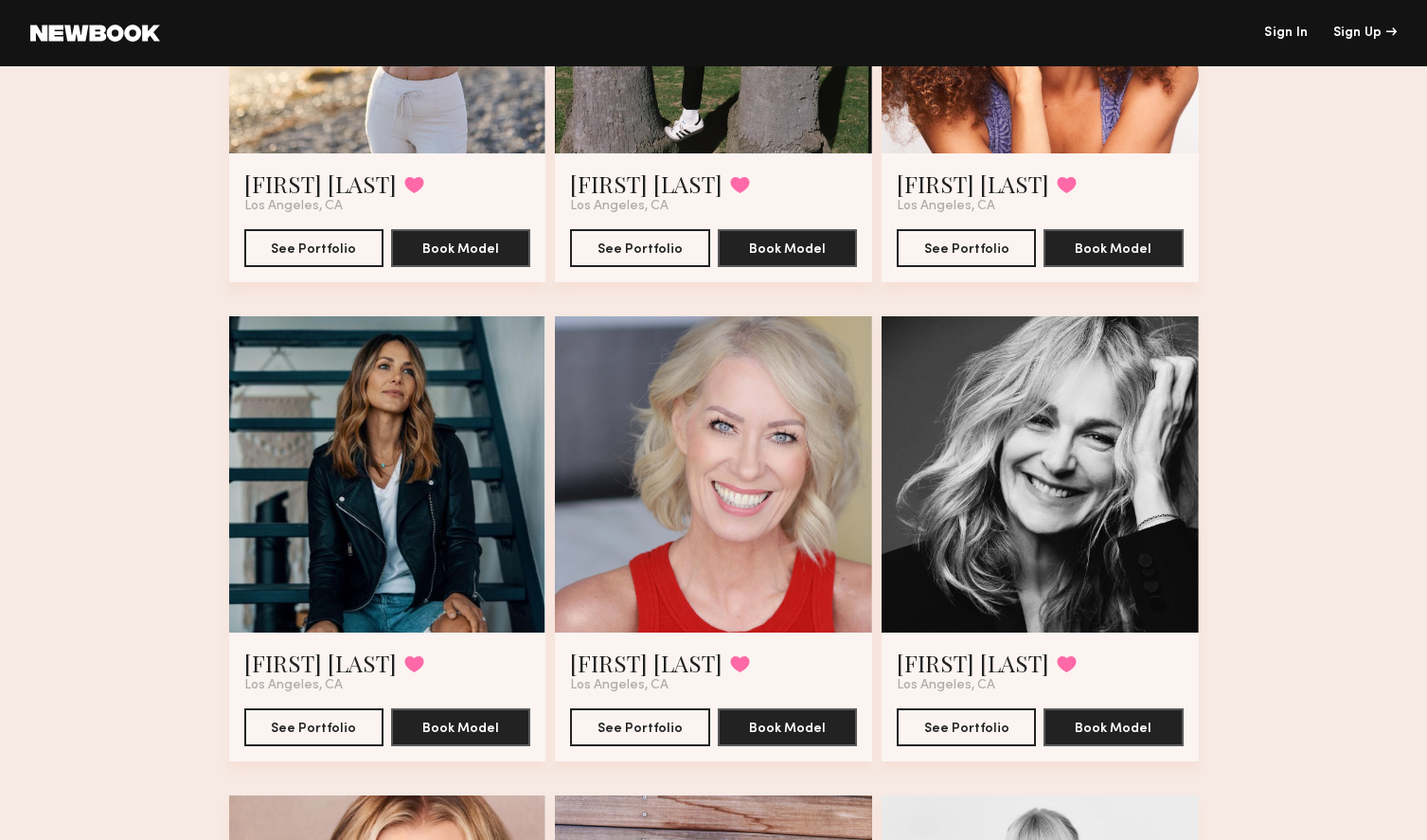 scroll, scrollTop: 406, scrollLeft: 0, axis: vertical 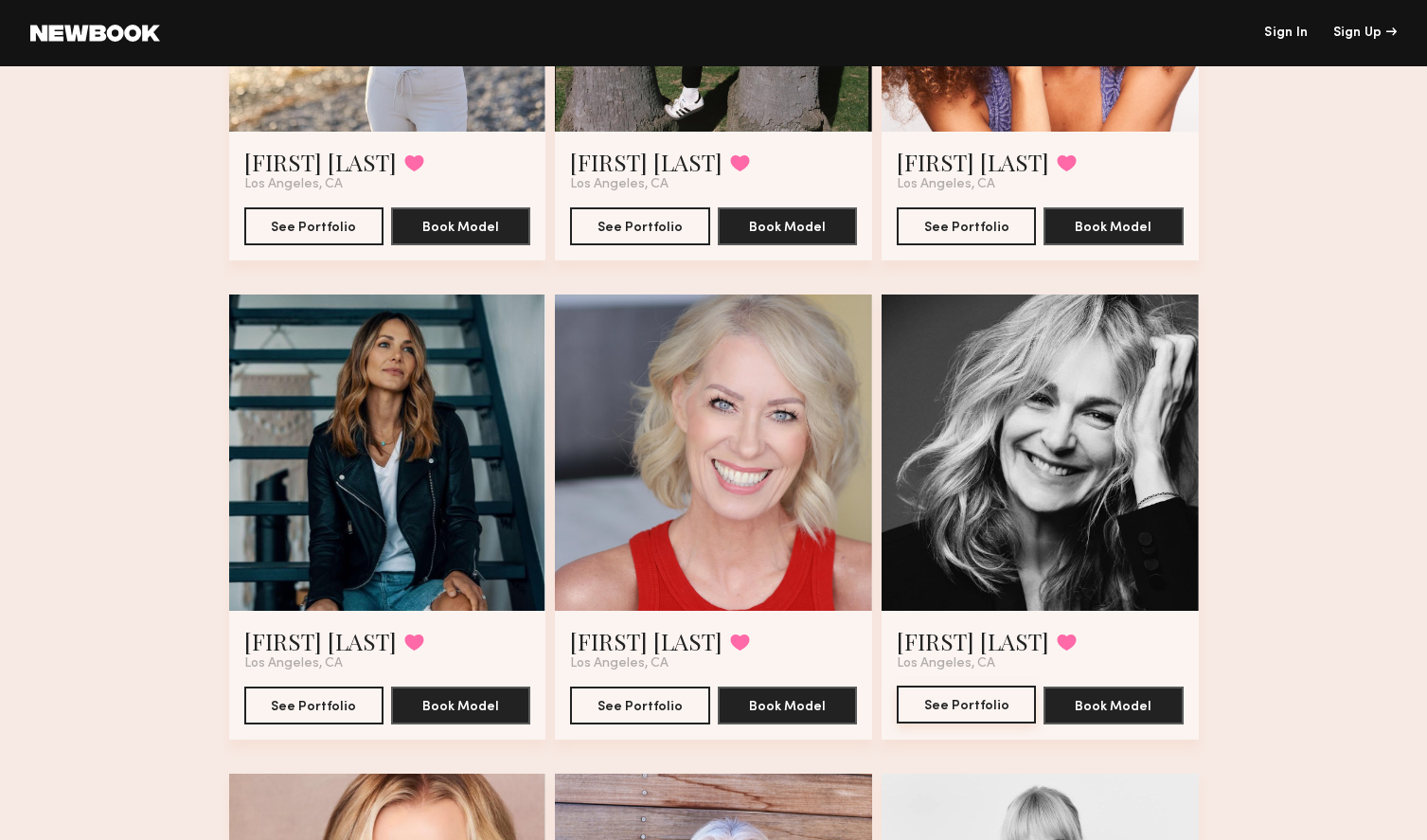 click on "See Portfolio" 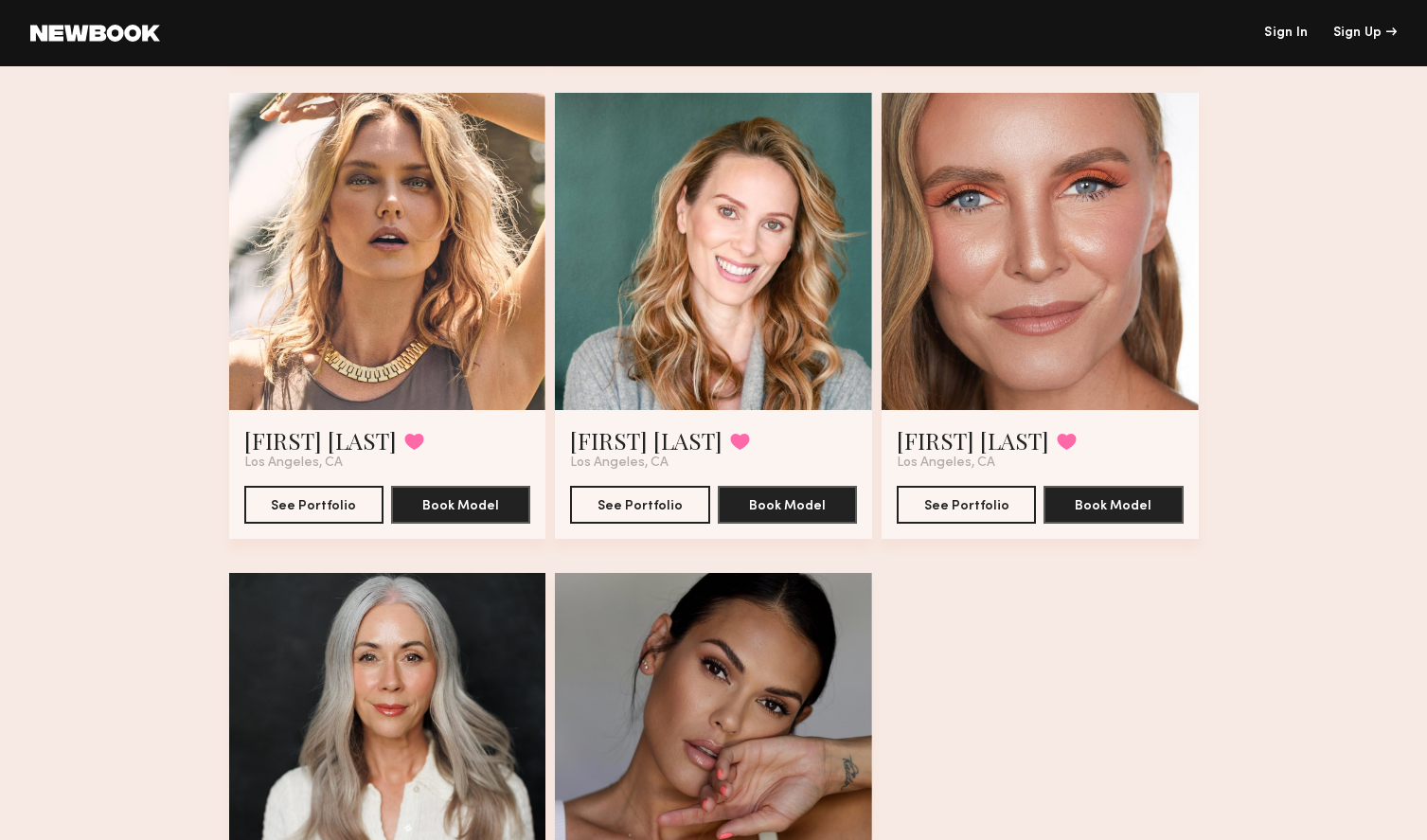 scroll, scrollTop: 1557, scrollLeft: 0, axis: vertical 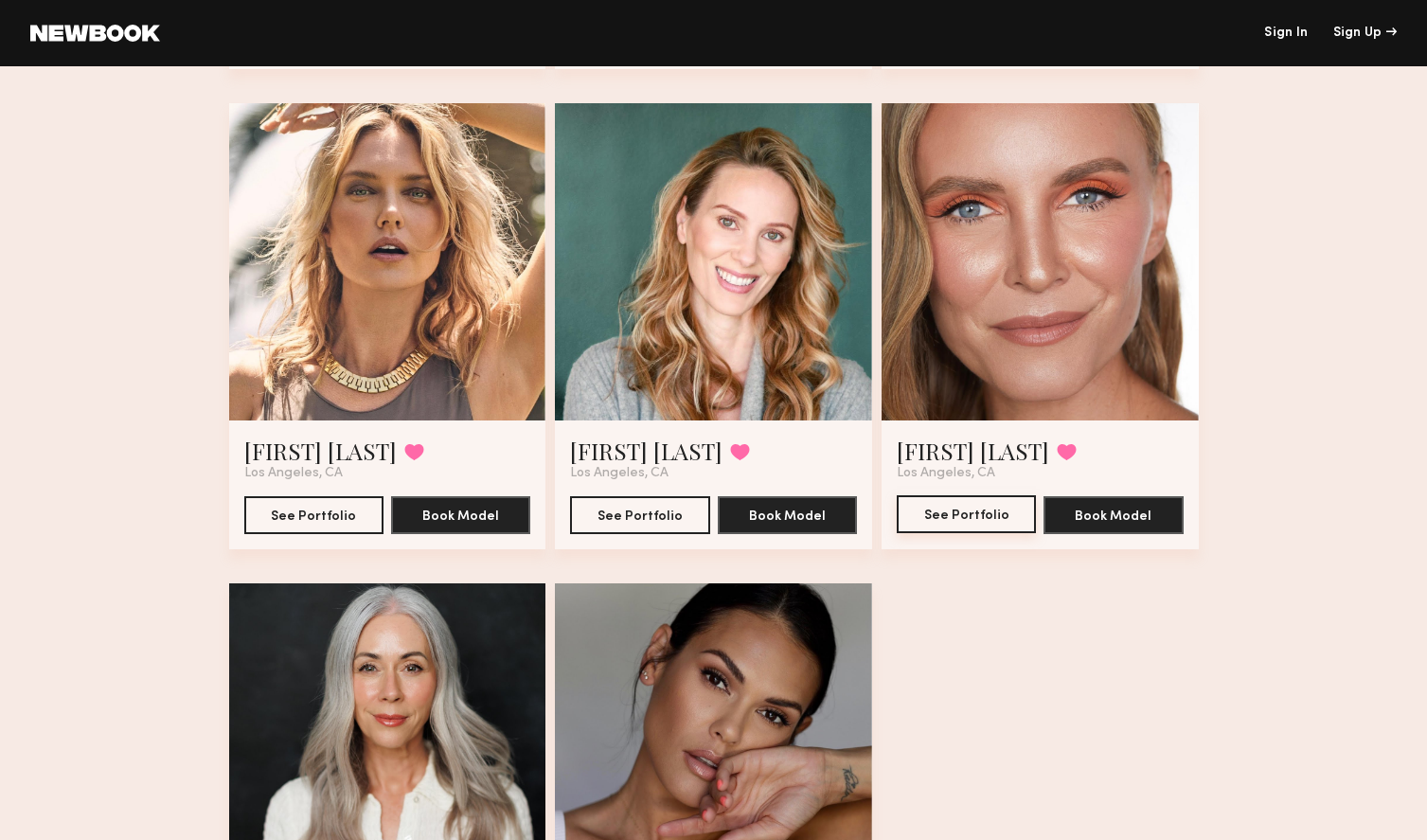 click on "See Portfolio" 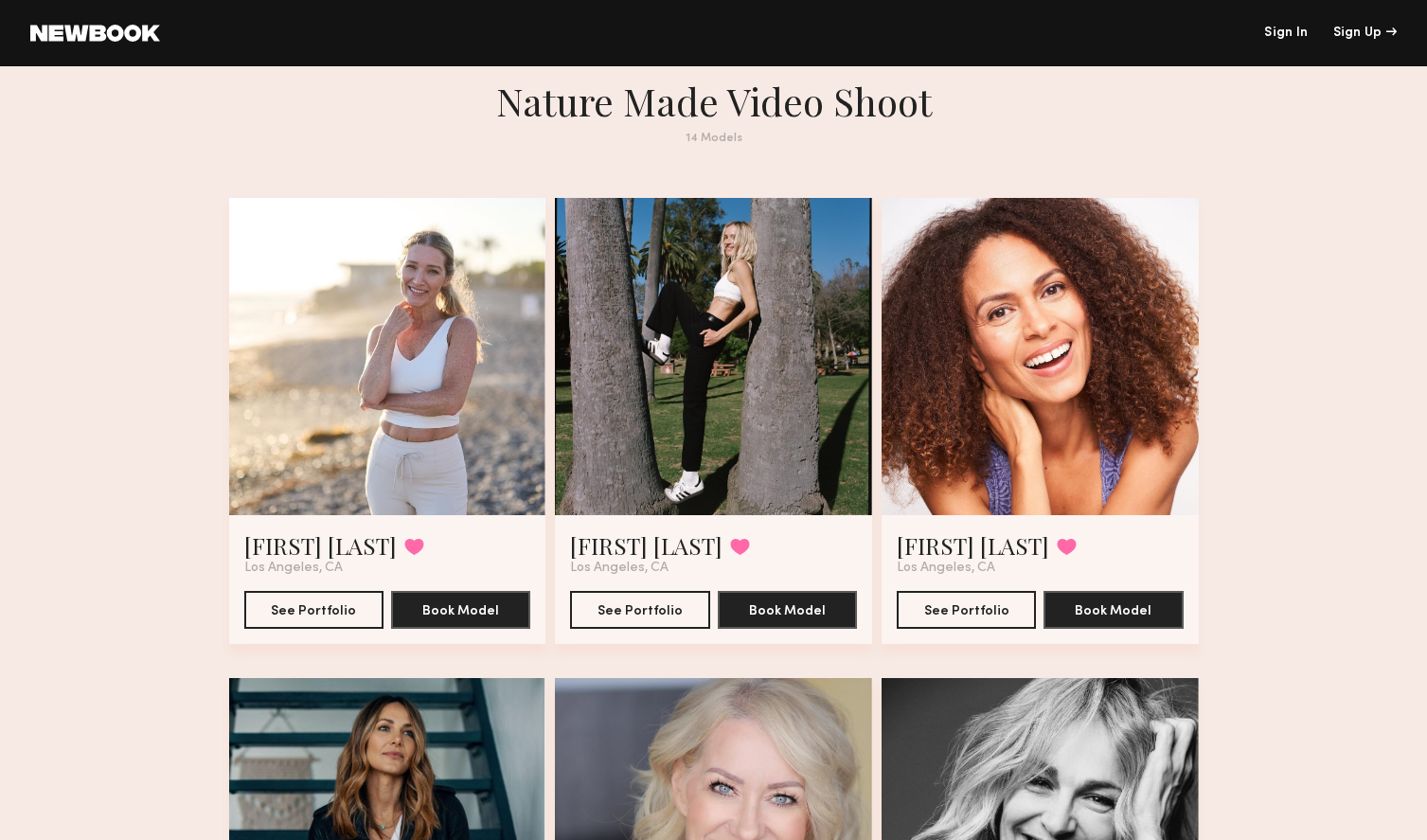 scroll, scrollTop: 11, scrollLeft: 0, axis: vertical 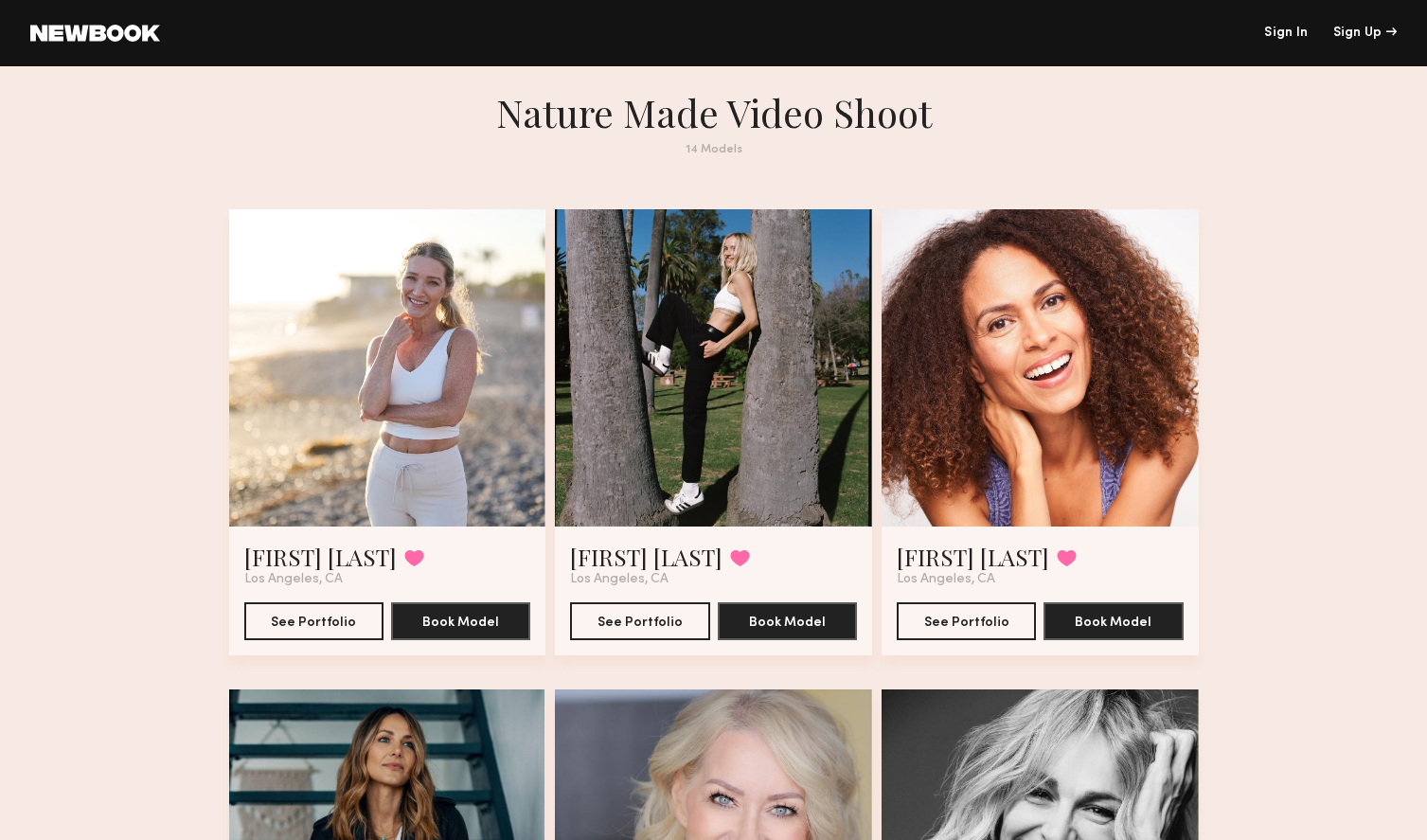 click 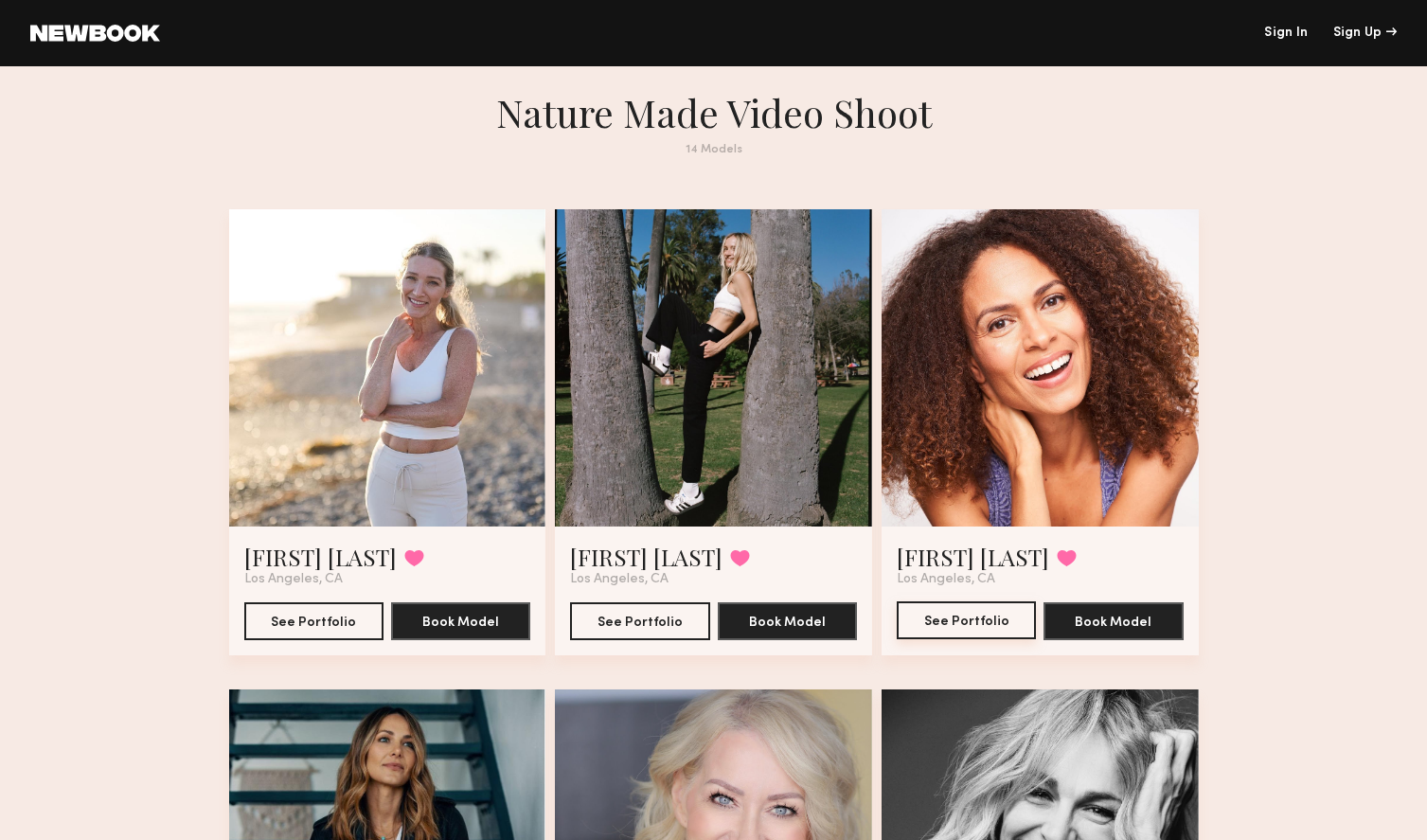 click on "See Portfolio" 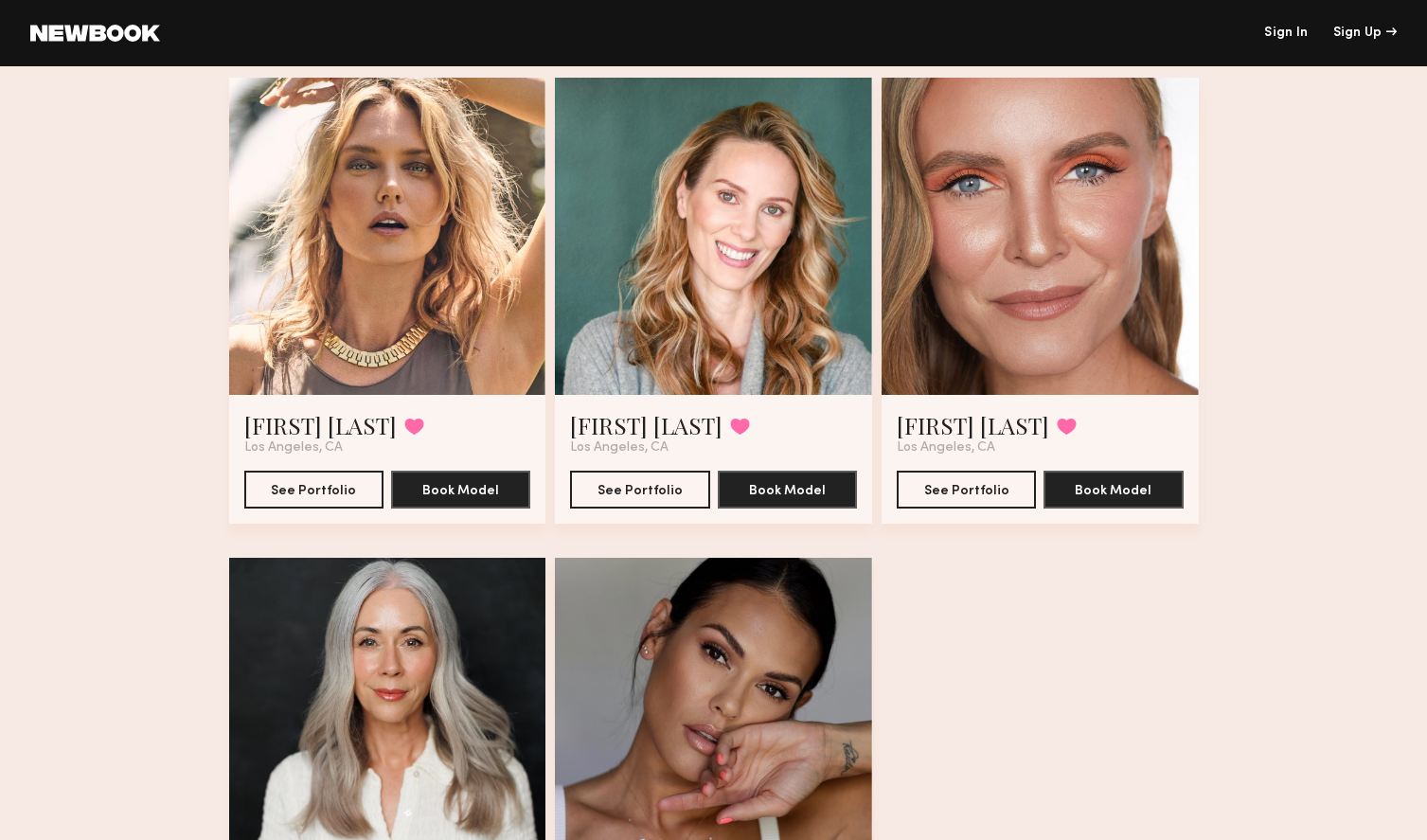 scroll, scrollTop: 1571, scrollLeft: 0, axis: vertical 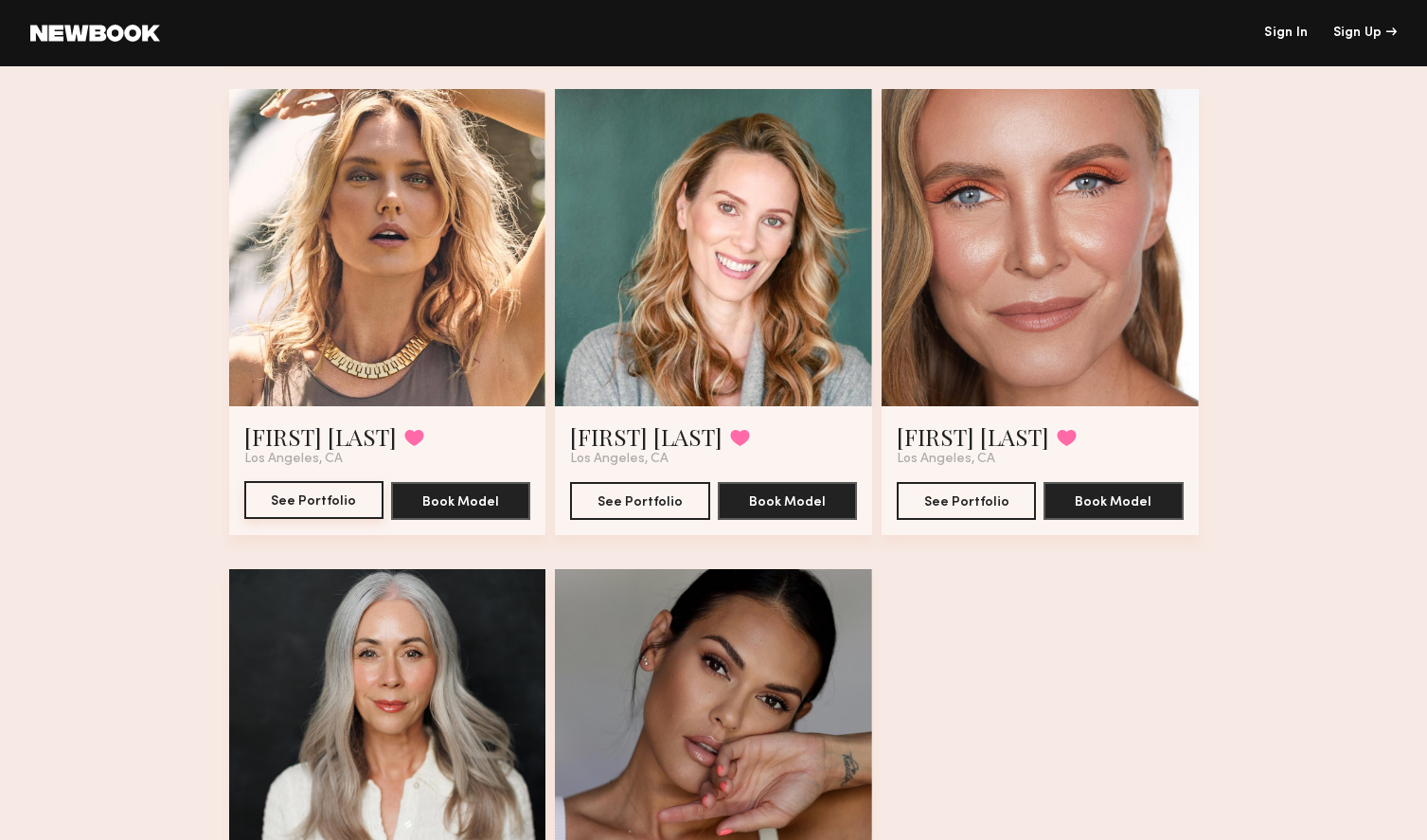 click on "See Portfolio" 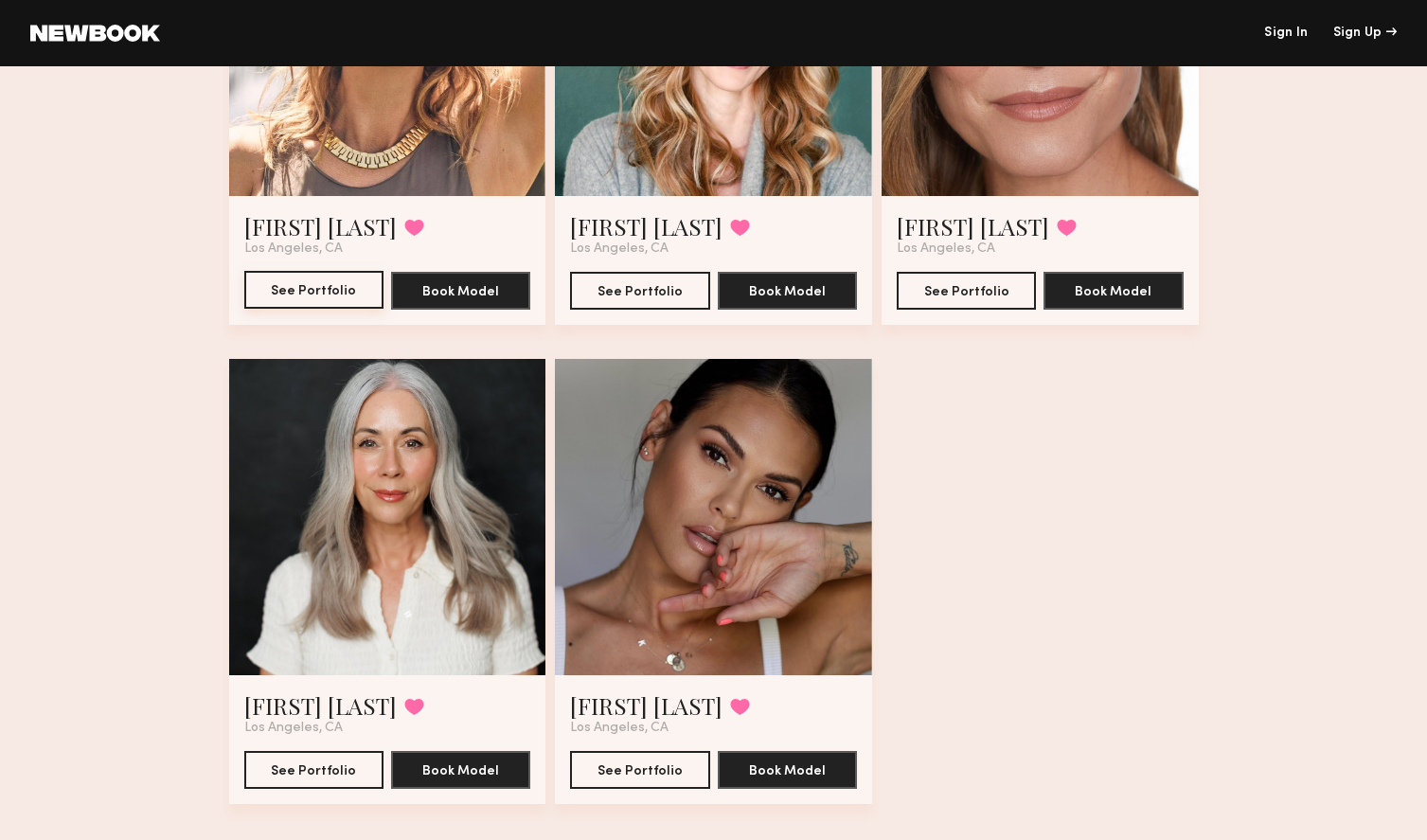 scroll, scrollTop: 1809, scrollLeft: 0, axis: vertical 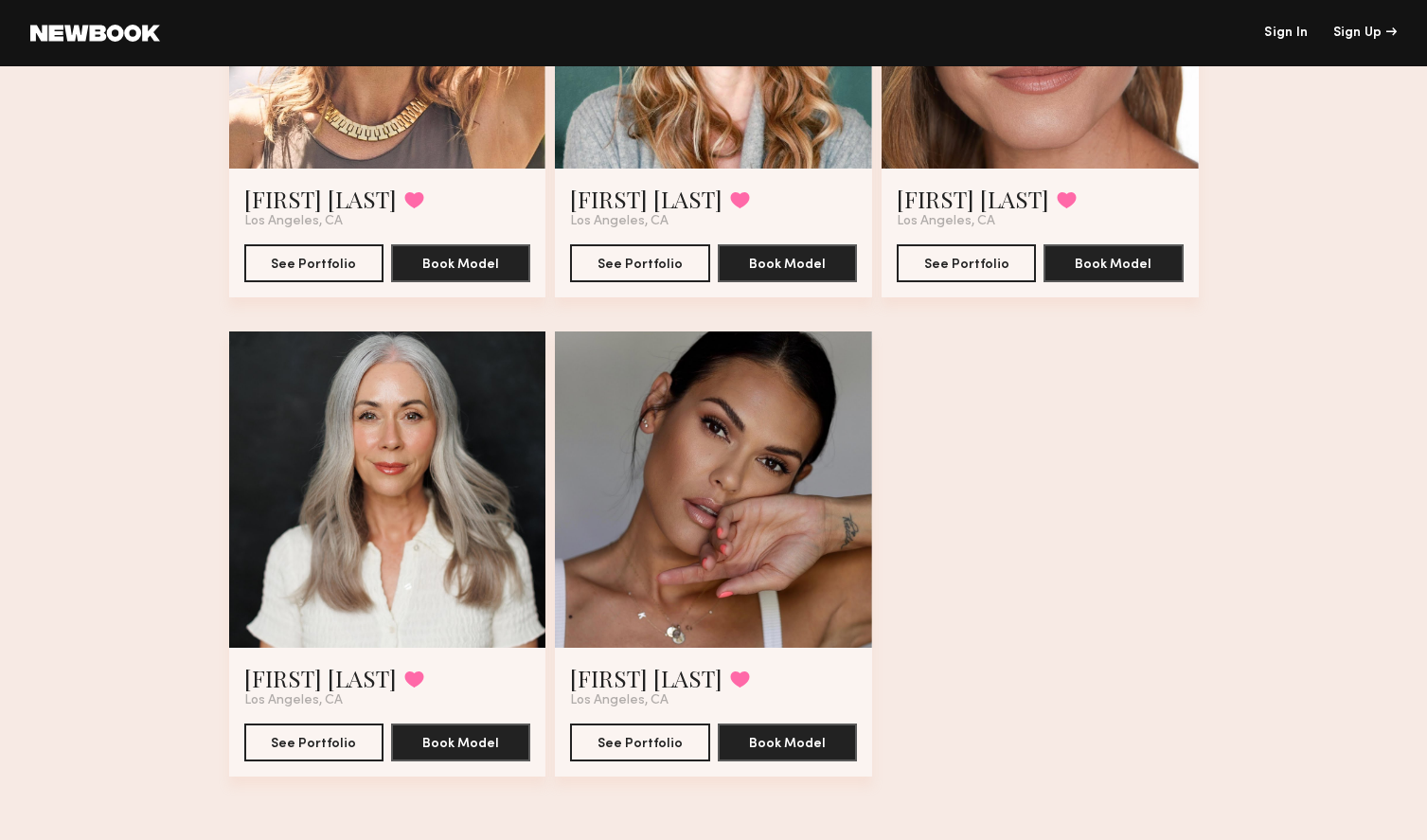 click 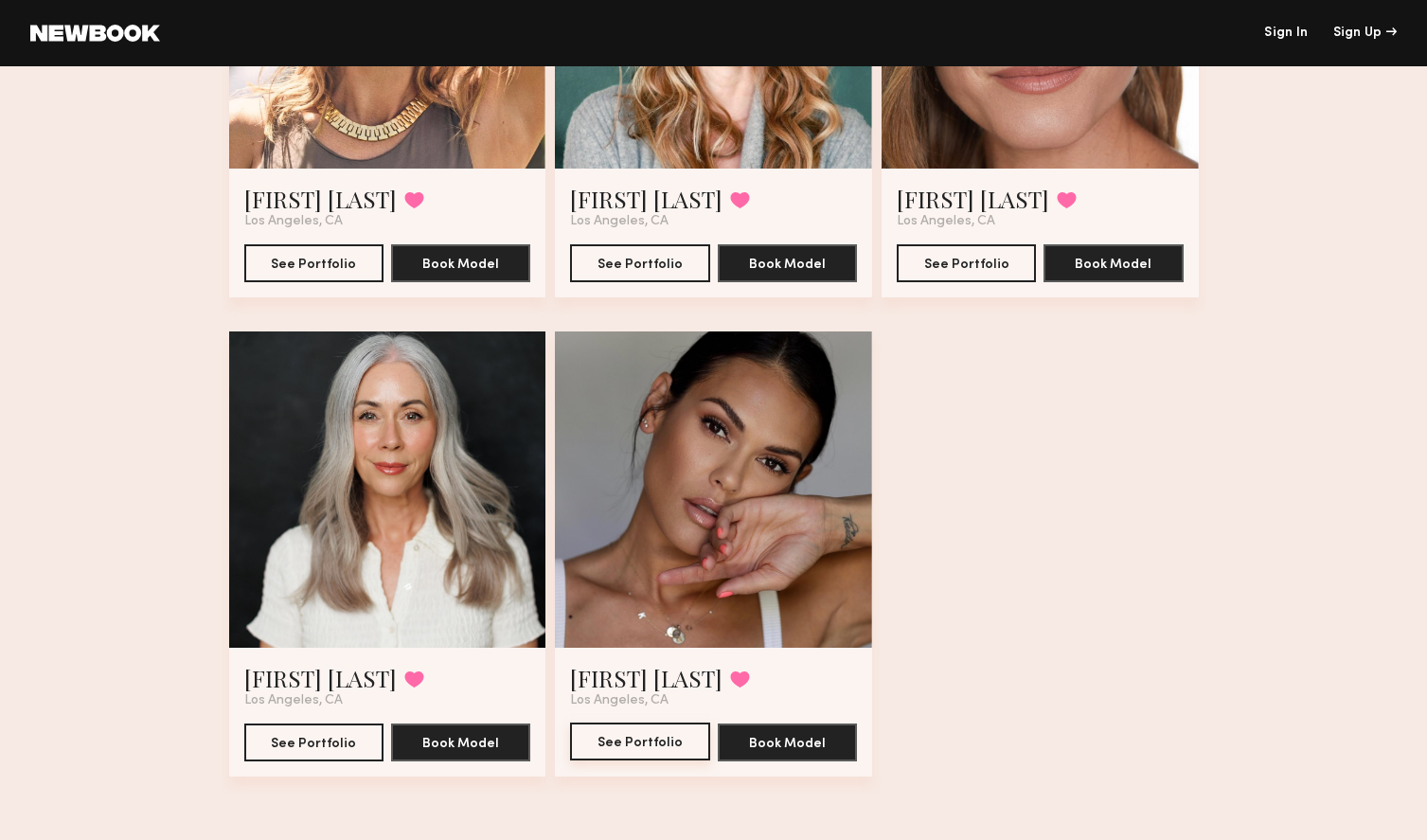click on "See Portfolio" 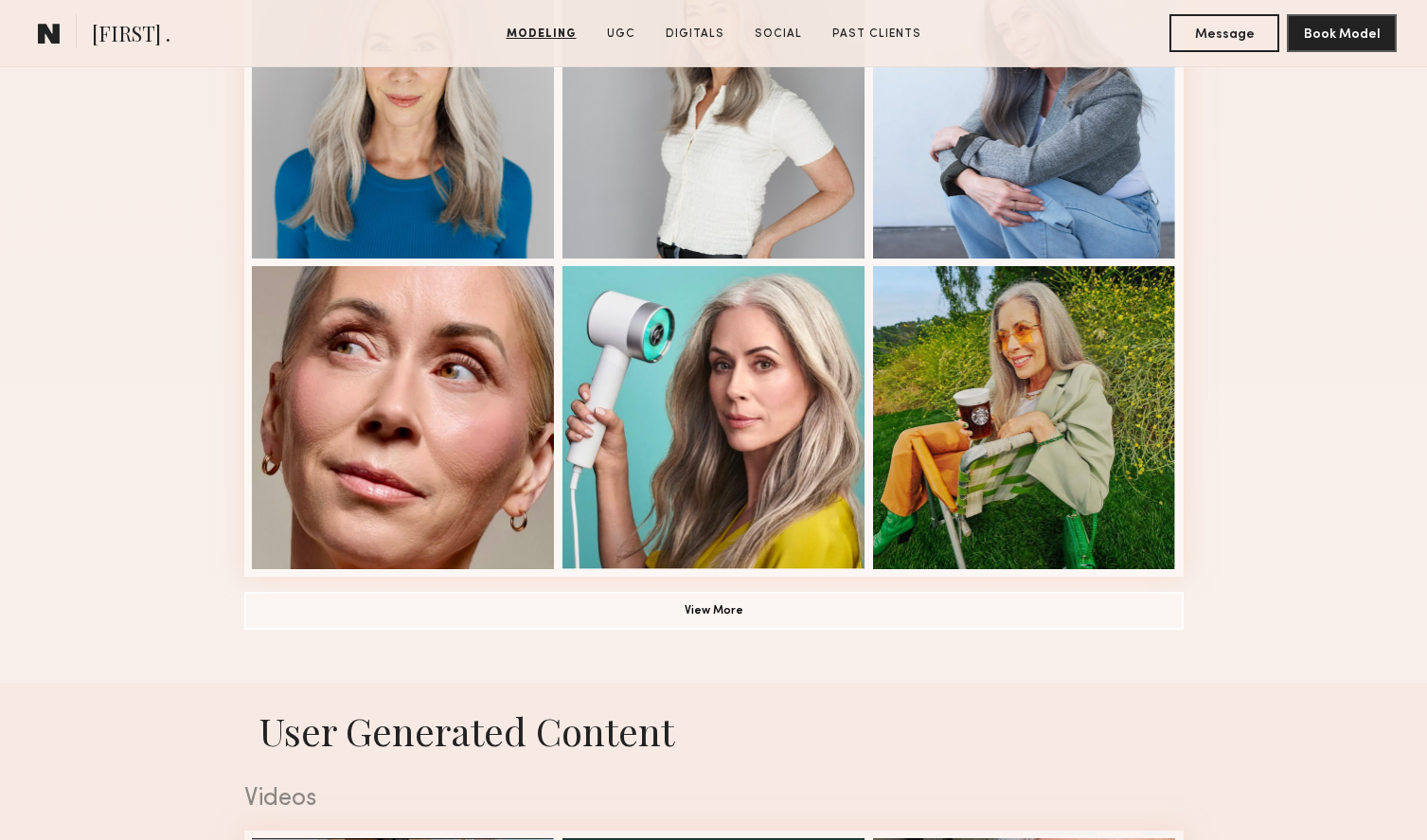 scroll, scrollTop: 1223, scrollLeft: 0, axis: vertical 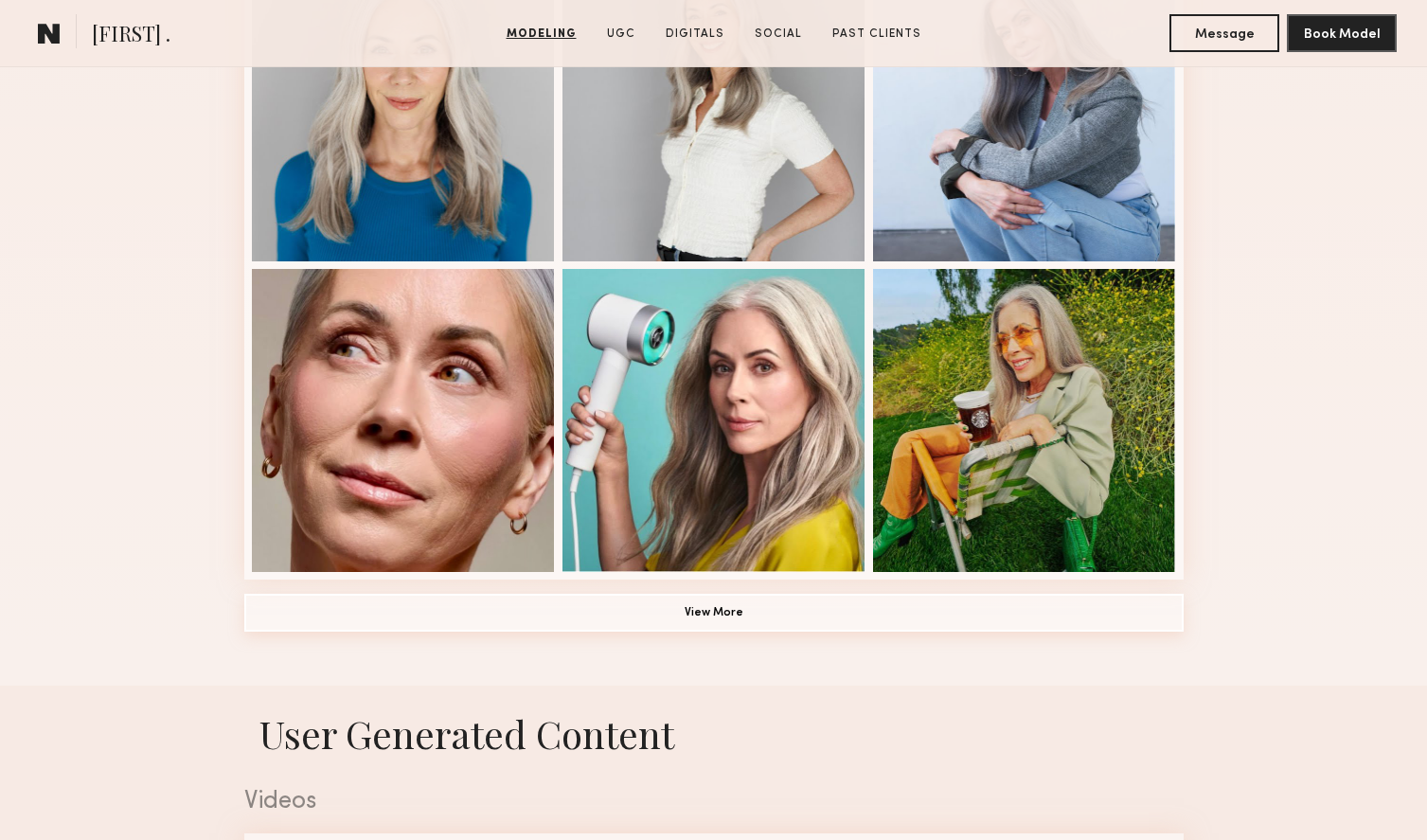 click on "View More" 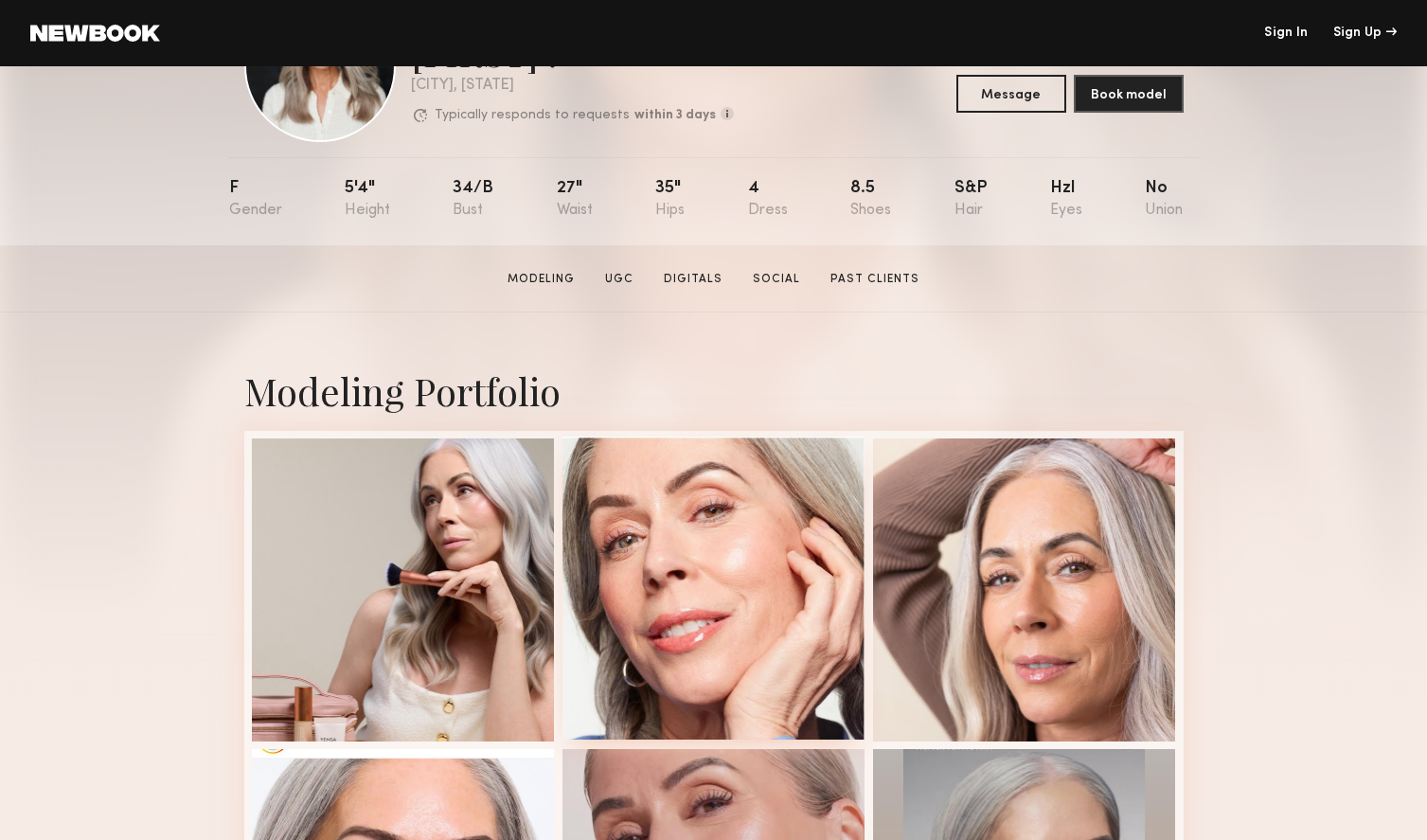 scroll, scrollTop: 0, scrollLeft: 0, axis: both 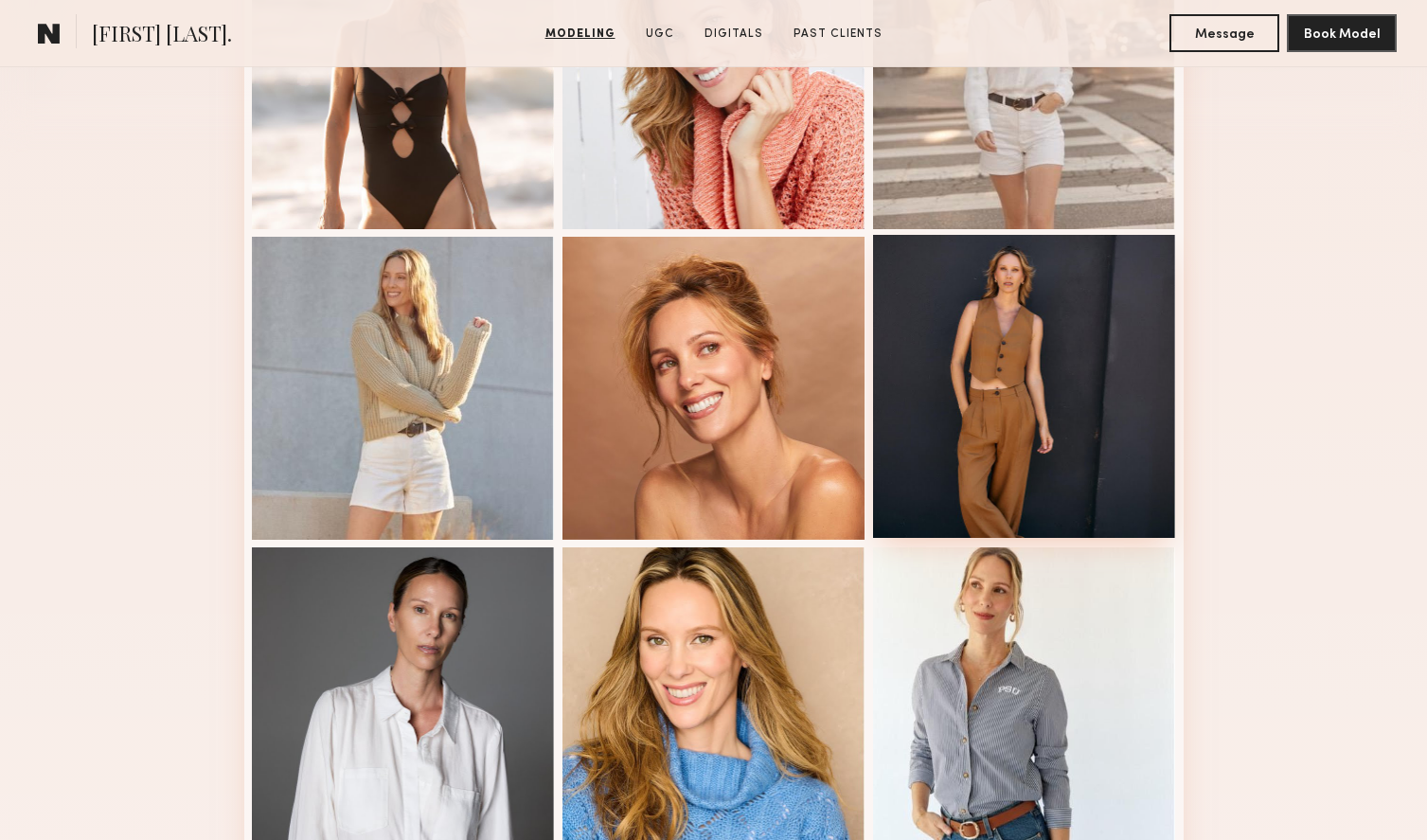 click at bounding box center (1025, 386) 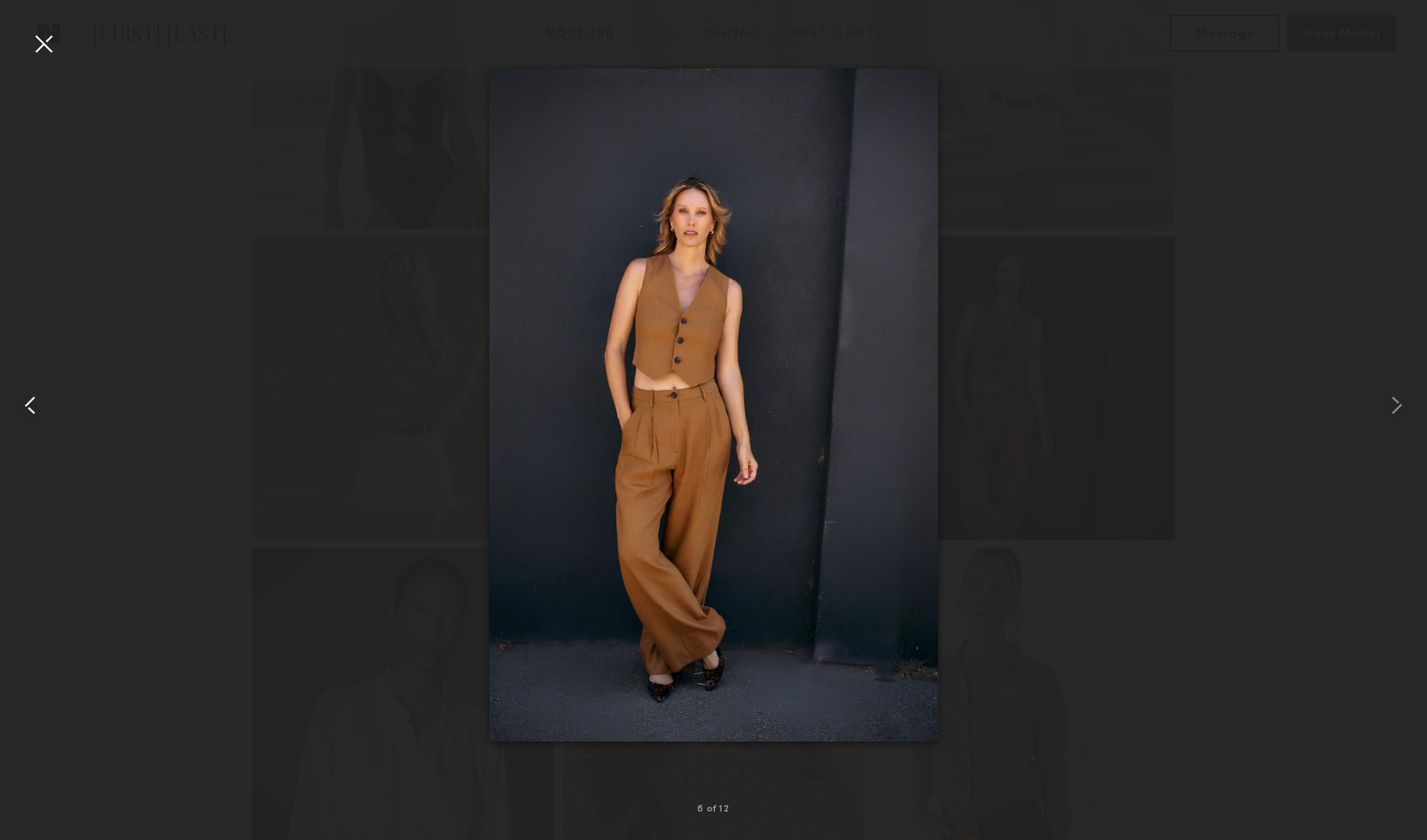 click at bounding box center [30, 405] 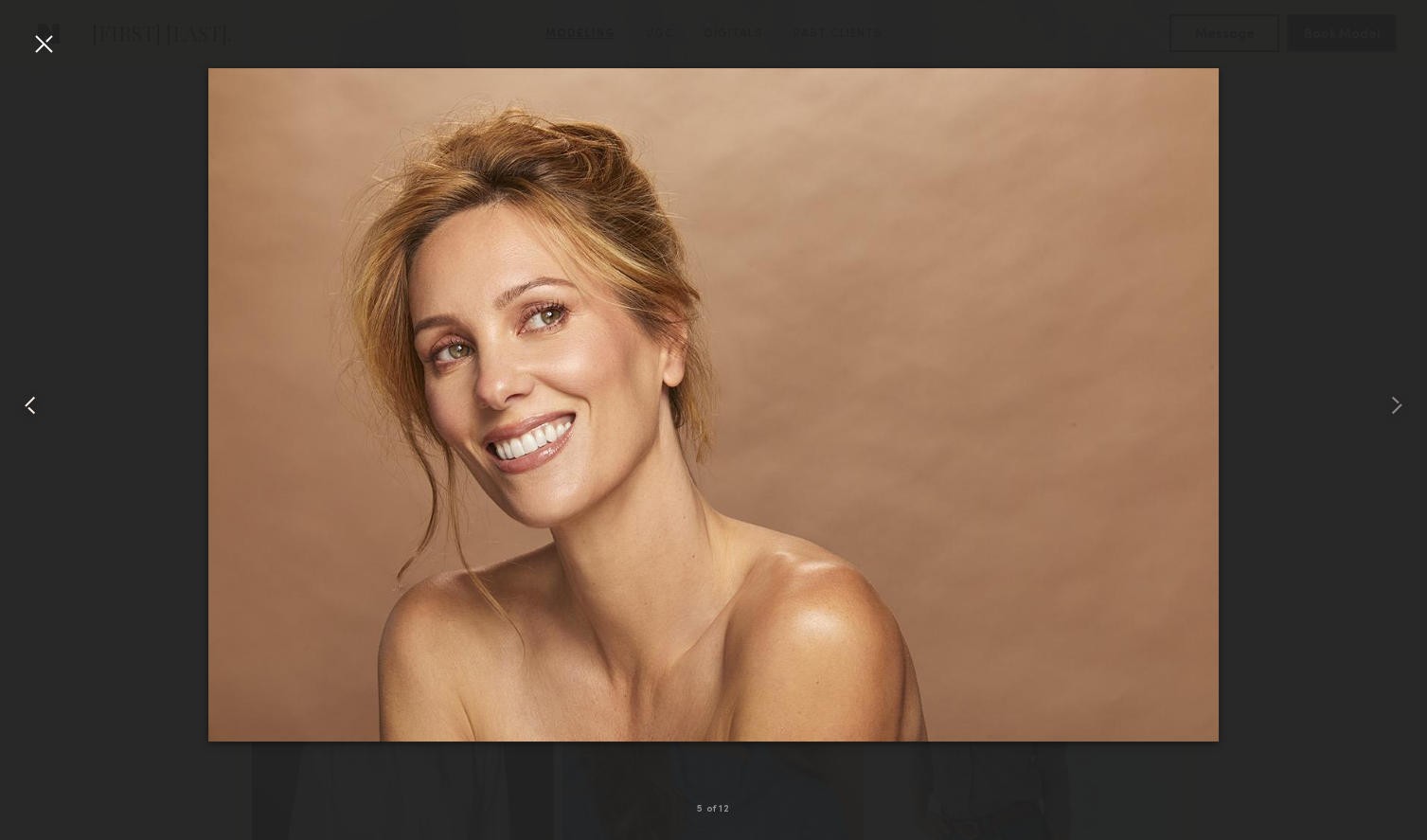 click at bounding box center [30, 405] 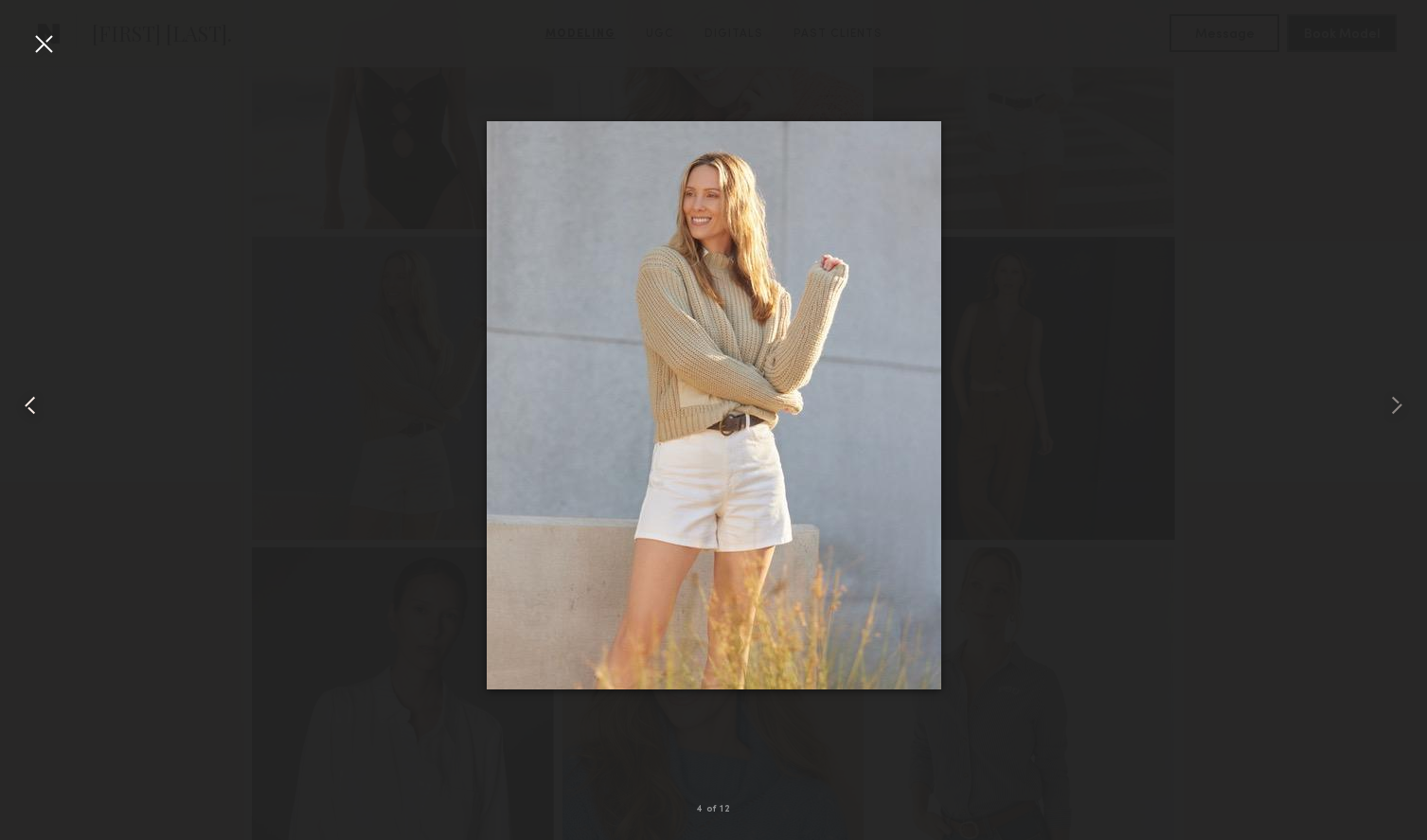 click at bounding box center (30, 405) 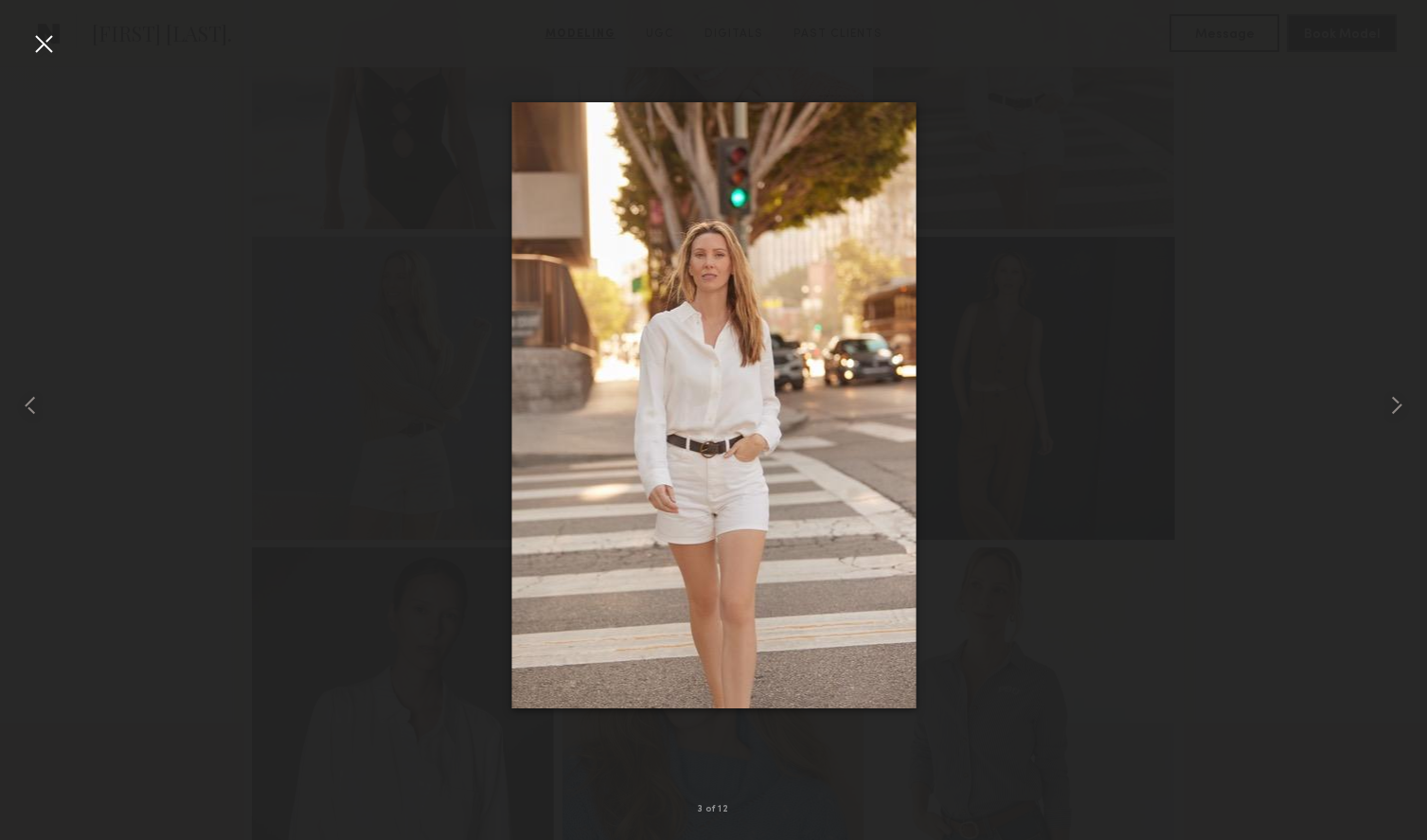 click at bounding box center [44, 44] 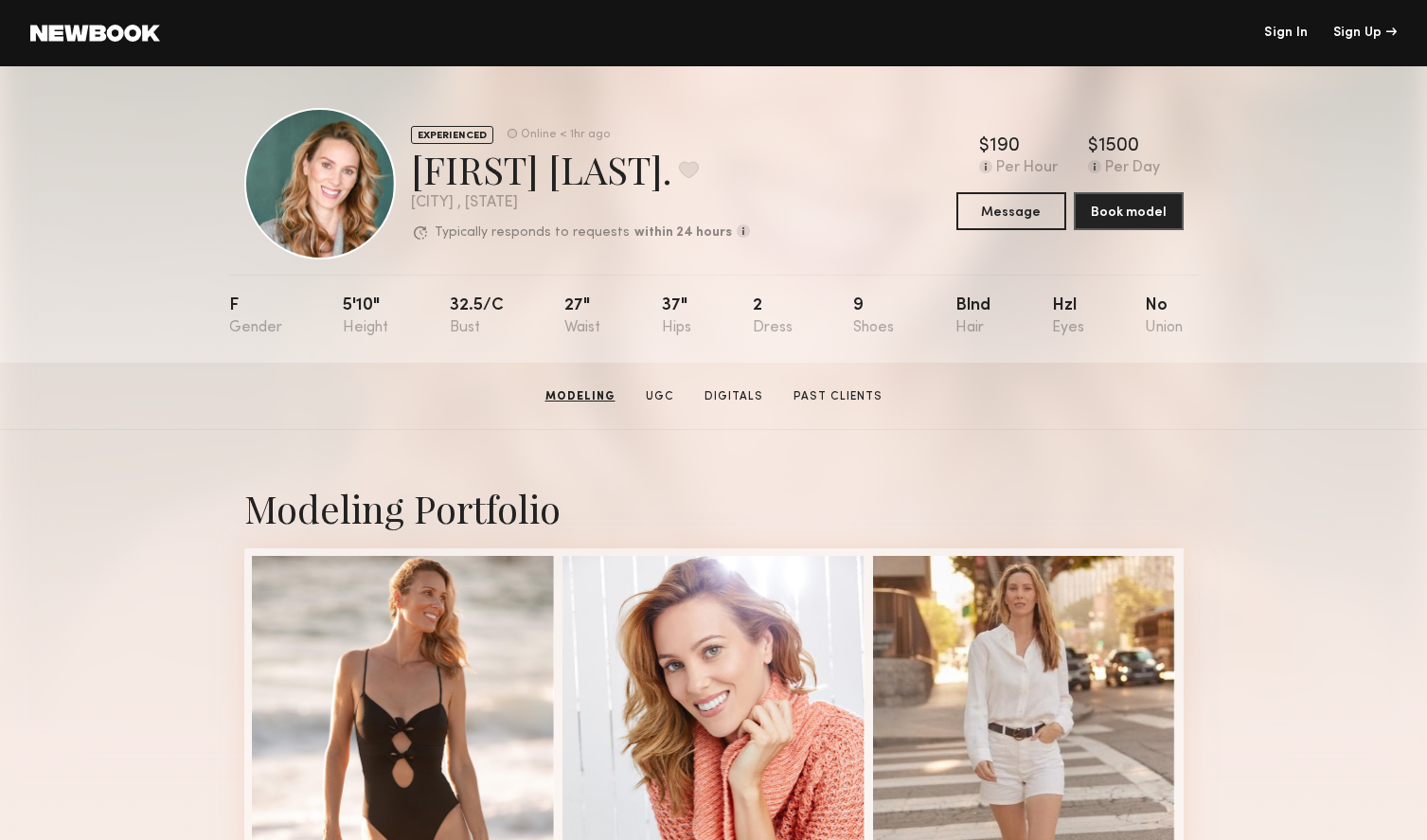 scroll, scrollTop: 0, scrollLeft: 0, axis: both 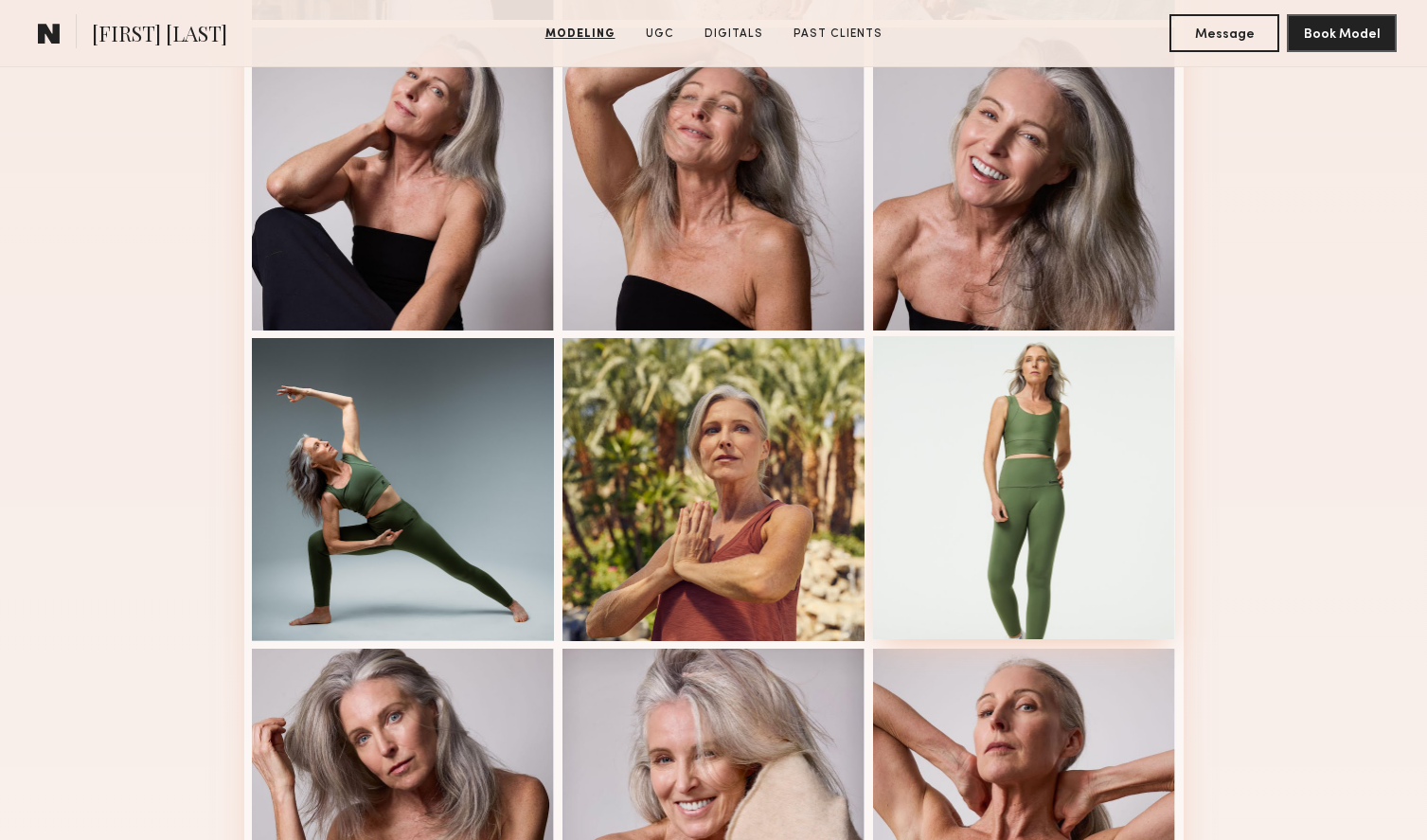 click at bounding box center (1025, 488) 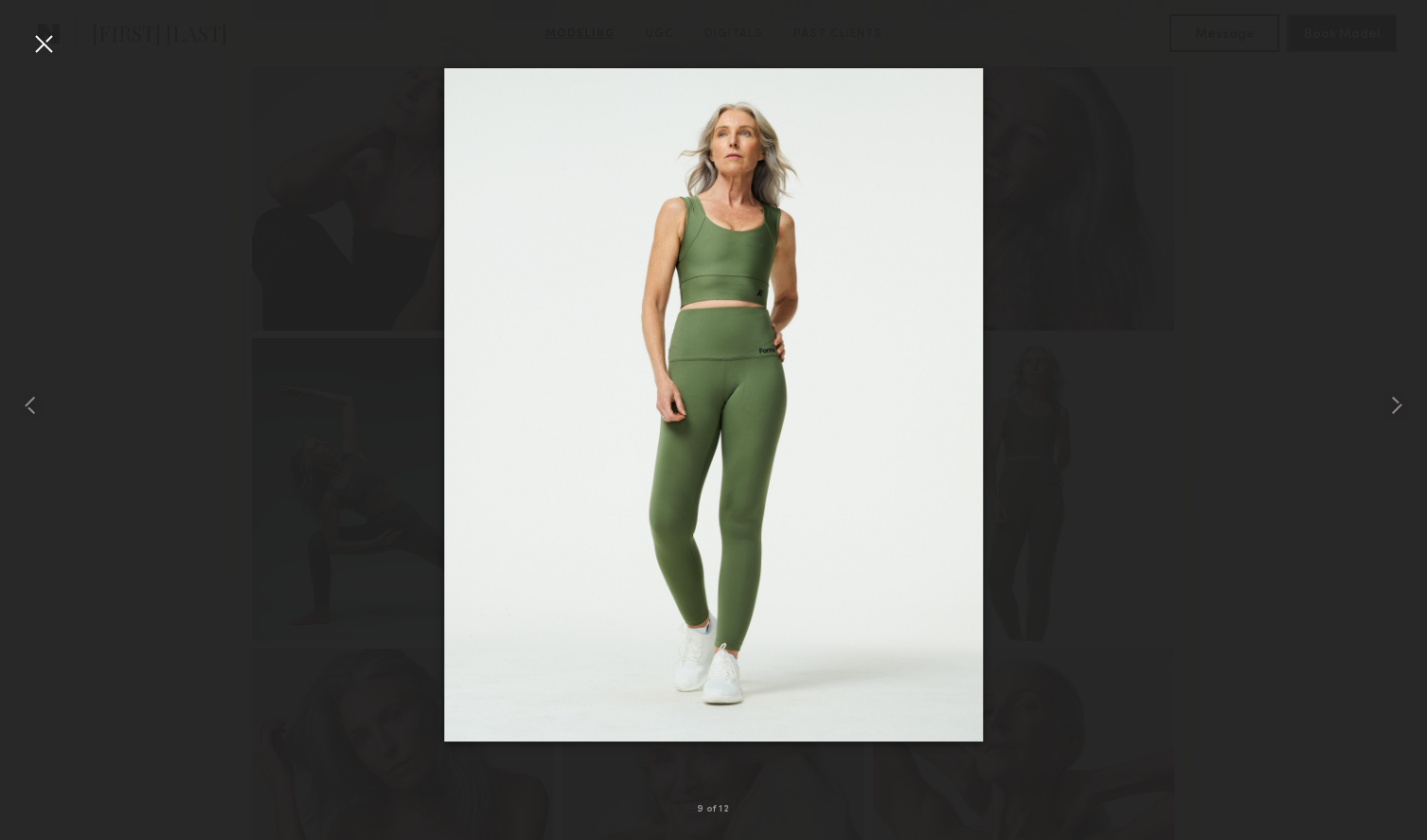 click at bounding box center (44, 44) 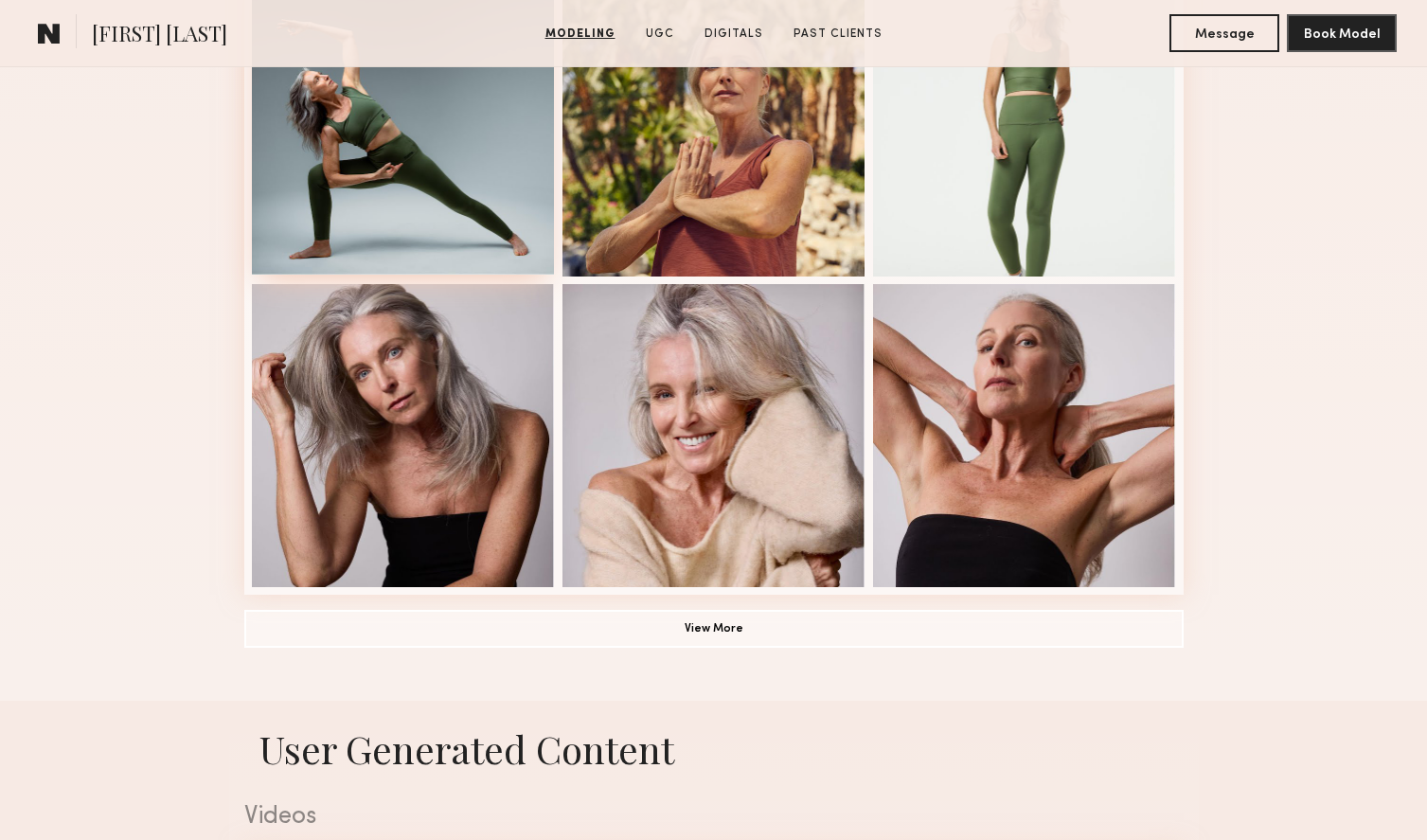 scroll, scrollTop: 1211, scrollLeft: 0, axis: vertical 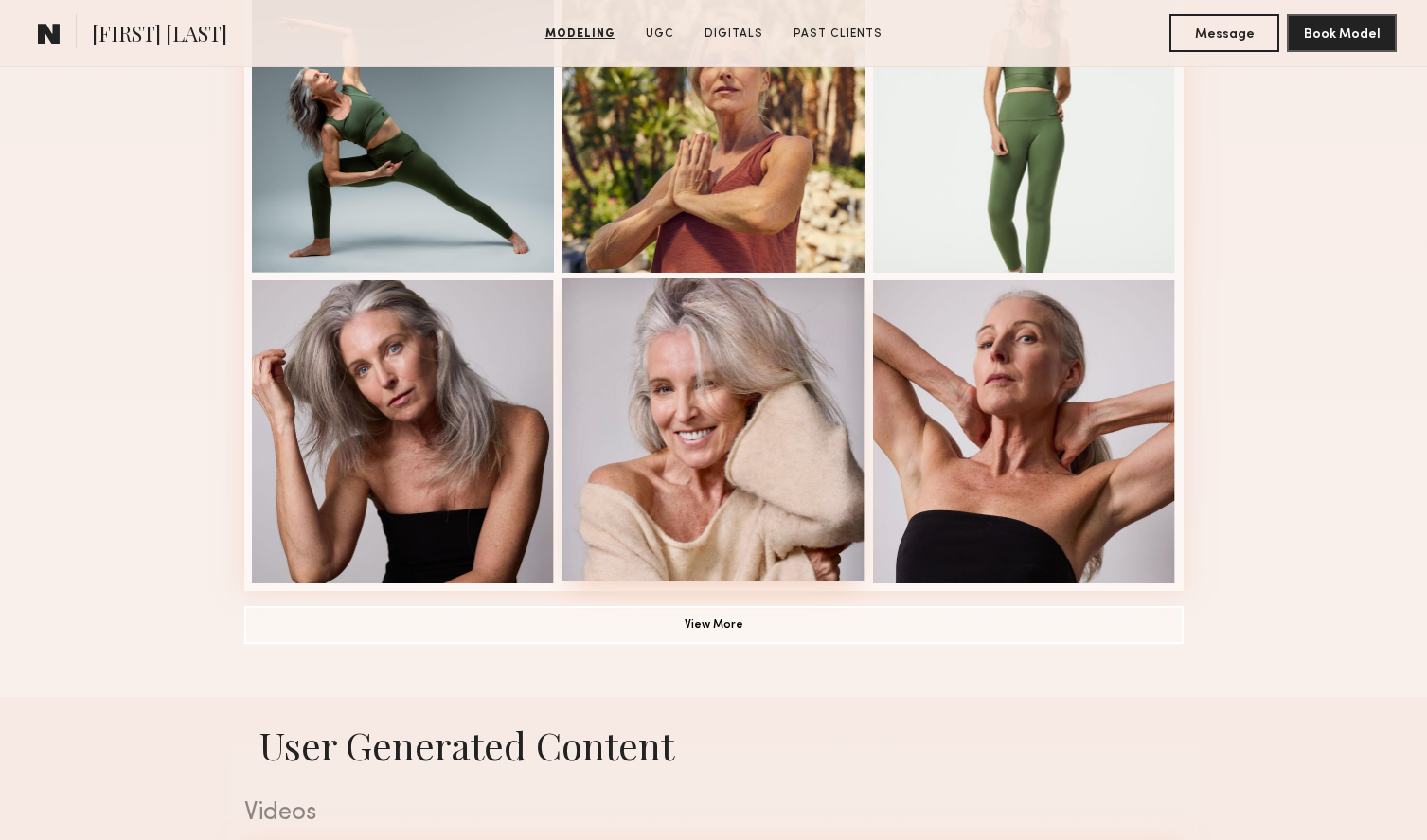 click at bounding box center [714, 430] 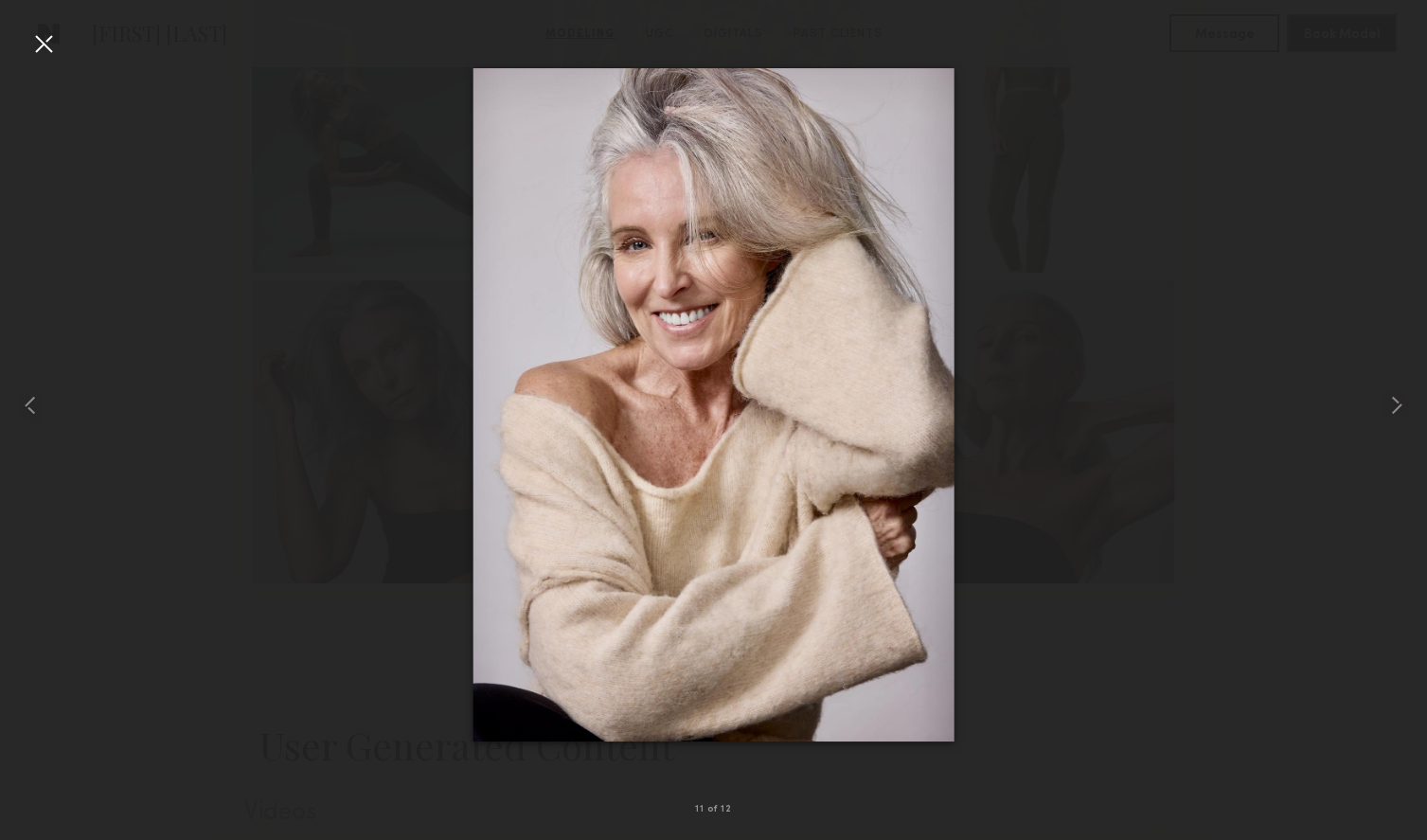 click at bounding box center [44, 44] 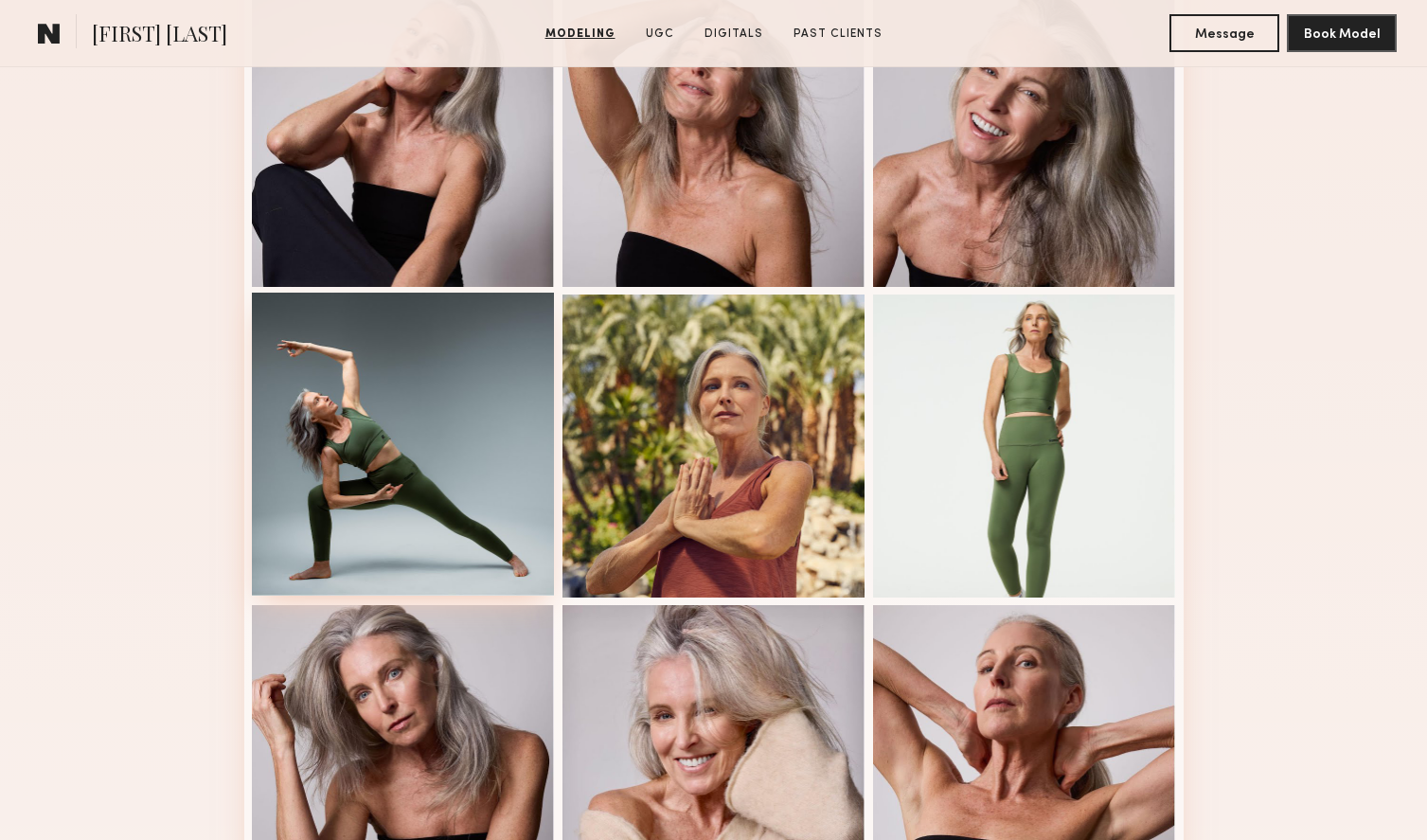scroll, scrollTop: 879, scrollLeft: 0, axis: vertical 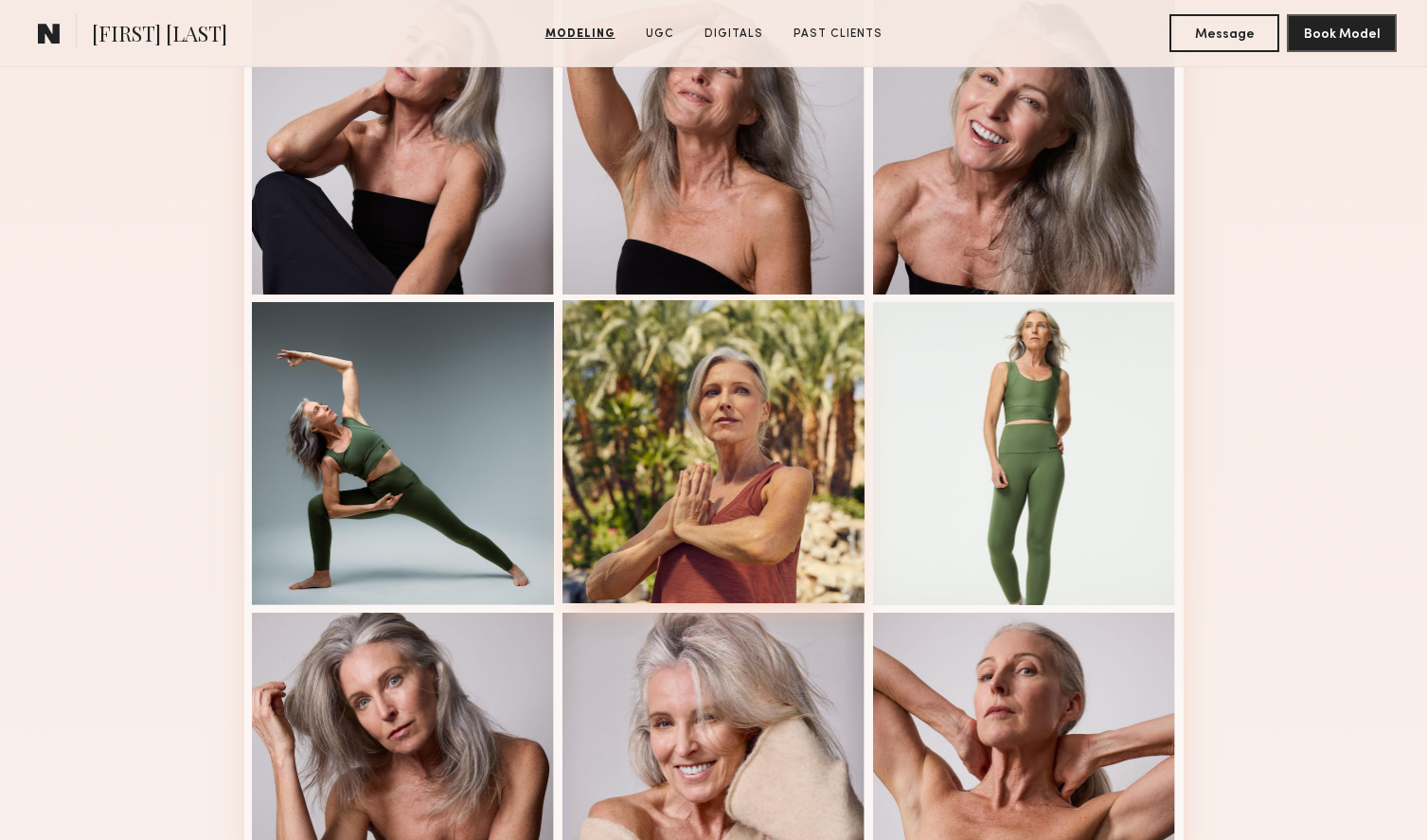 click at bounding box center [714, 452] 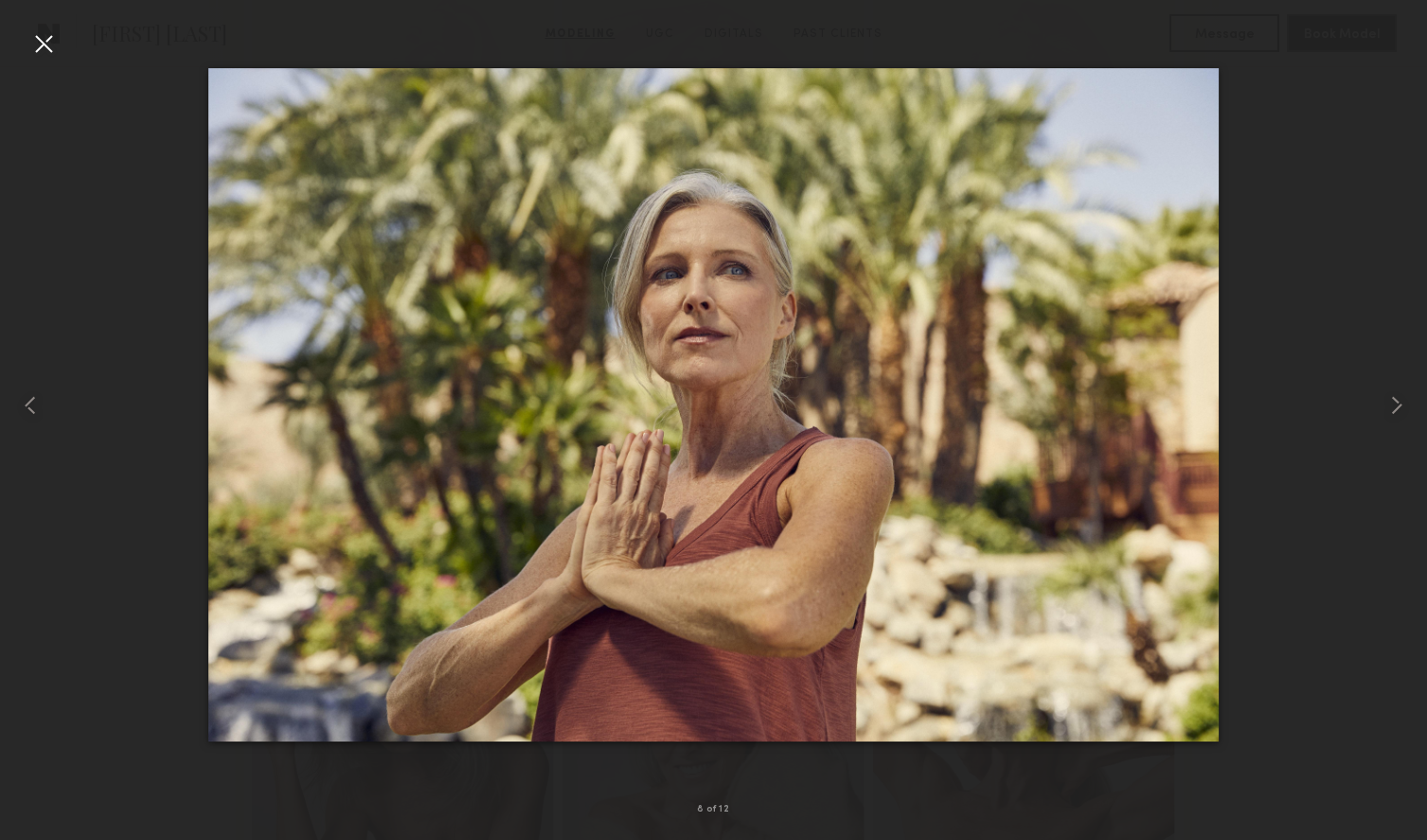 click at bounding box center (44, 44) 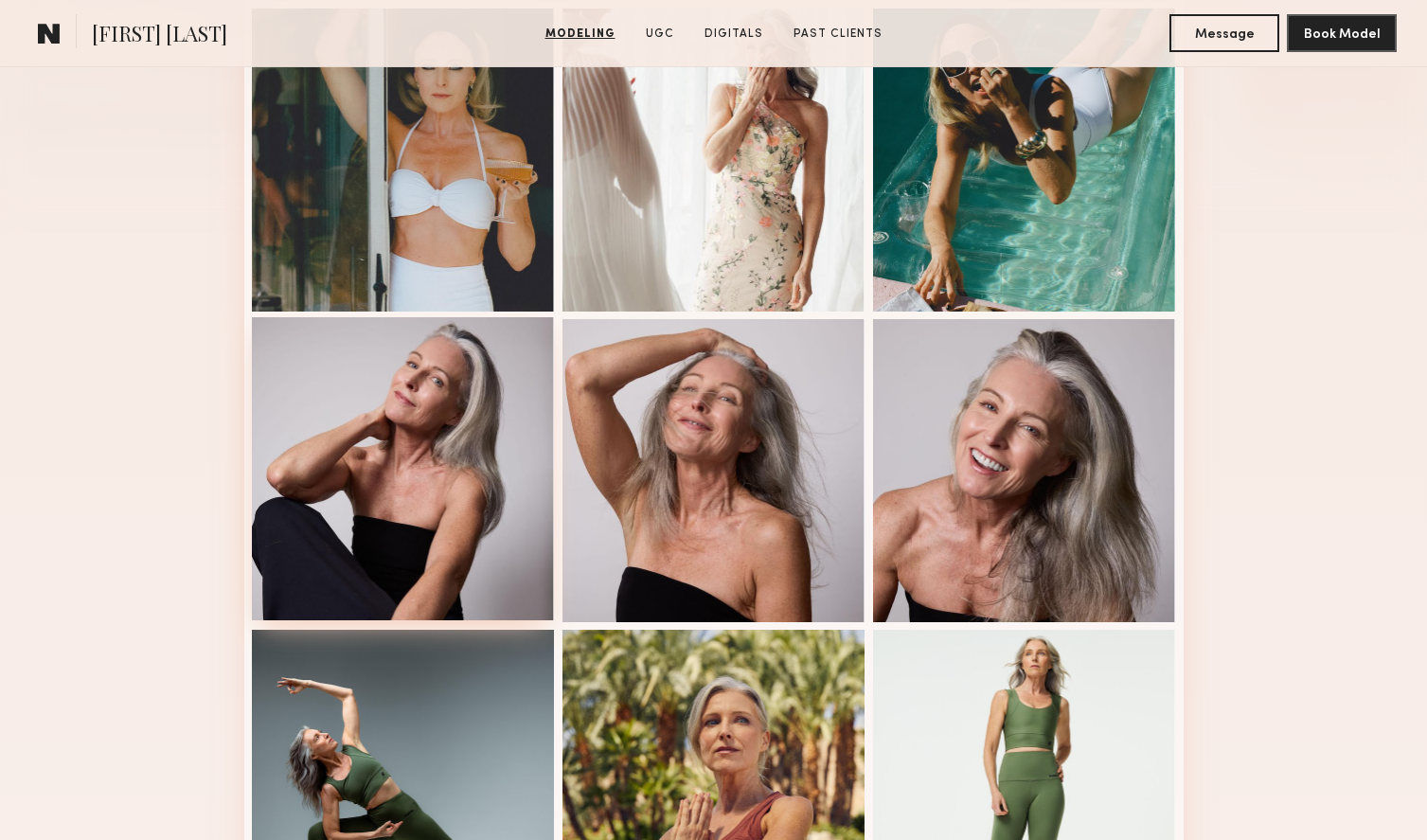 scroll, scrollTop: 531, scrollLeft: 0, axis: vertical 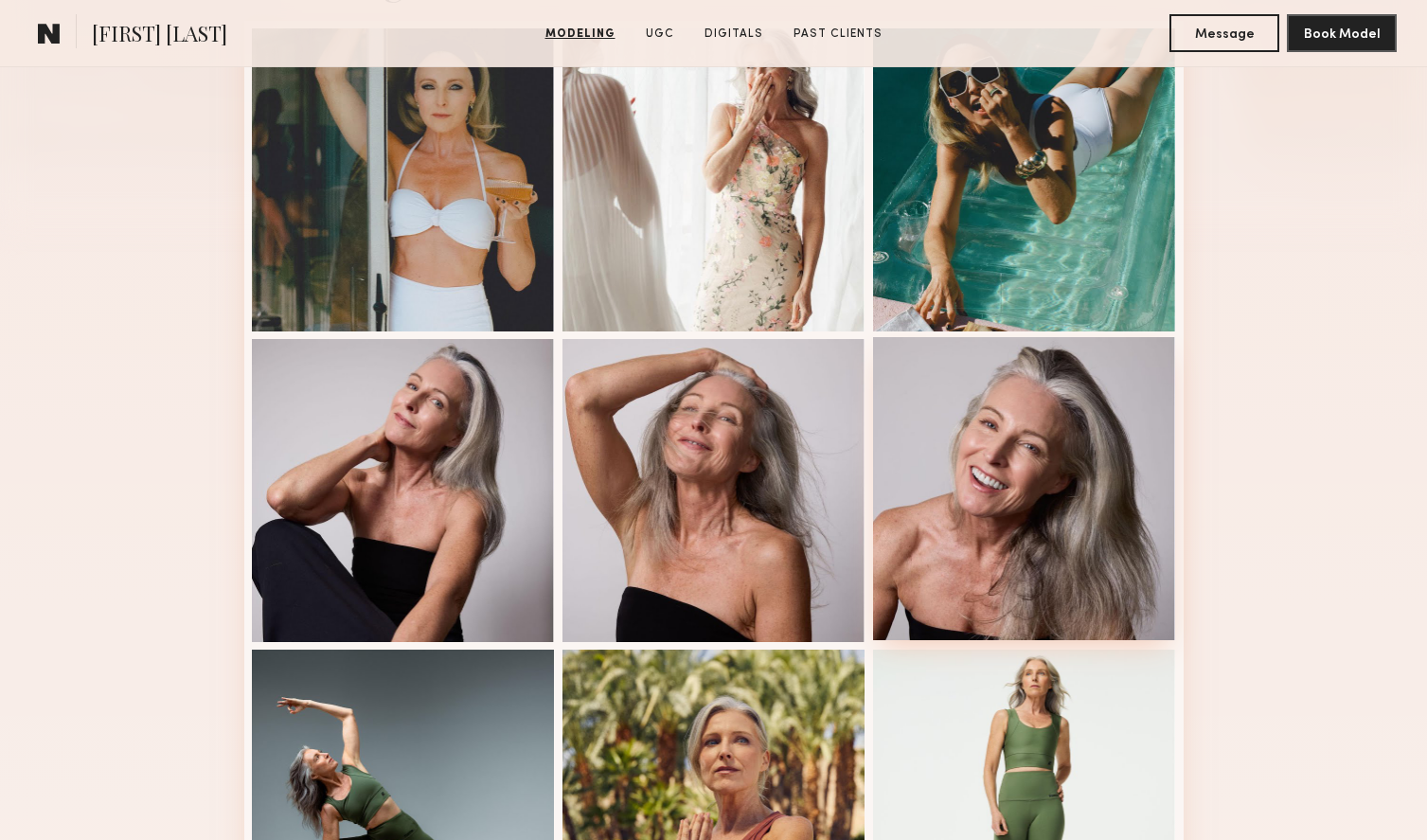 click at bounding box center (1025, 489) 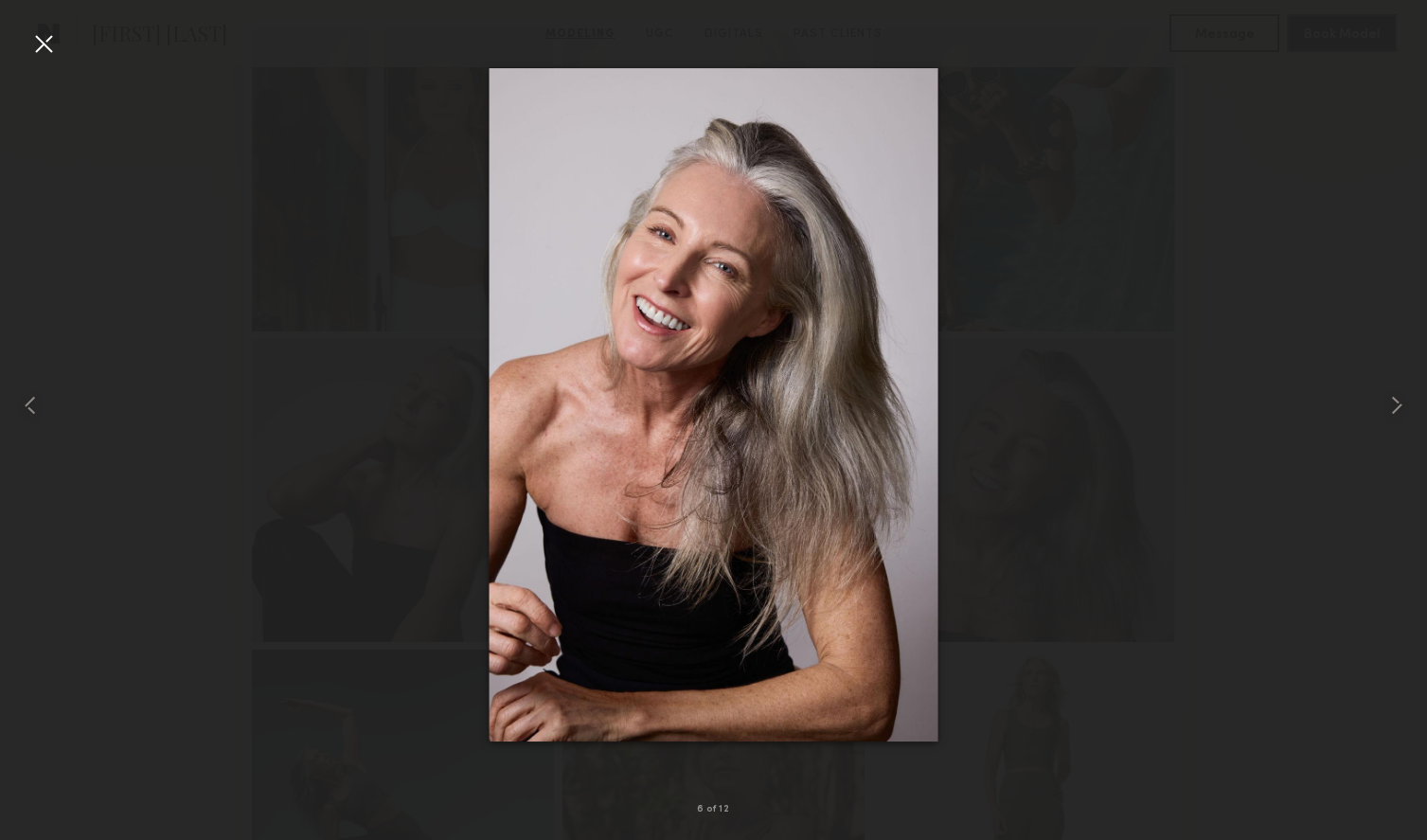 click at bounding box center (44, 44) 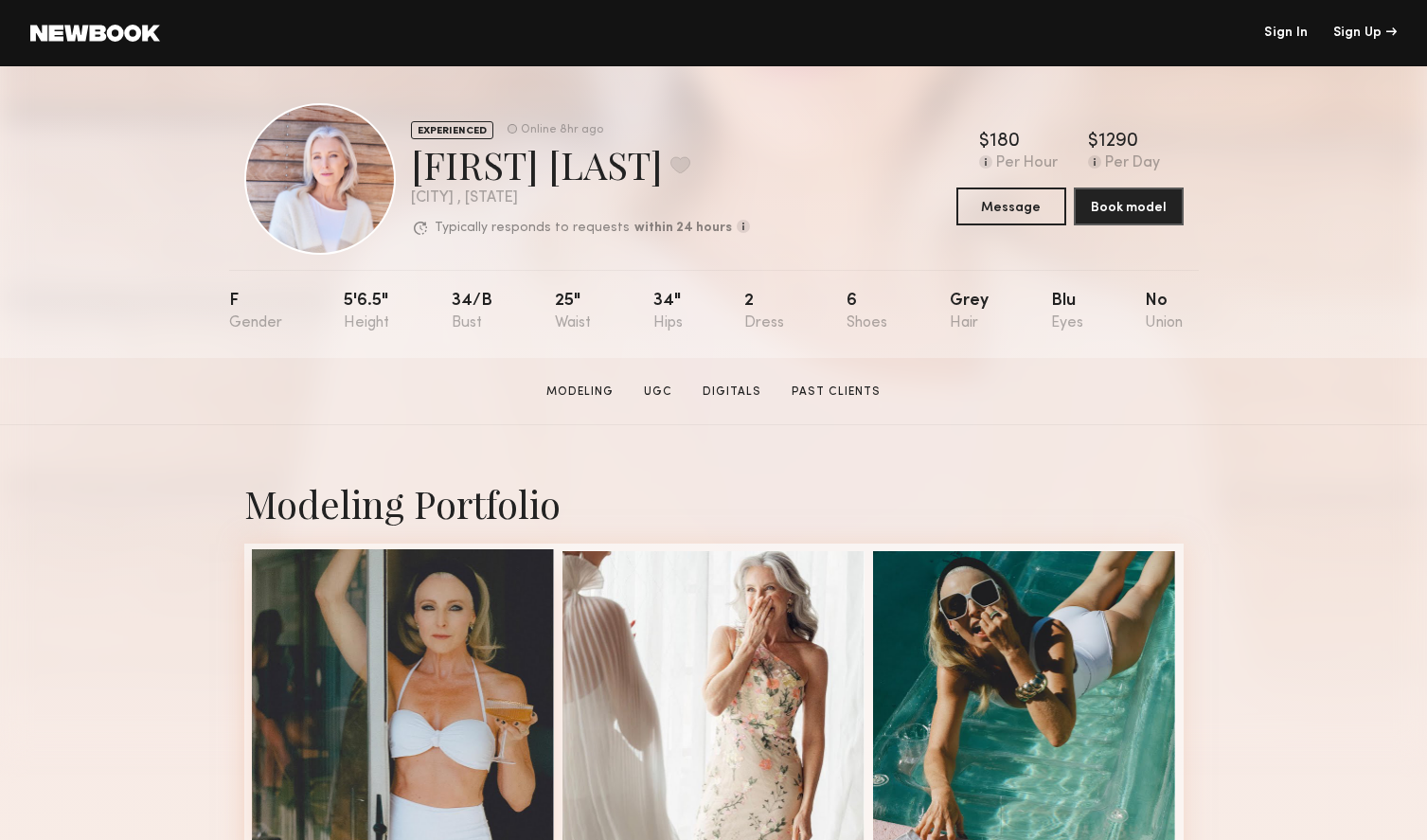 scroll, scrollTop: 7, scrollLeft: 0, axis: vertical 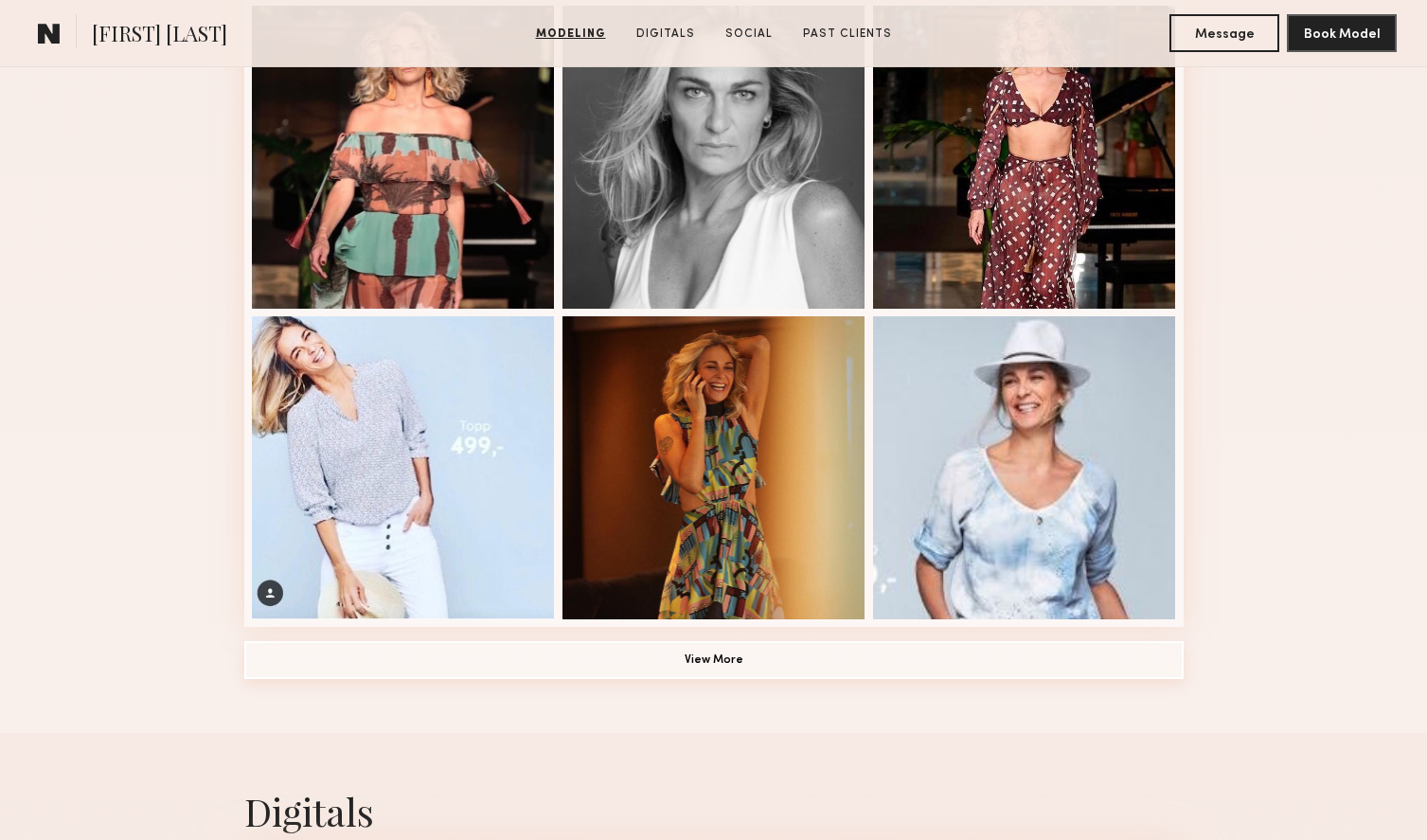 click on "View More" 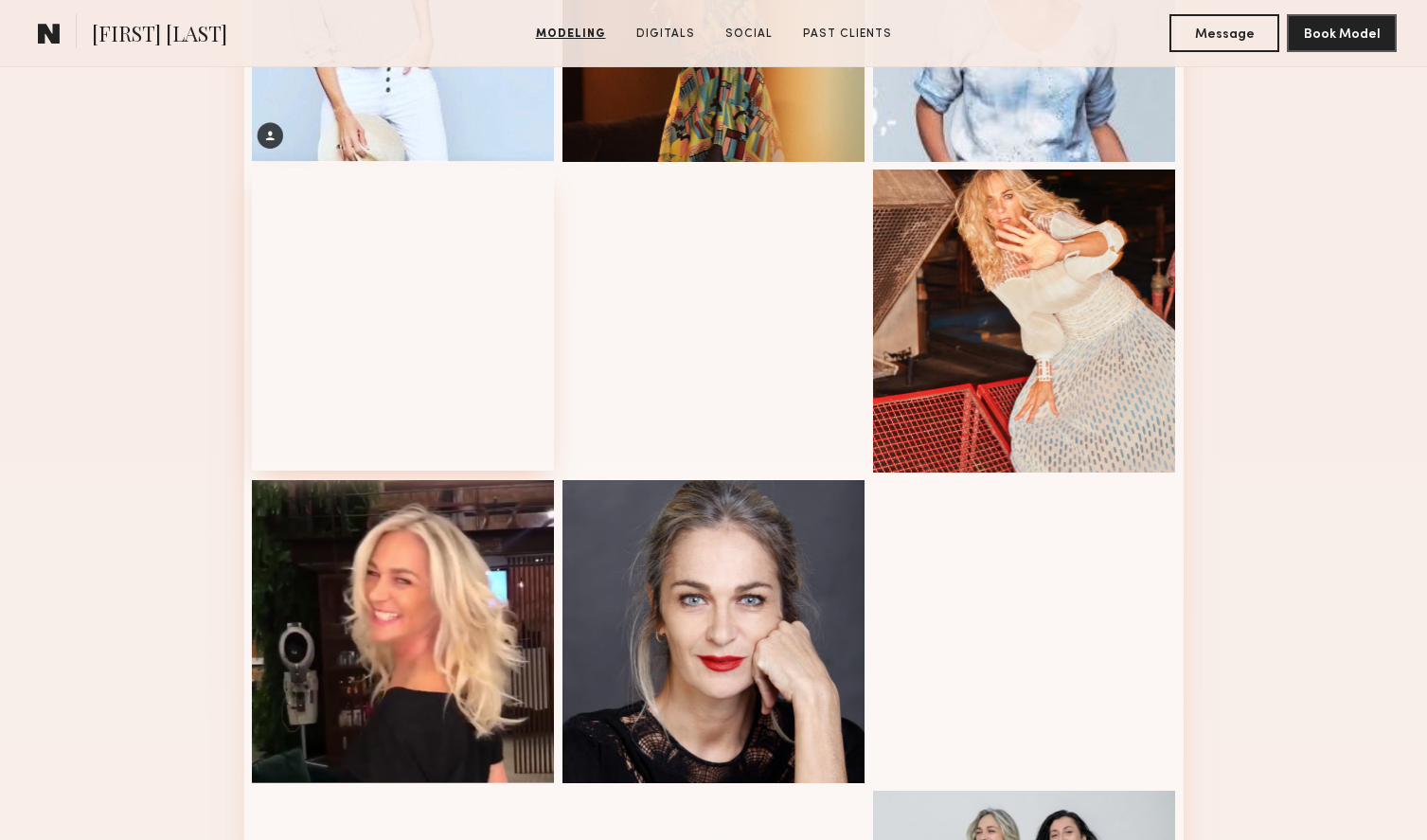 scroll, scrollTop: 1627, scrollLeft: 0, axis: vertical 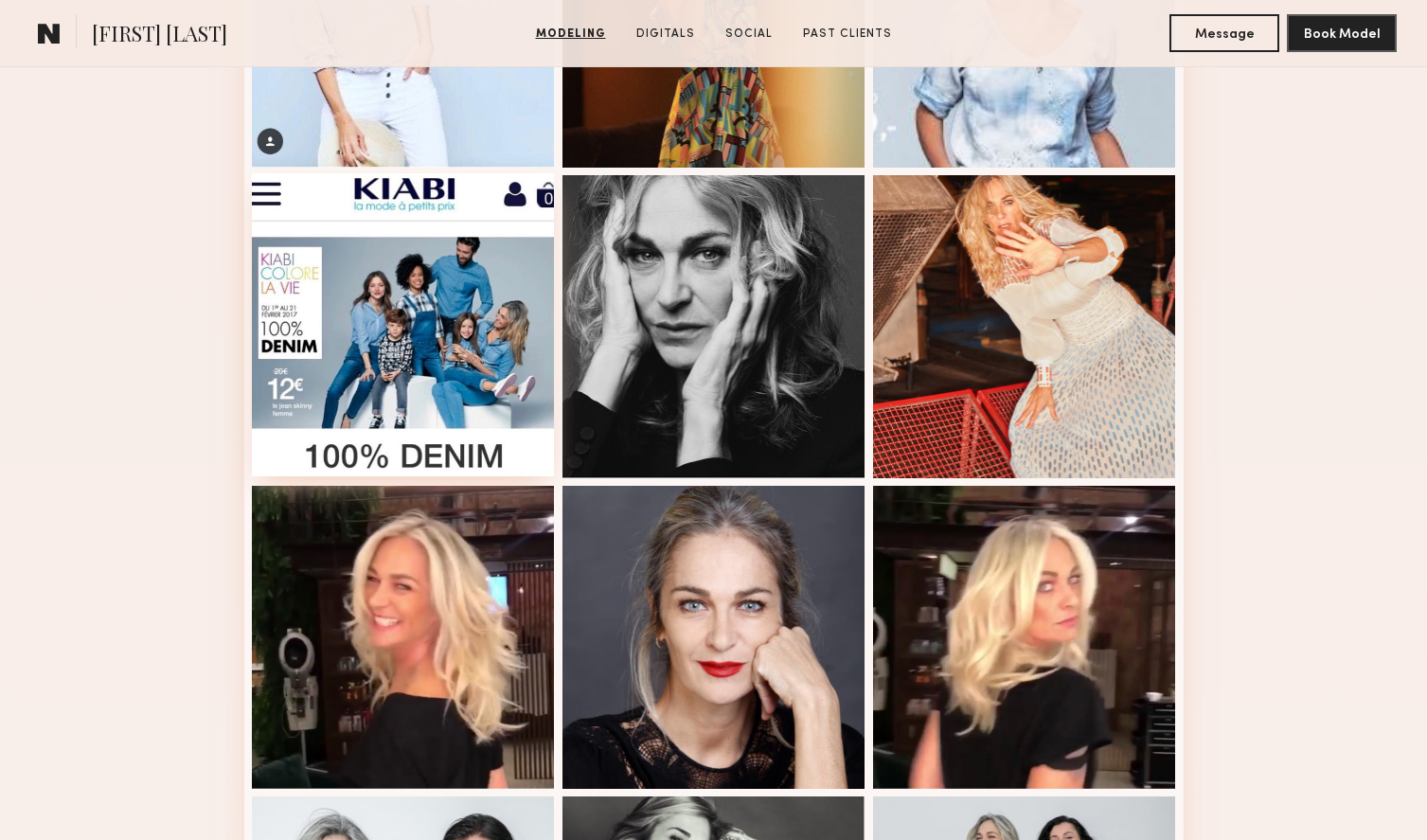 click at bounding box center [403, 325] 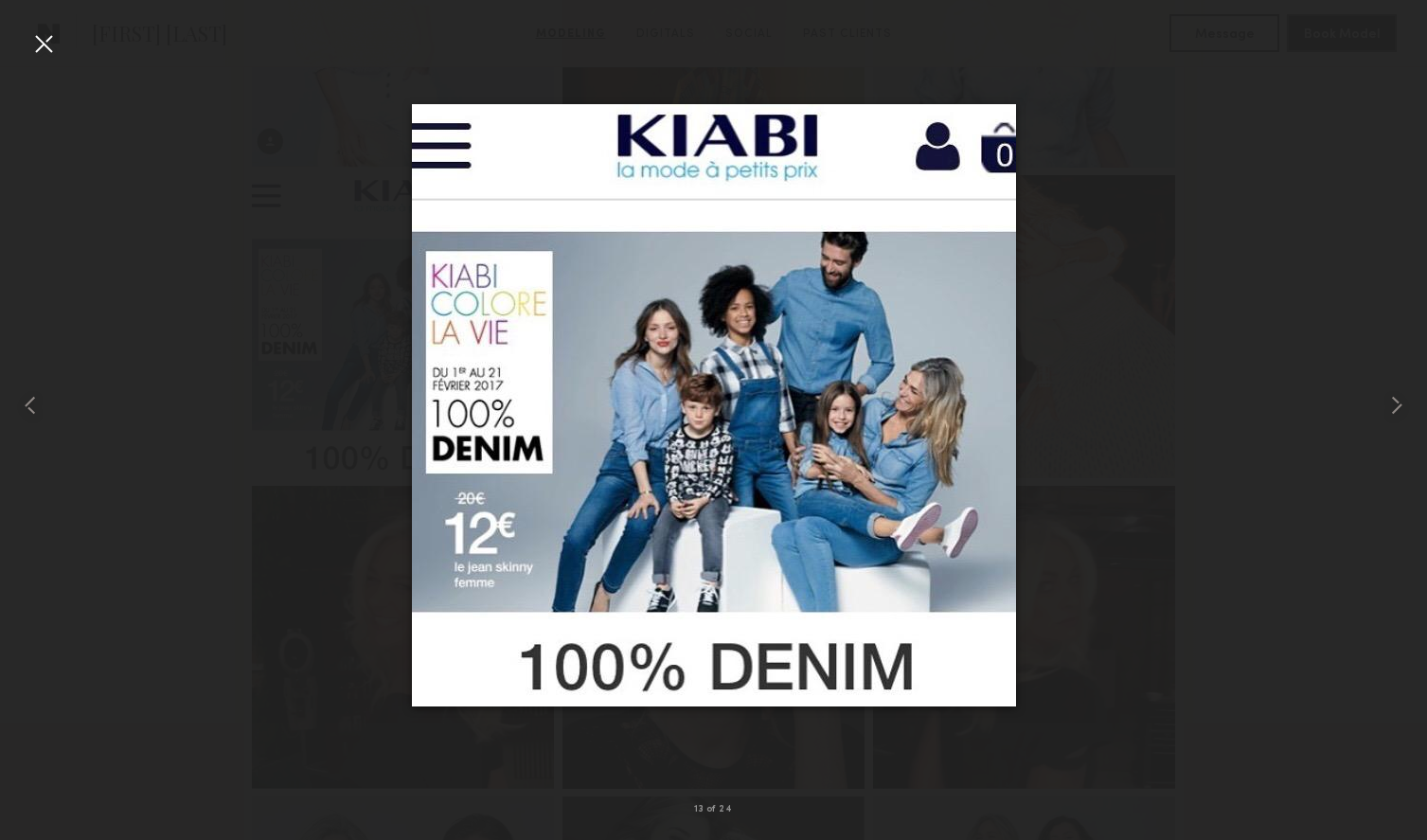 click at bounding box center [44, 44] 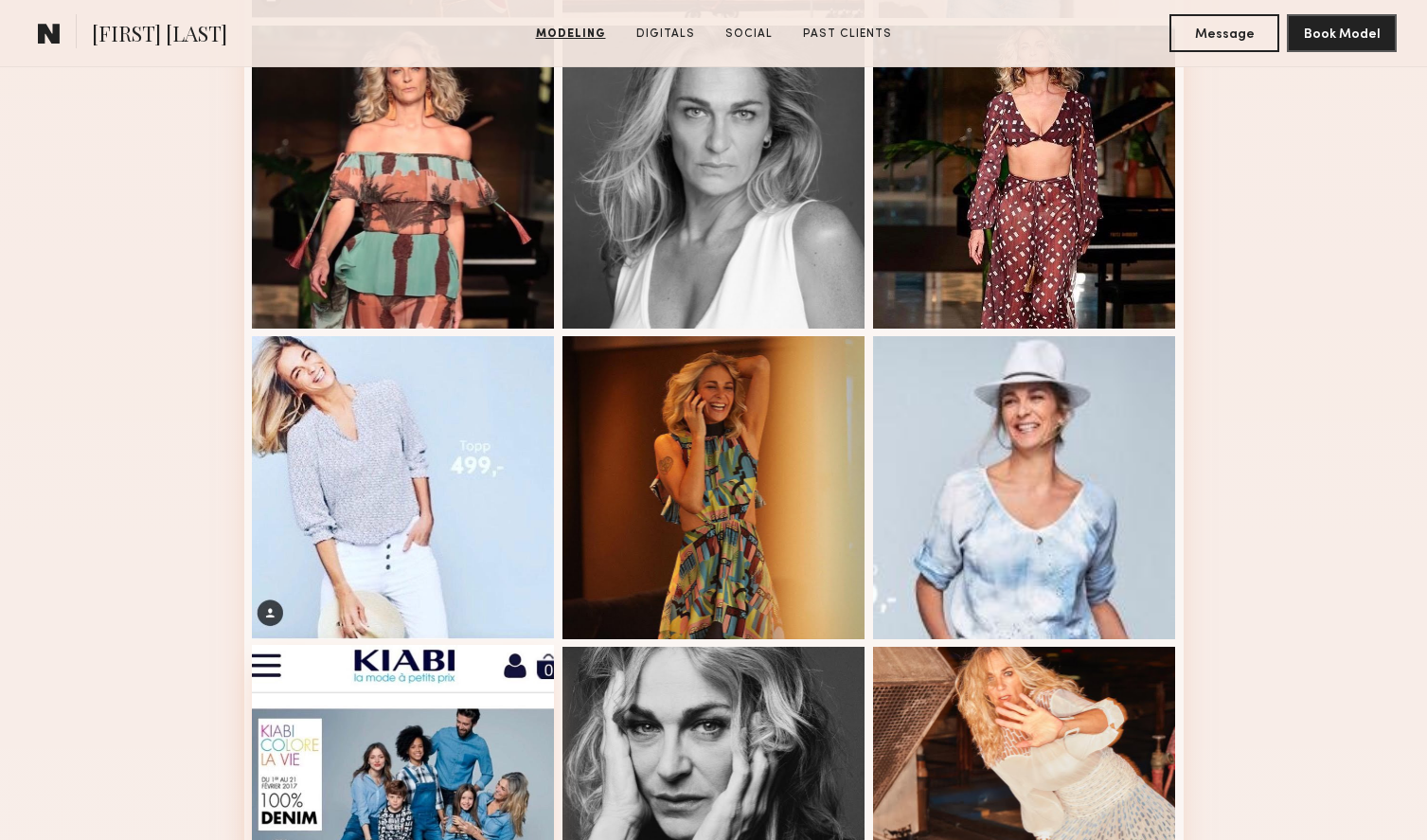 scroll, scrollTop: 1119, scrollLeft: 0, axis: vertical 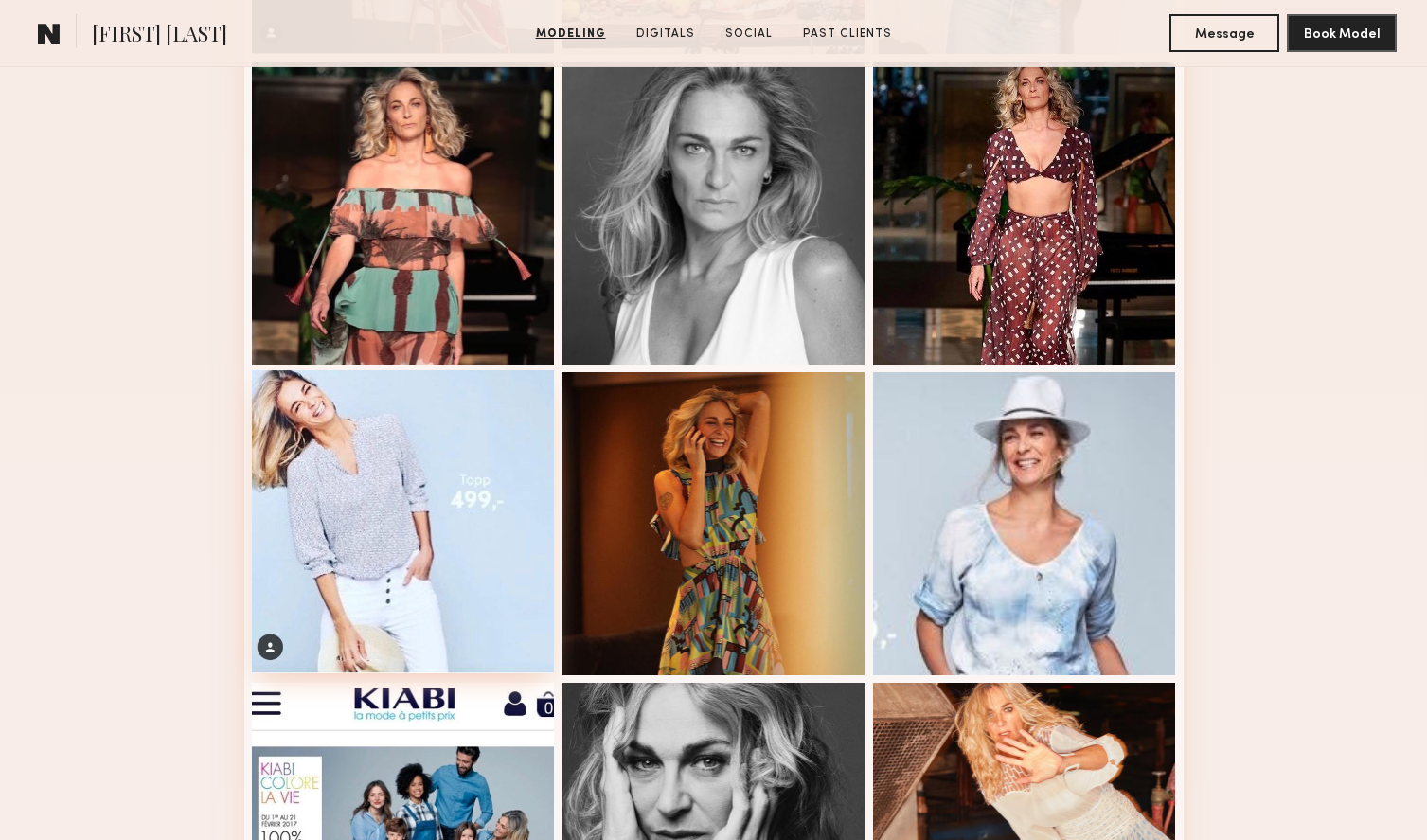 click at bounding box center (403, 522) 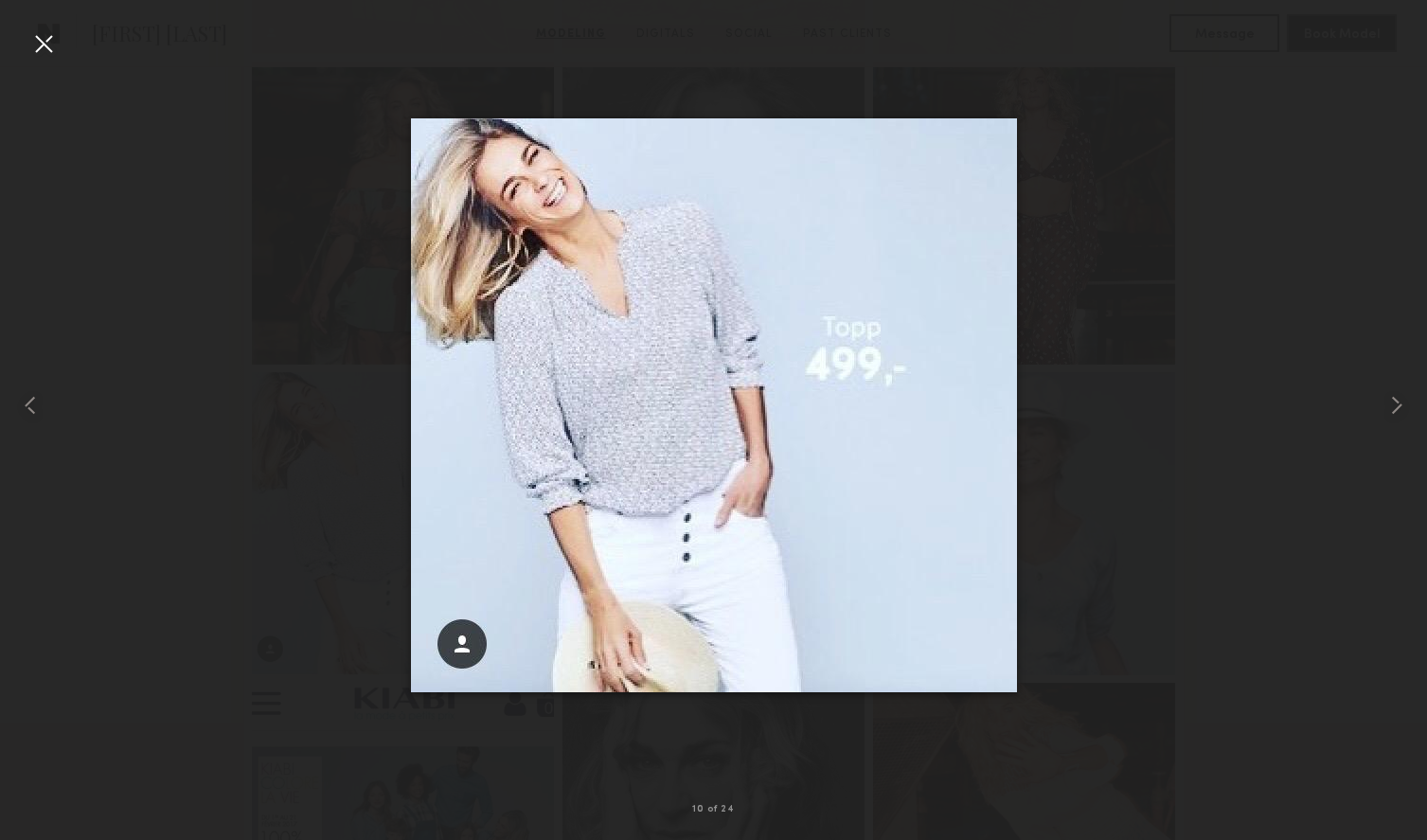 click at bounding box center [44, 44] 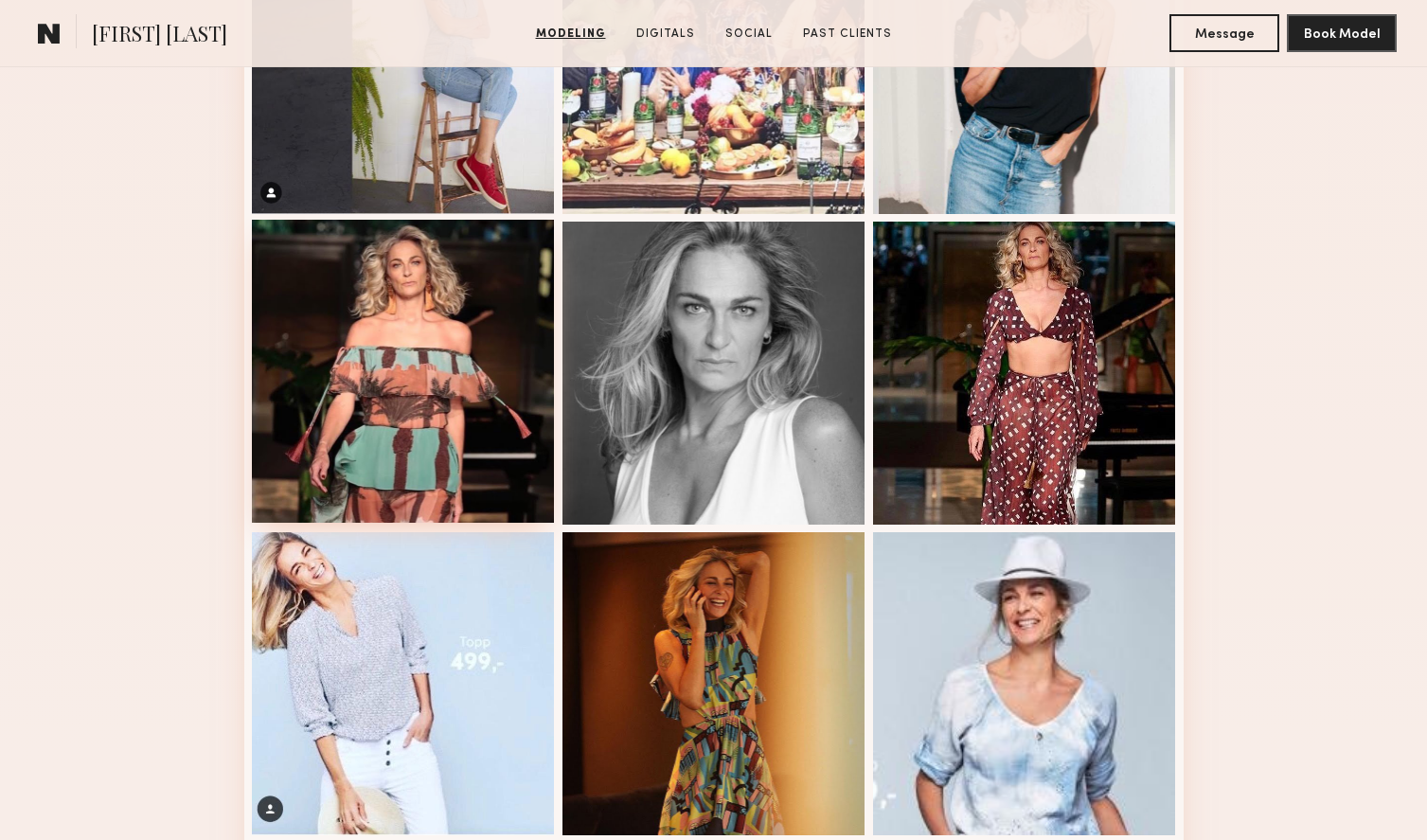 scroll, scrollTop: 958, scrollLeft: 0, axis: vertical 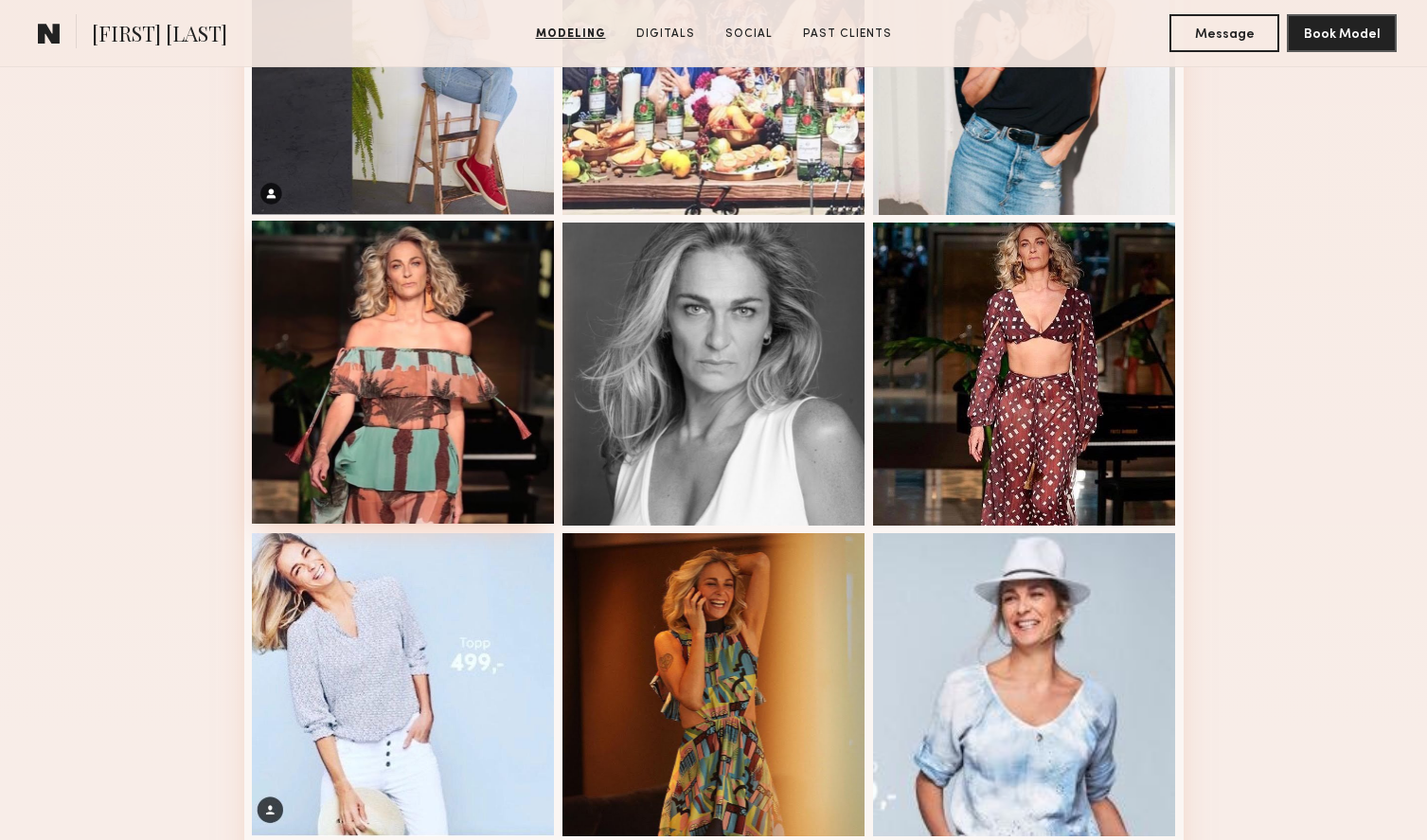 click at bounding box center [403, 372] 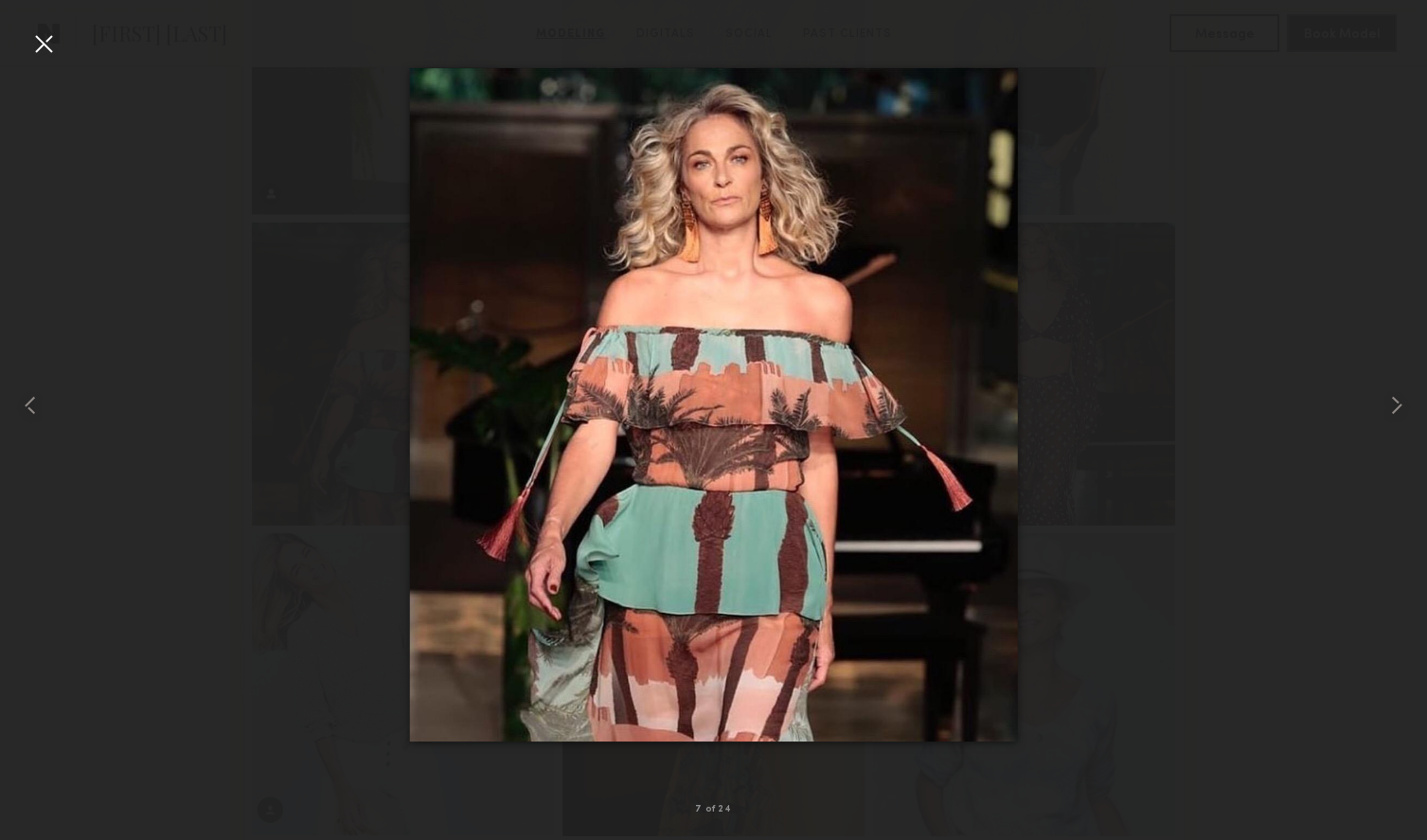click at bounding box center [44, 44] 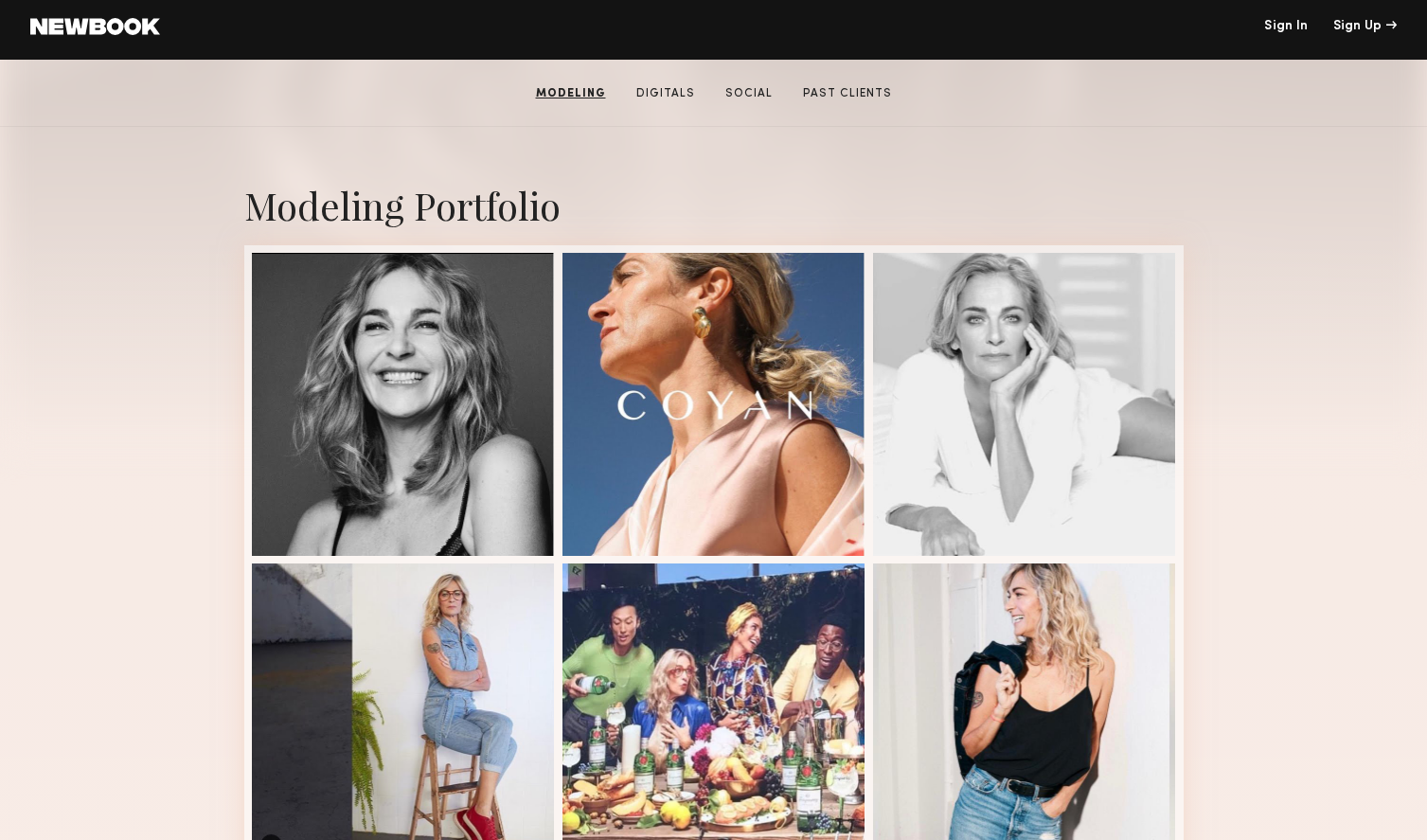 scroll, scrollTop: 300, scrollLeft: 0, axis: vertical 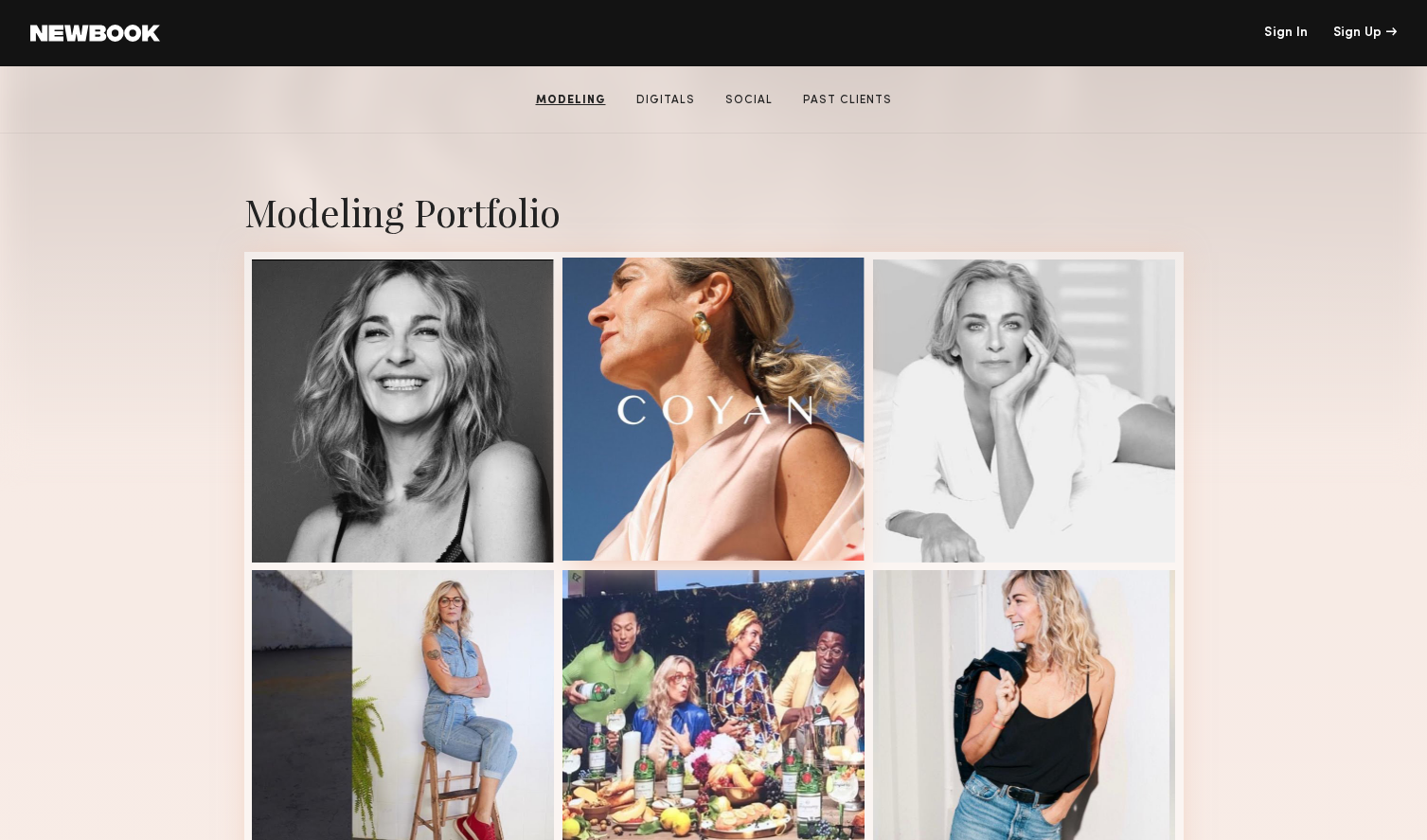 click at bounding box center [714, 409] 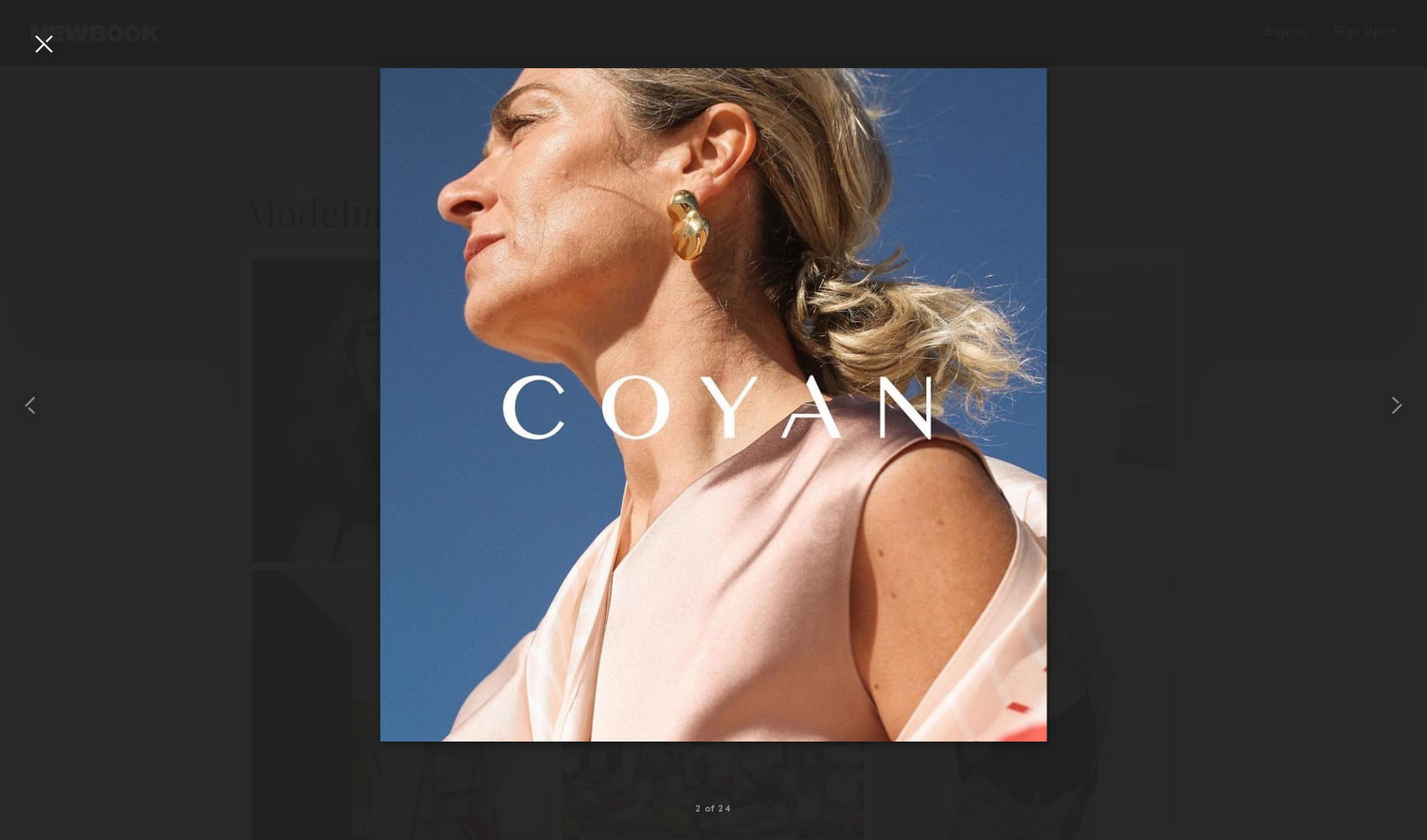 click at bounding box center [44, 44] 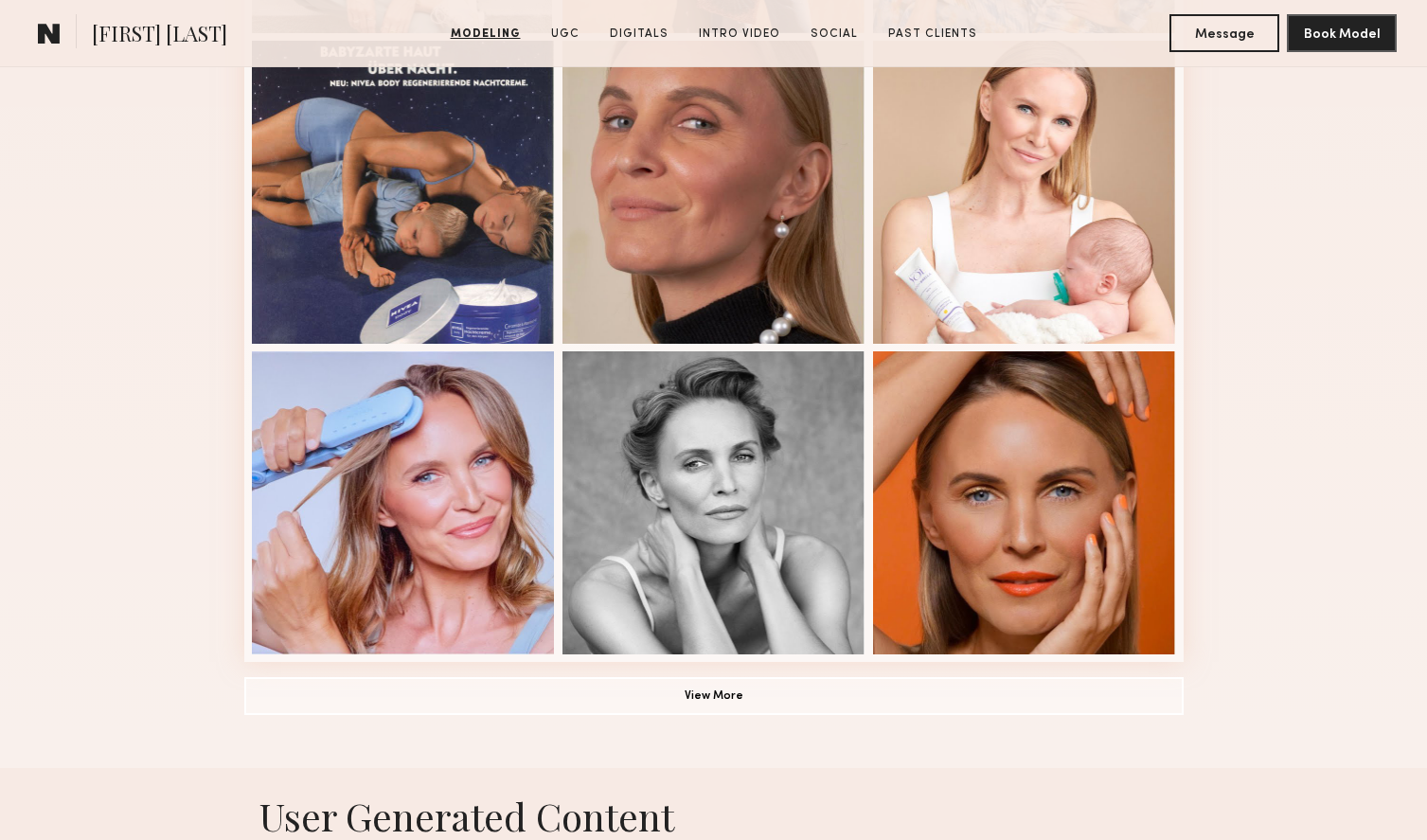 scroll, scrollTop: 1141, scrollLeft: 0, axis: vertical 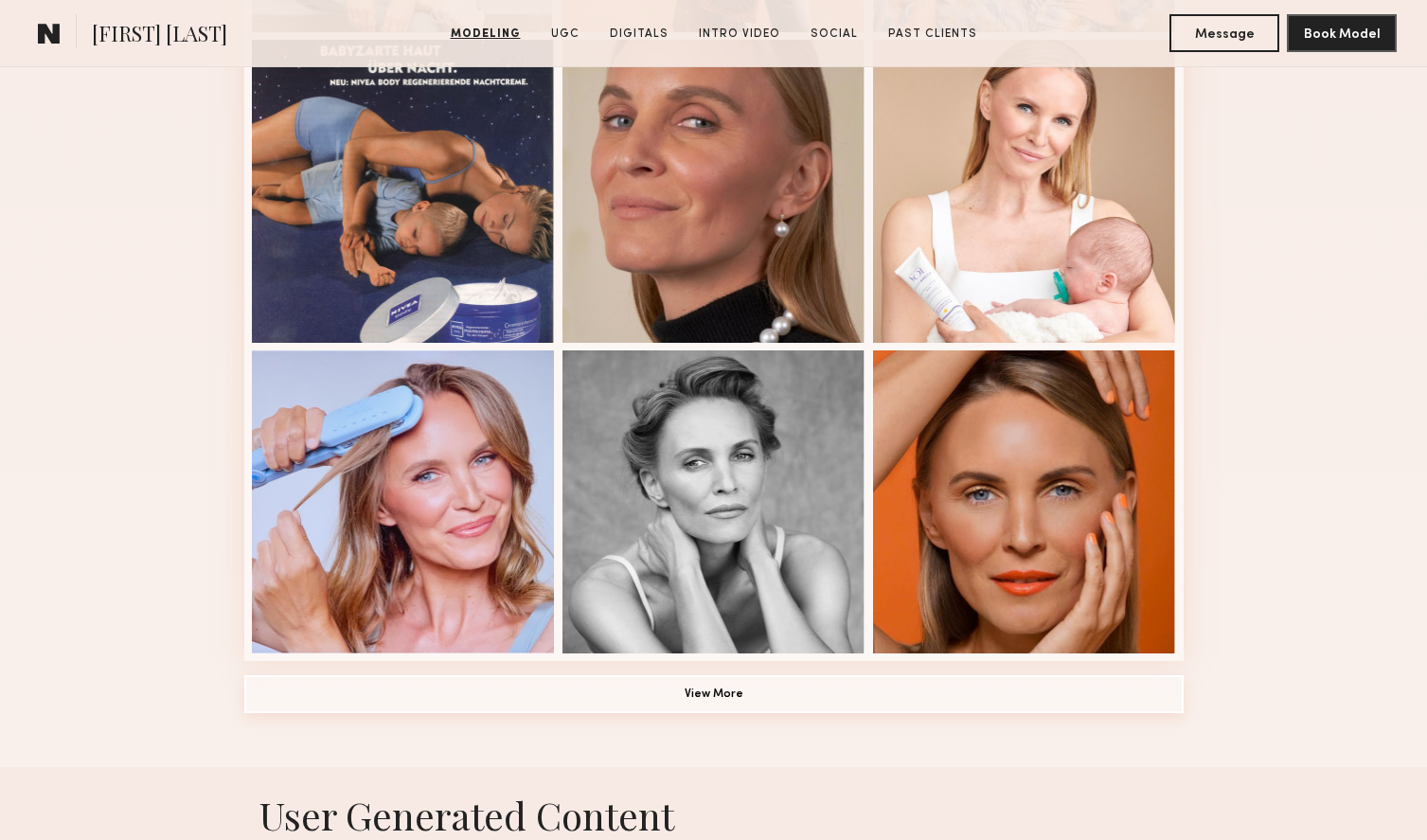 click on "View More" 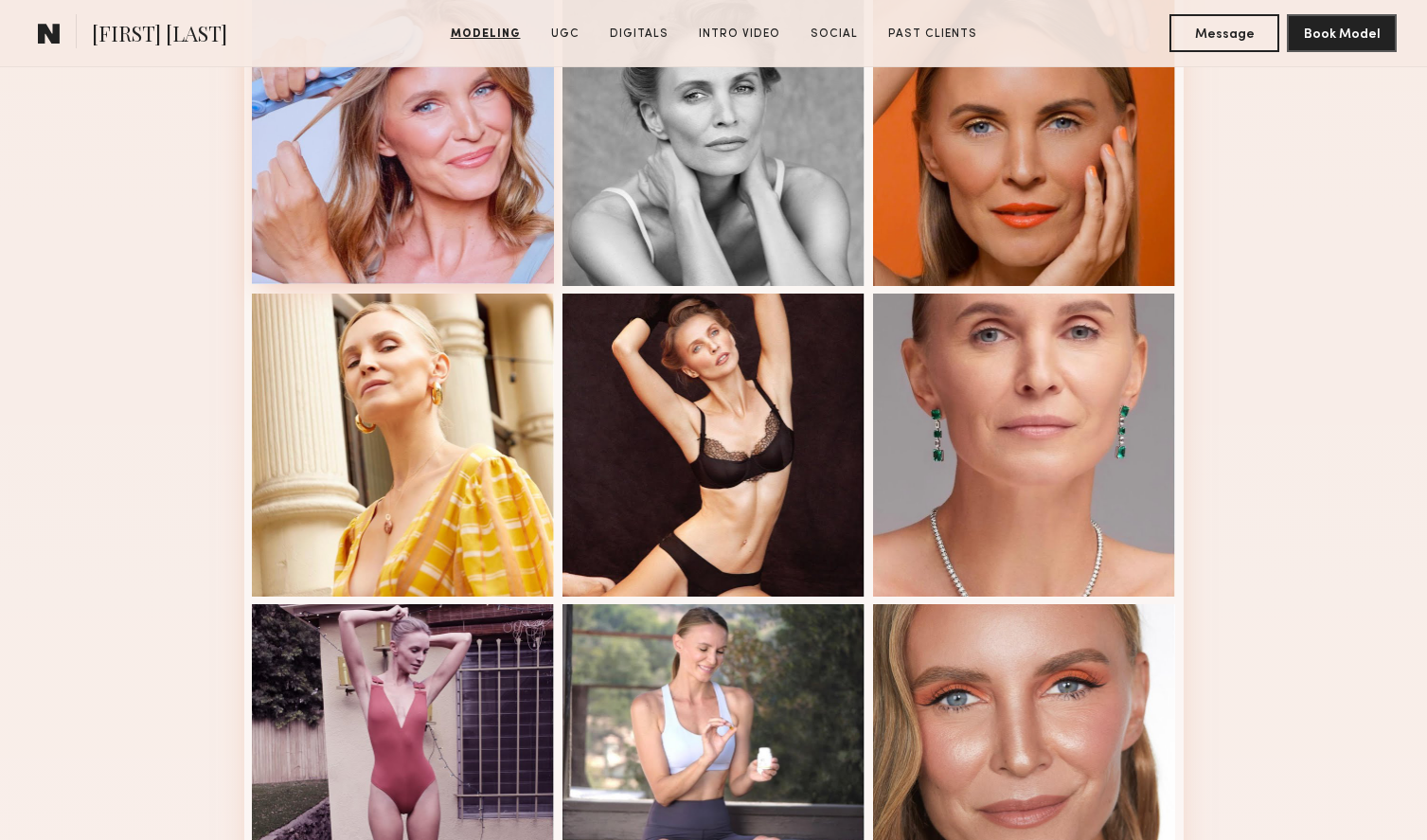 scroll, scrollTop: 1605, scrollLeft: 0, axis: vertical 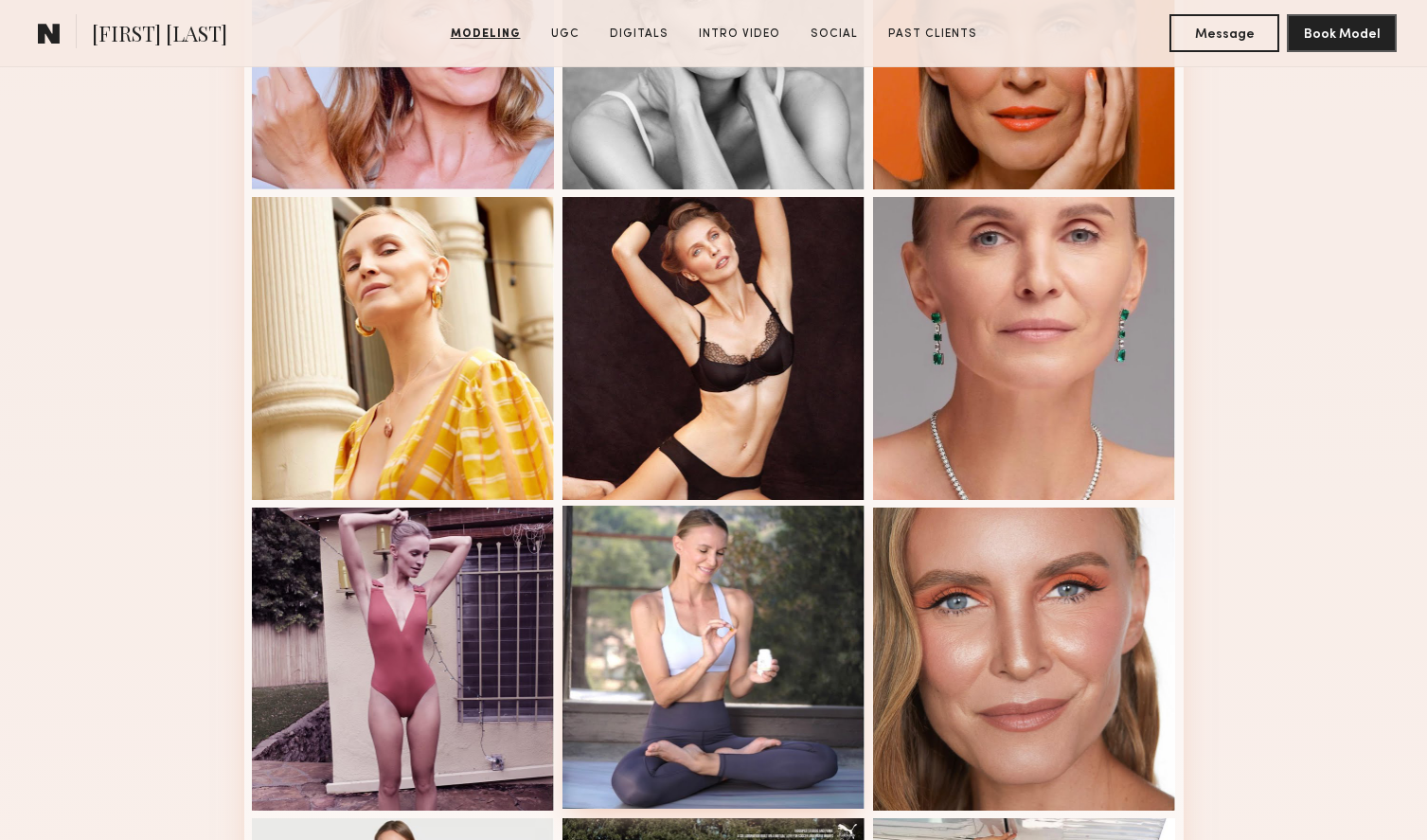 click at bounding box center [714, 657] 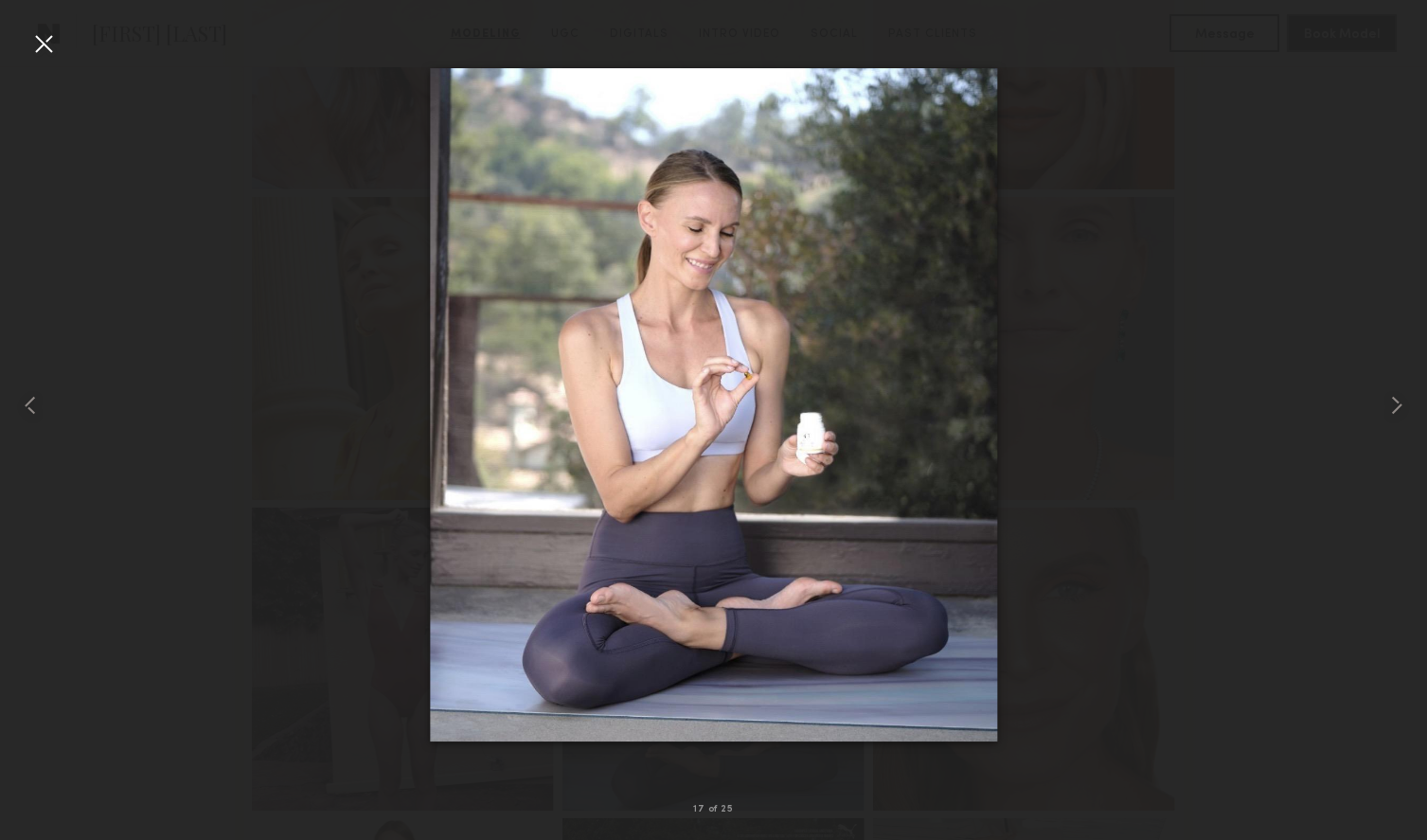 click at bounding box center [44, 44] 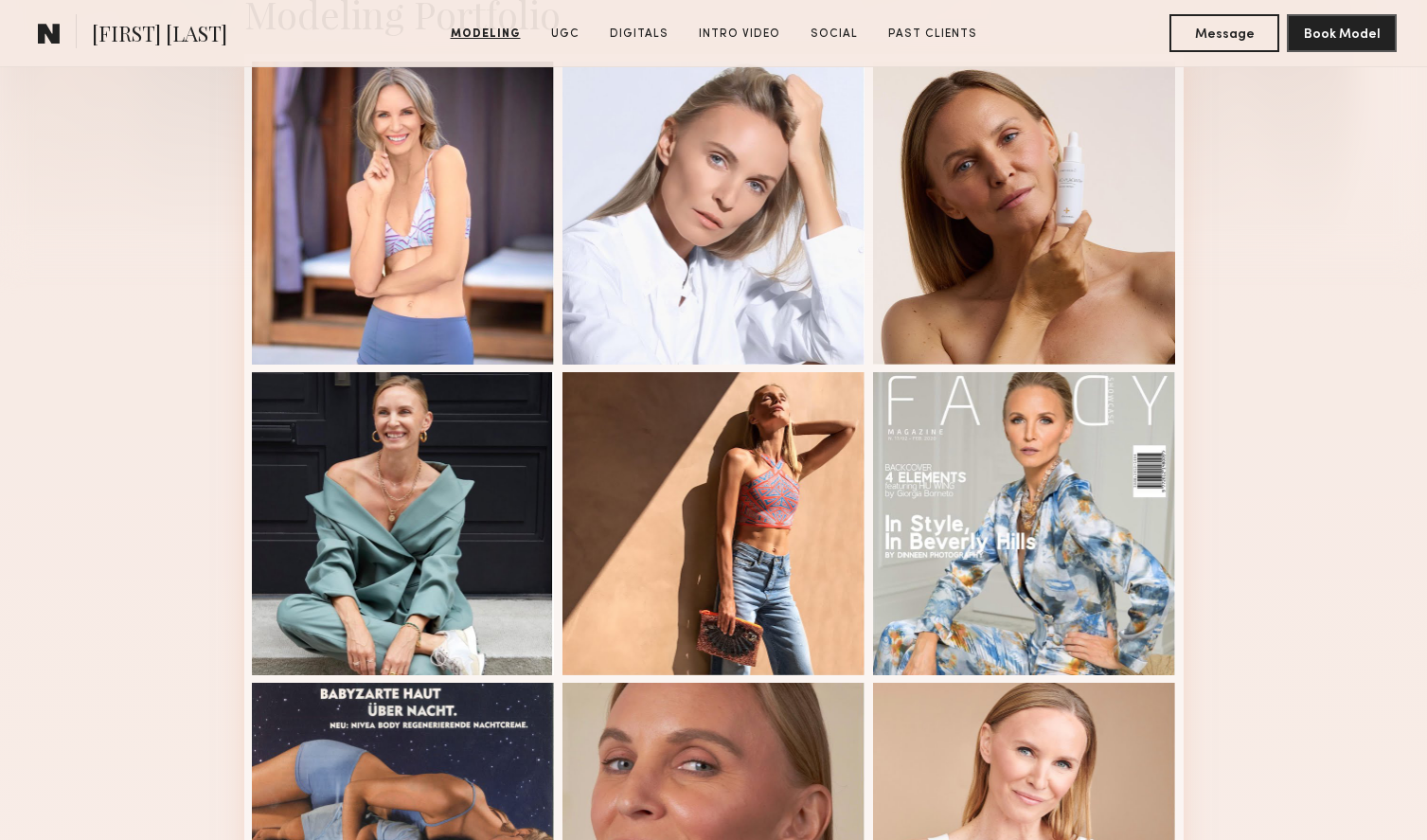 scroll, scrollTop: 463, scrollLeft: 0, axis: vertical 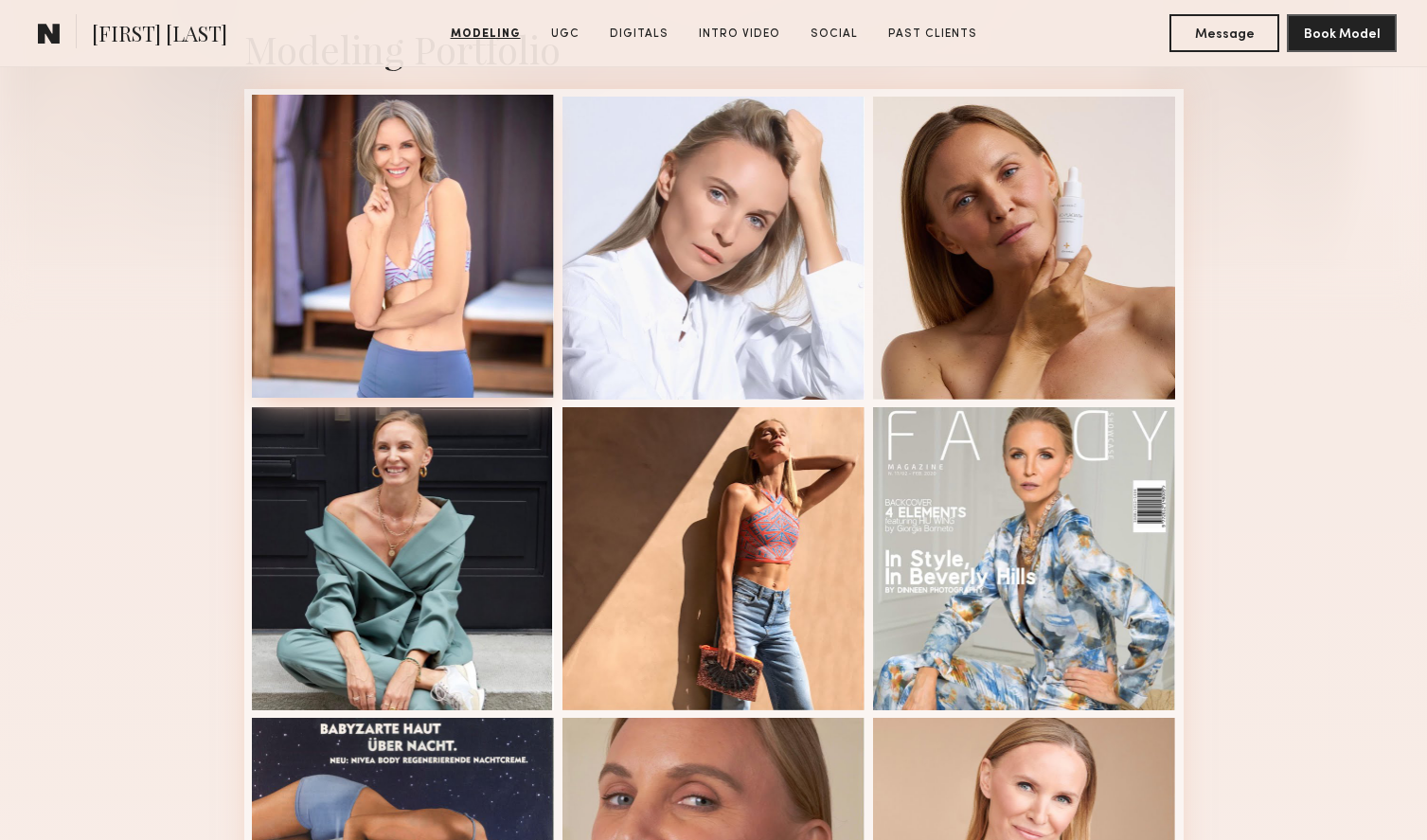 click at bounding box center [403, 246] 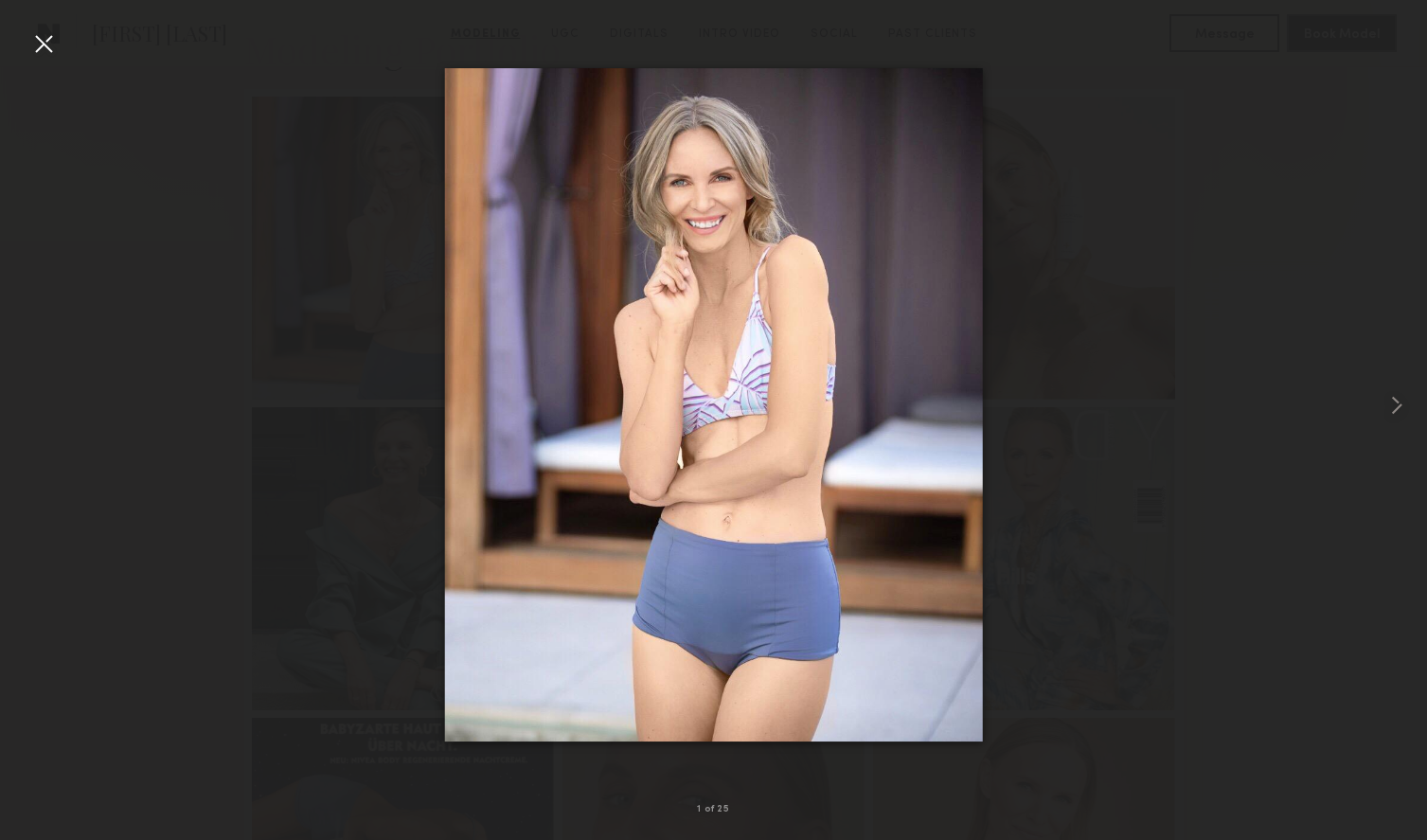 click at bounding box center (44, 44) 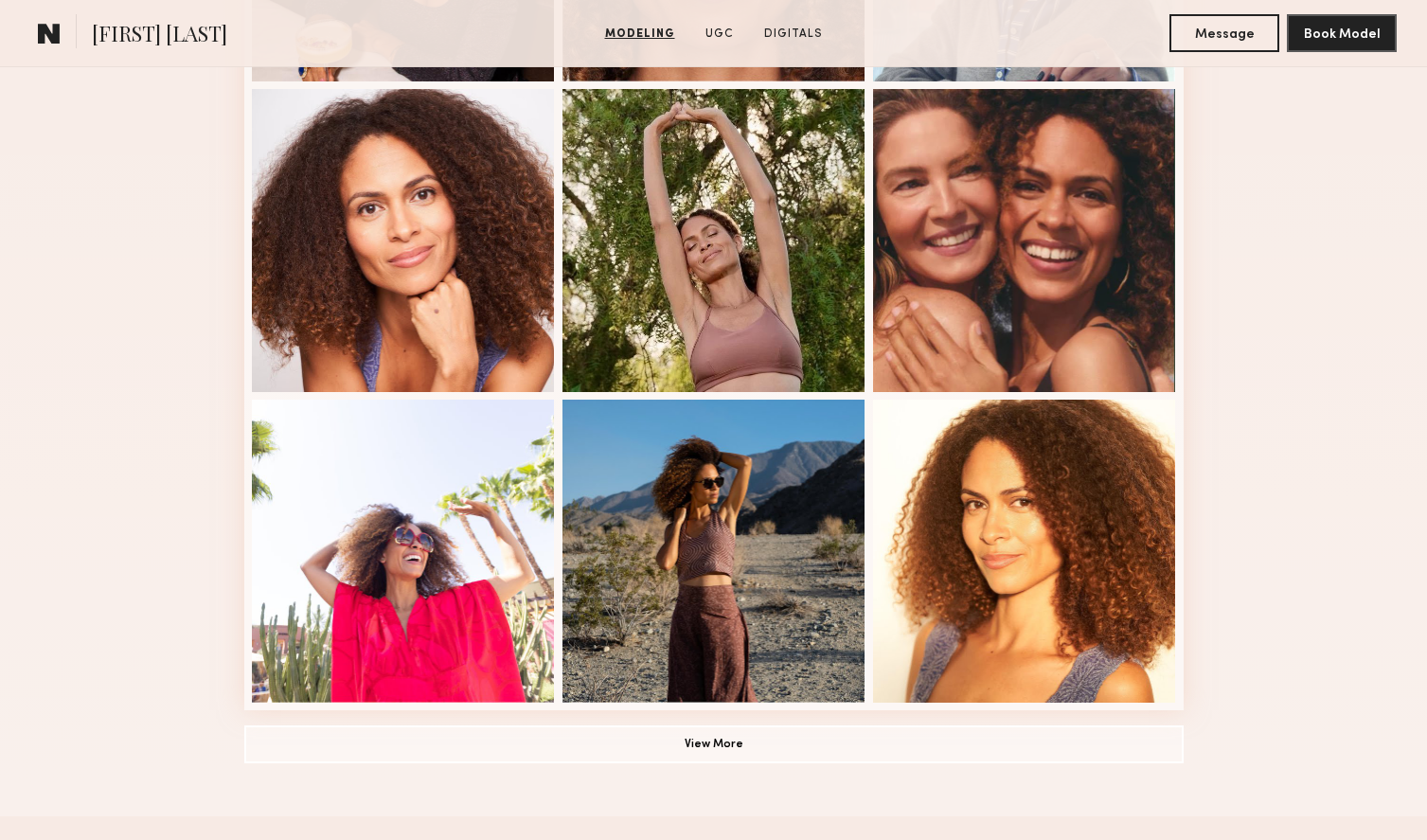 scroll, scrollTop: 1093, scrollLeft: 0, axis: vertical 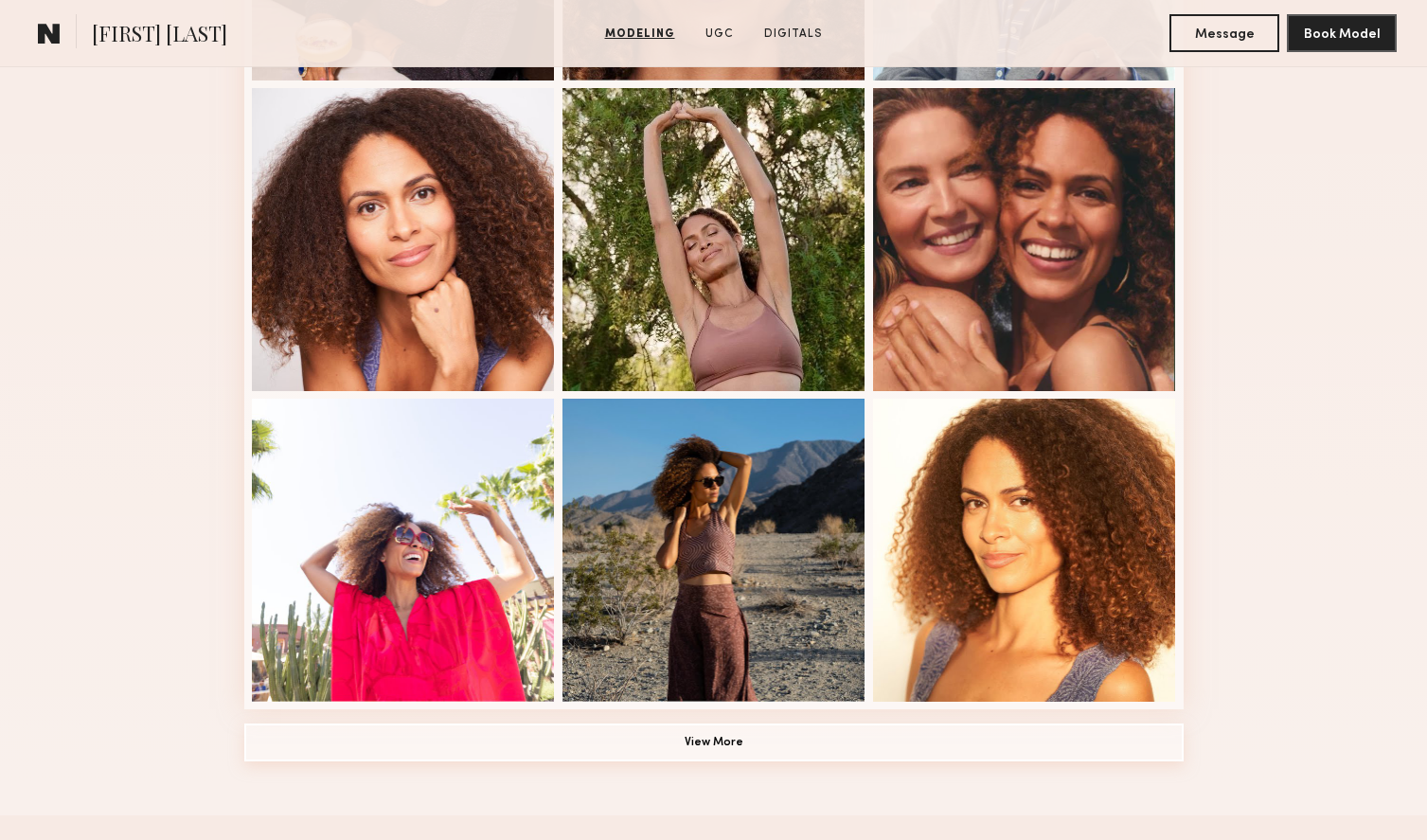 click on "View More" 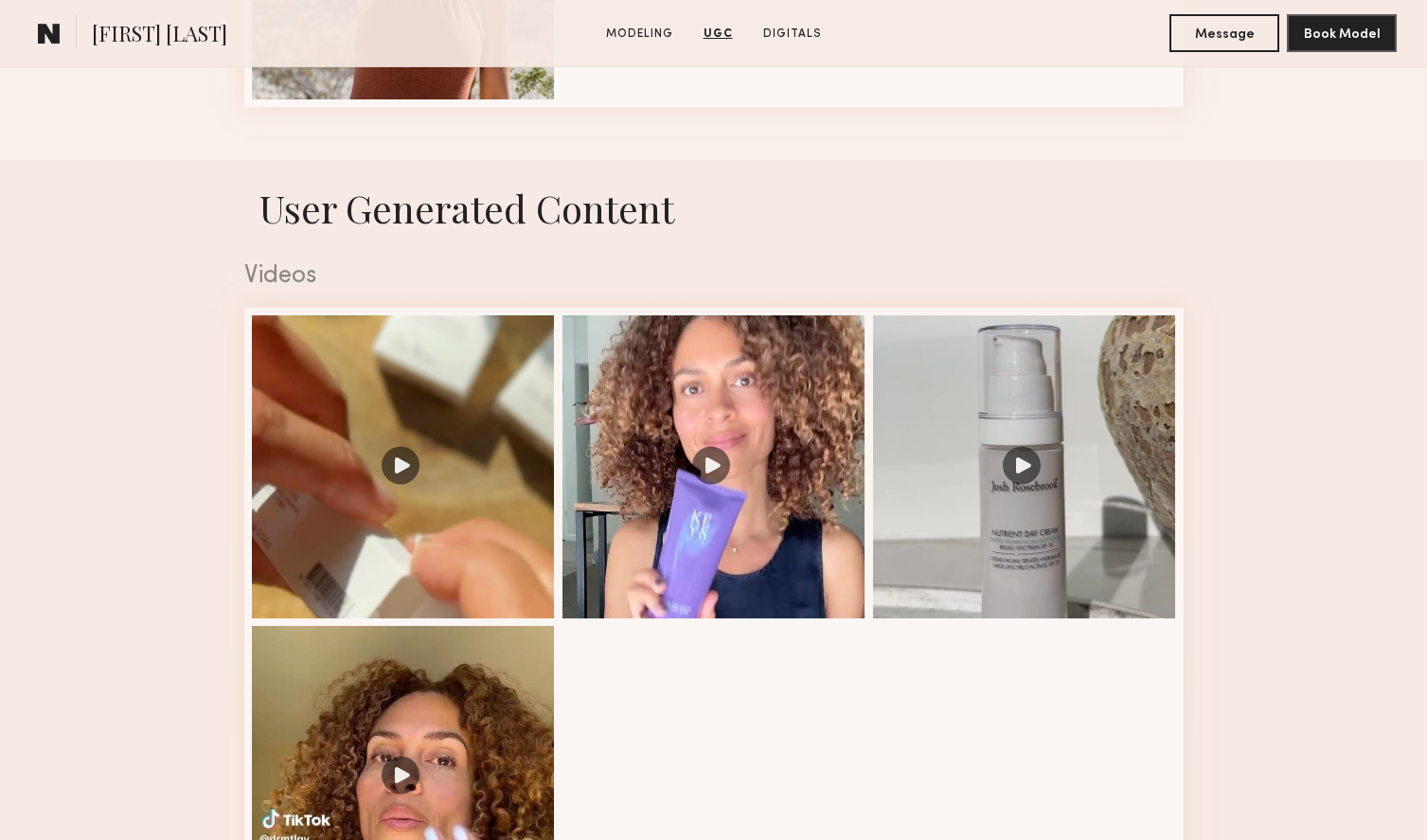 scroll, scrollTop: 2039, scrollLeft: 0, axis: vertical 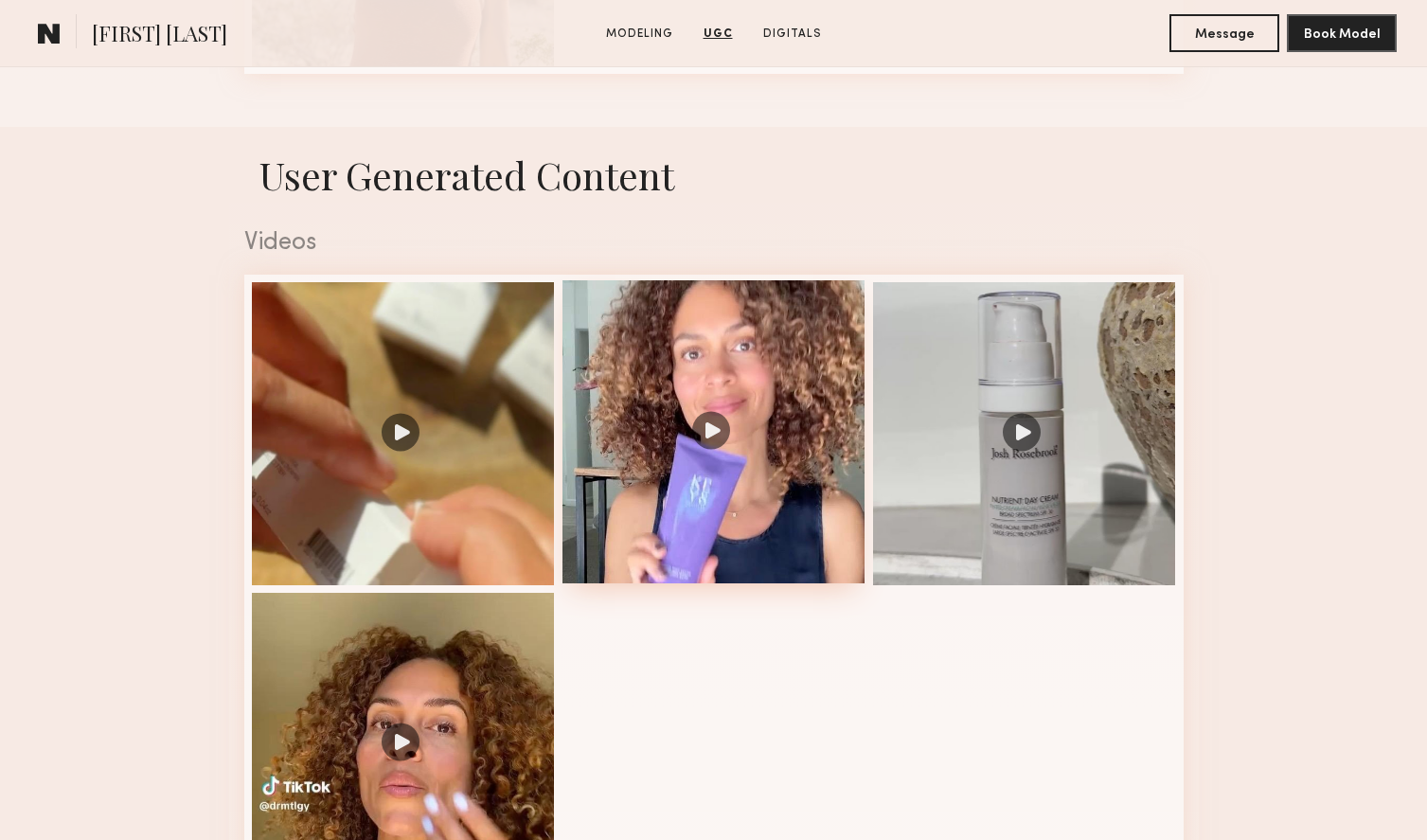 click at bounding box center (714, 432) 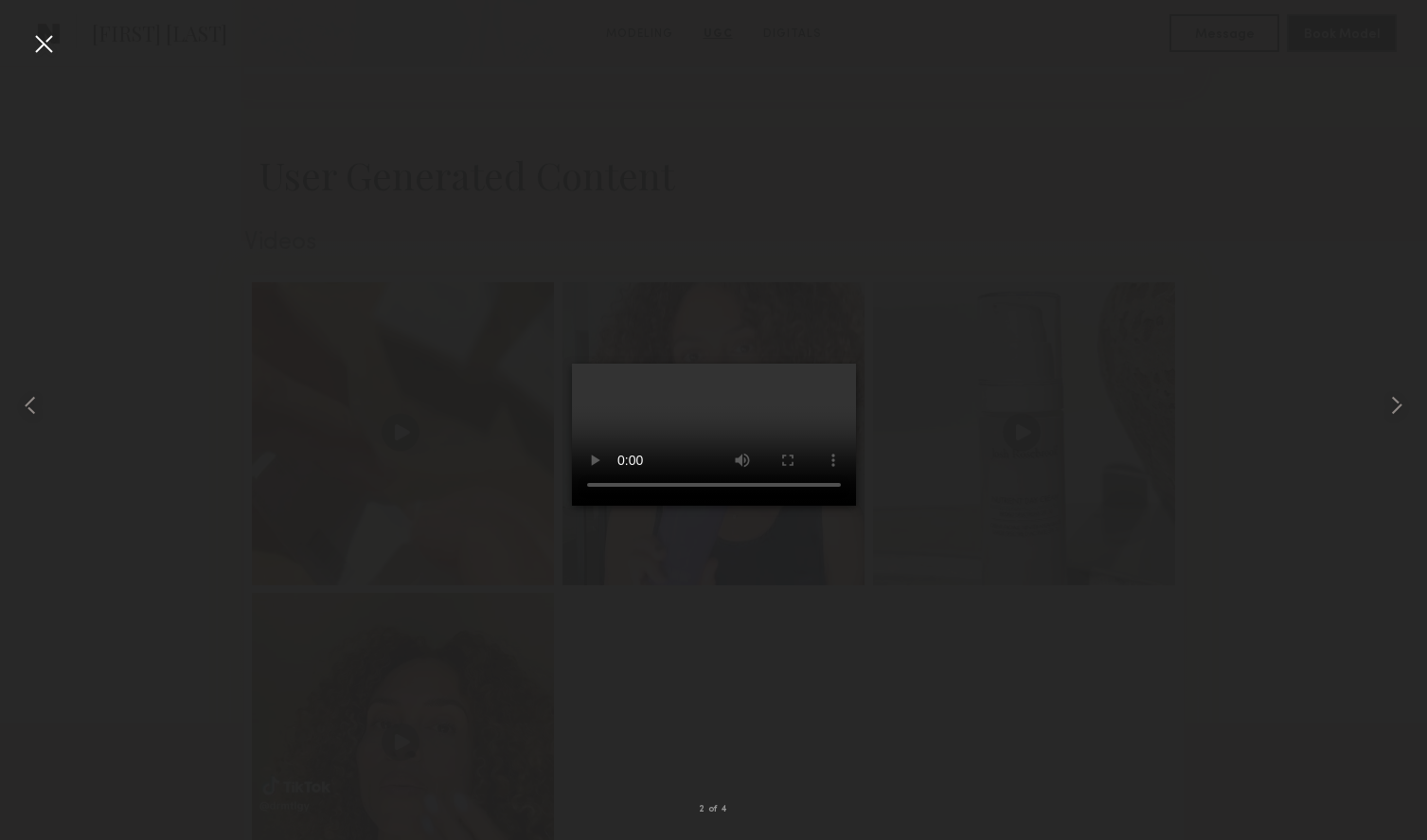 click at bounding box center (44, 44) 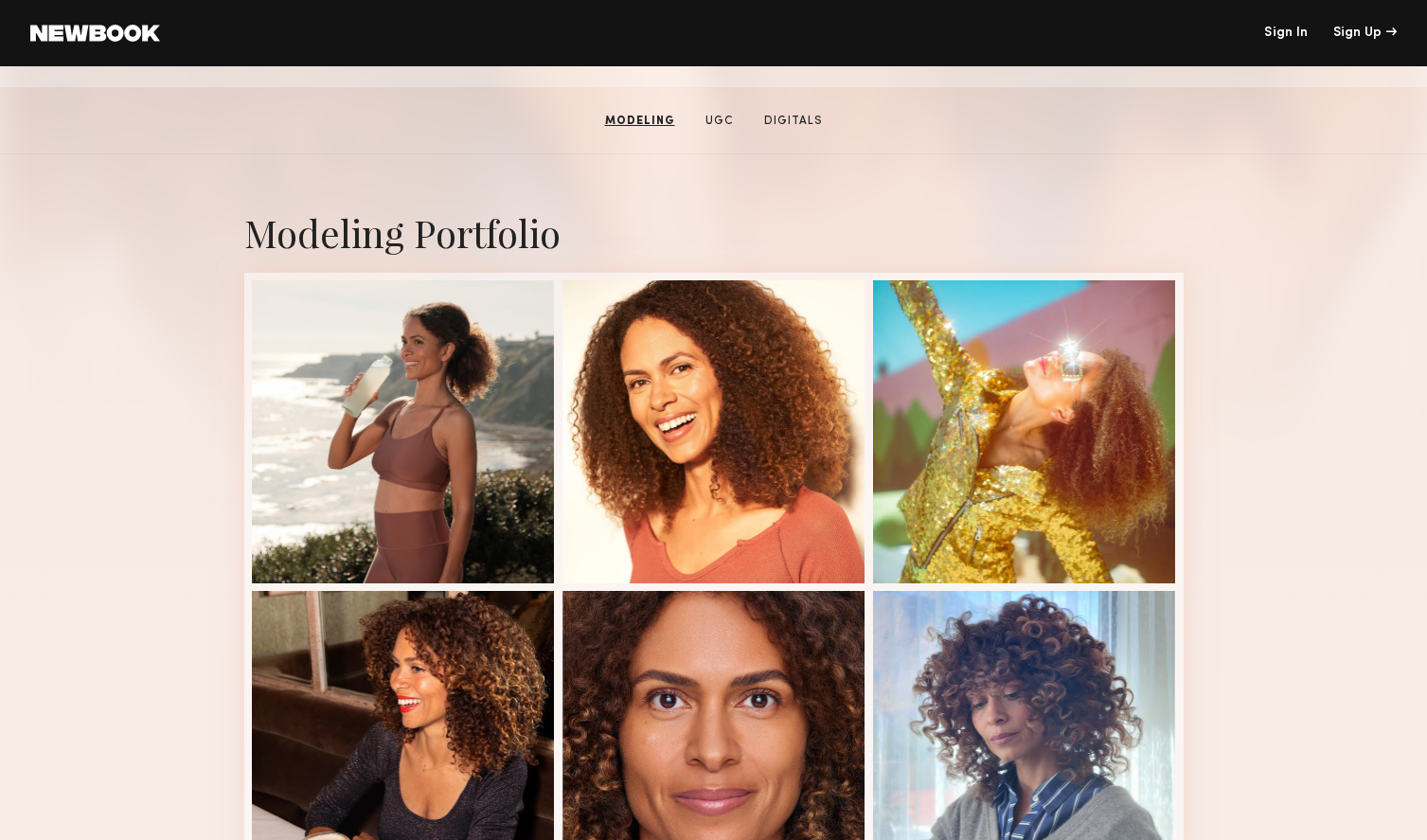 scroll, scrollTop: 281, scrollLeft: 0, axis: vertical 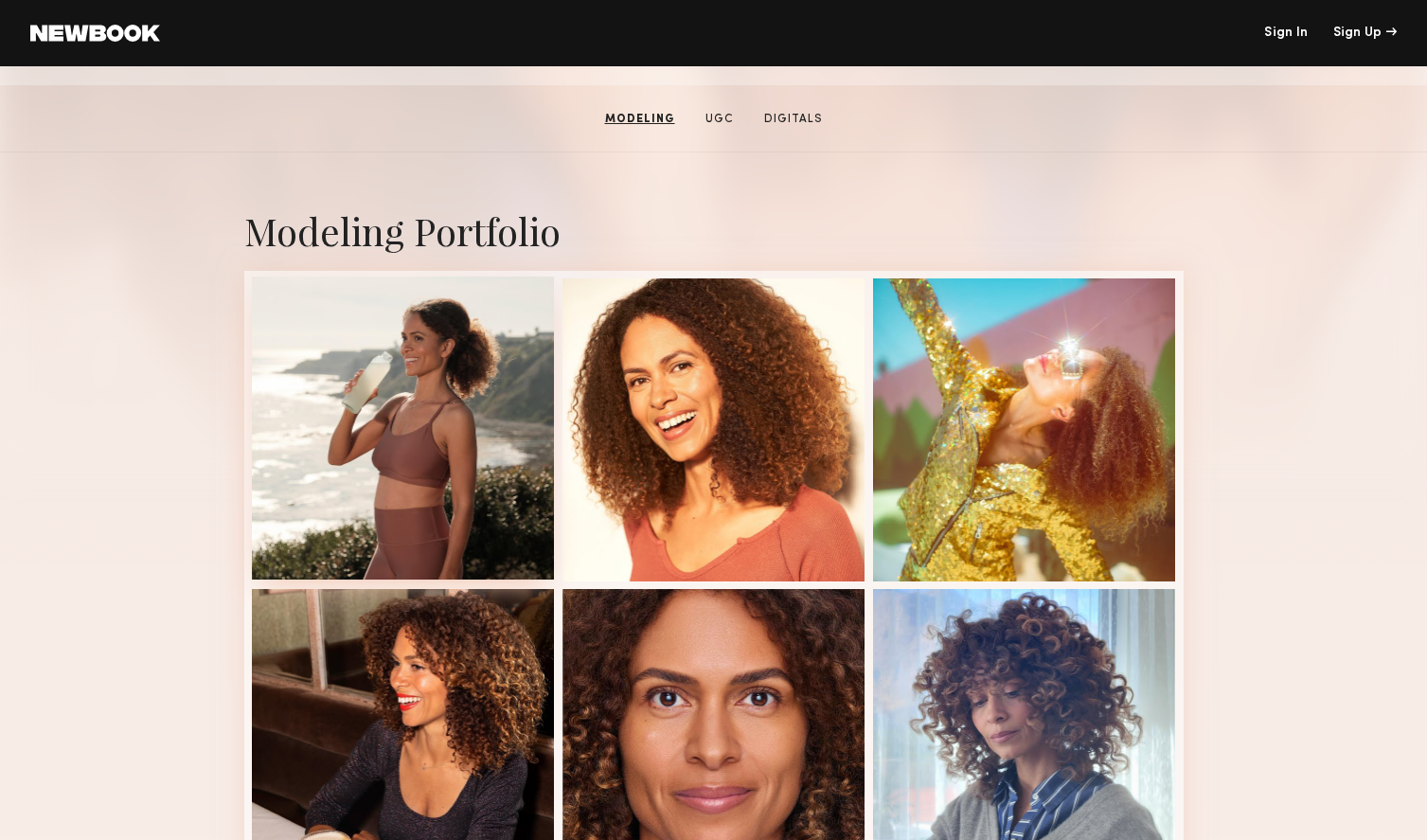 click at bounding box center [403, 428] 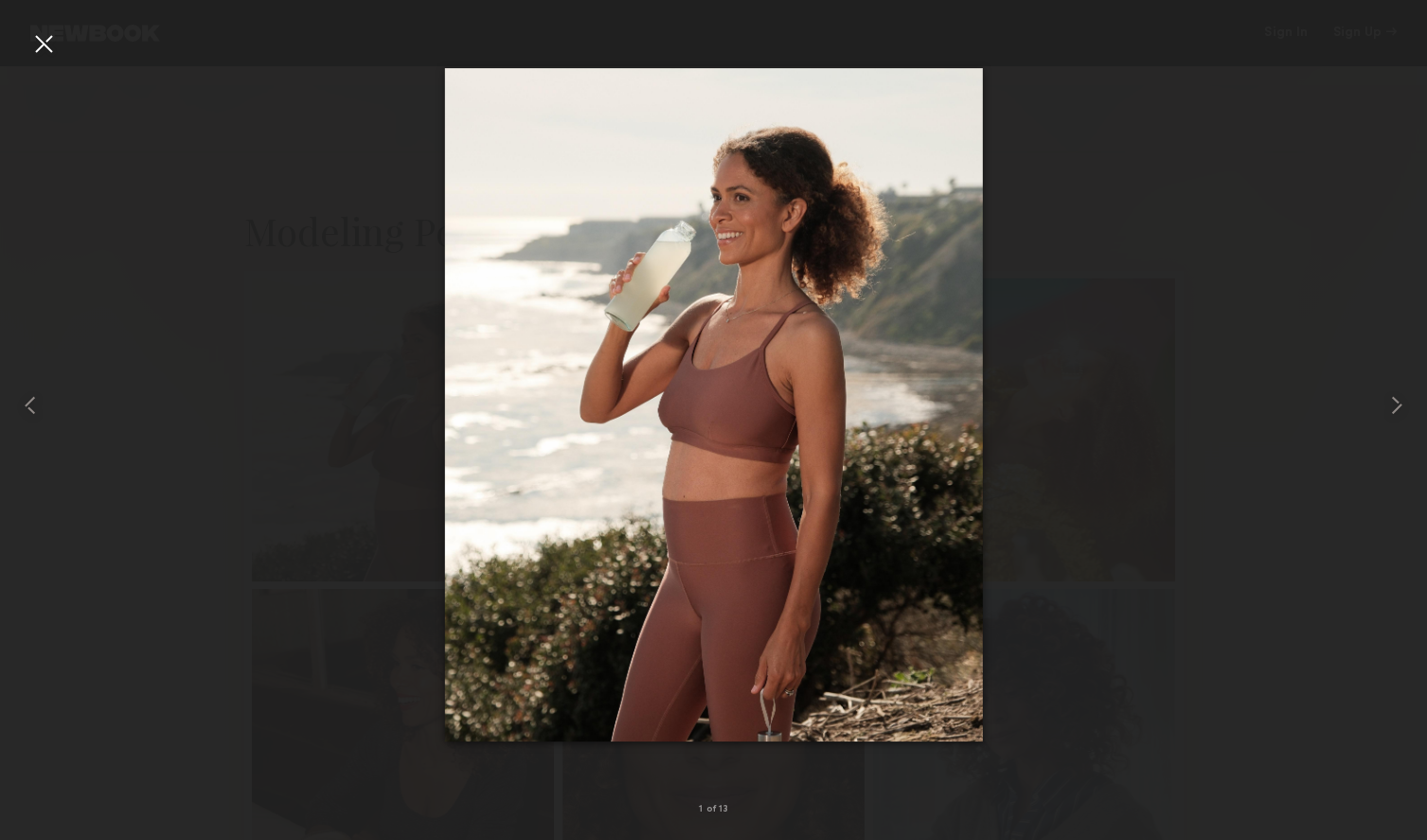 click at bounding box center (44, 44) 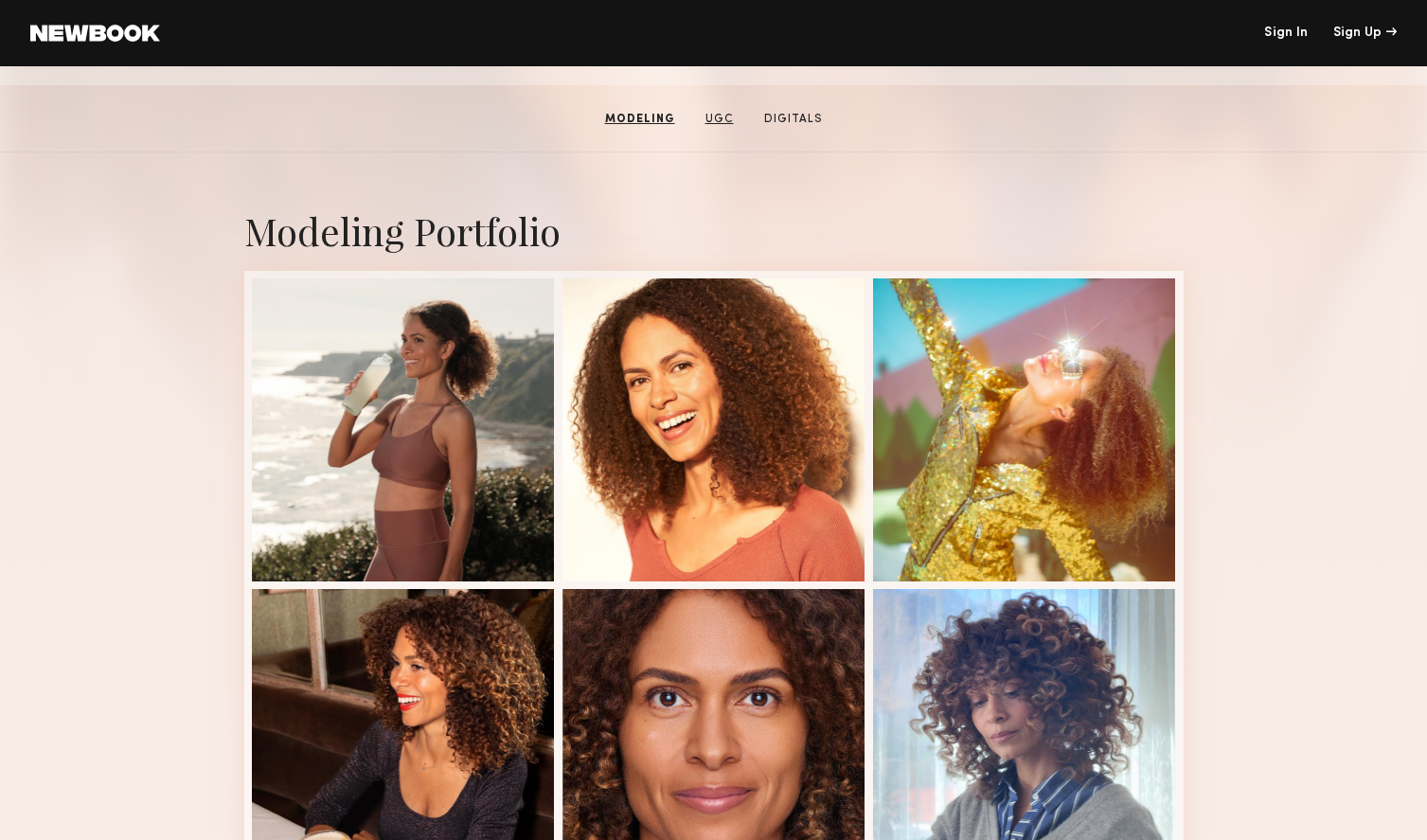 click on "UGC" 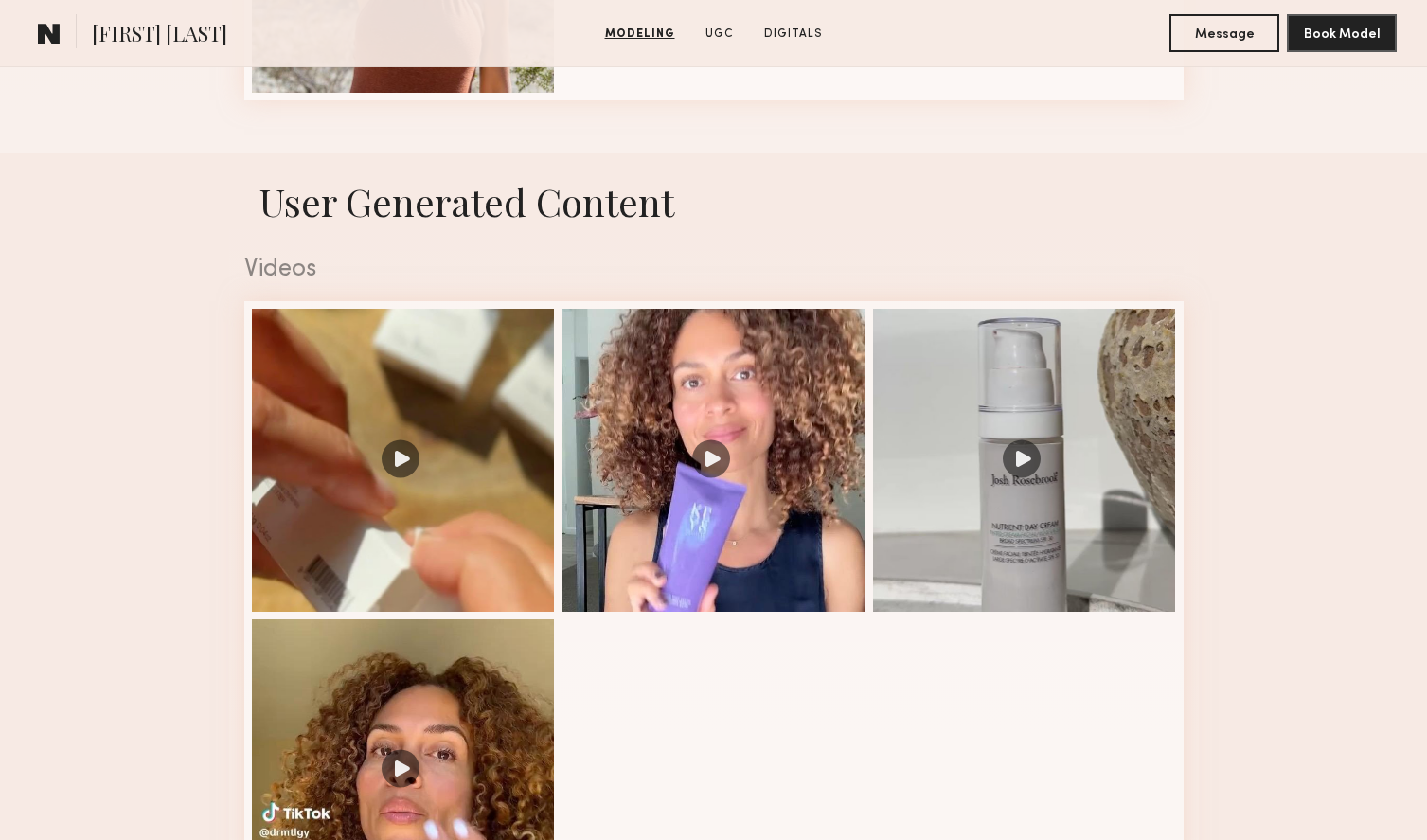 scroll, scrollTop: 2051, scrollLeft: 0, axis: vertical 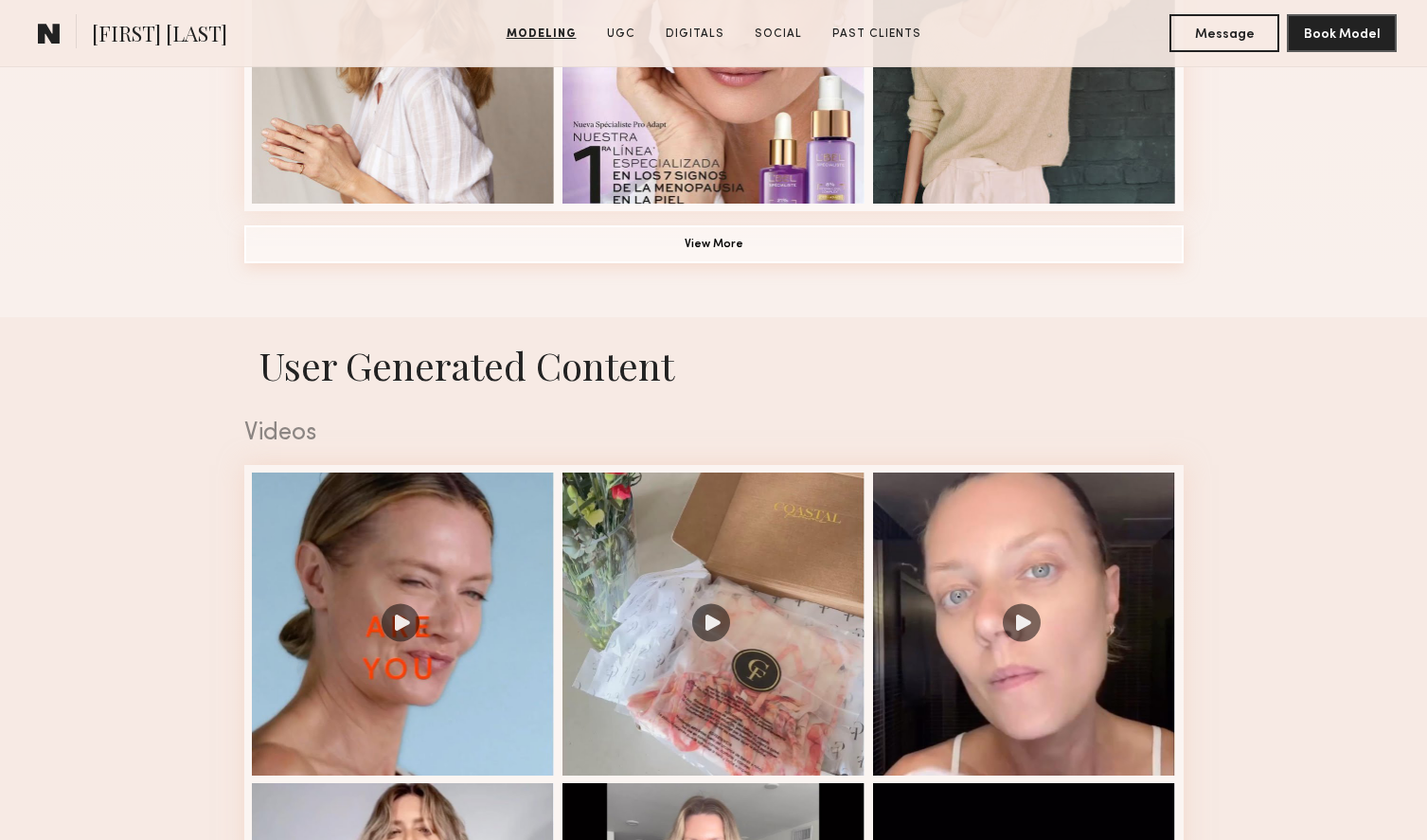click on "View More" 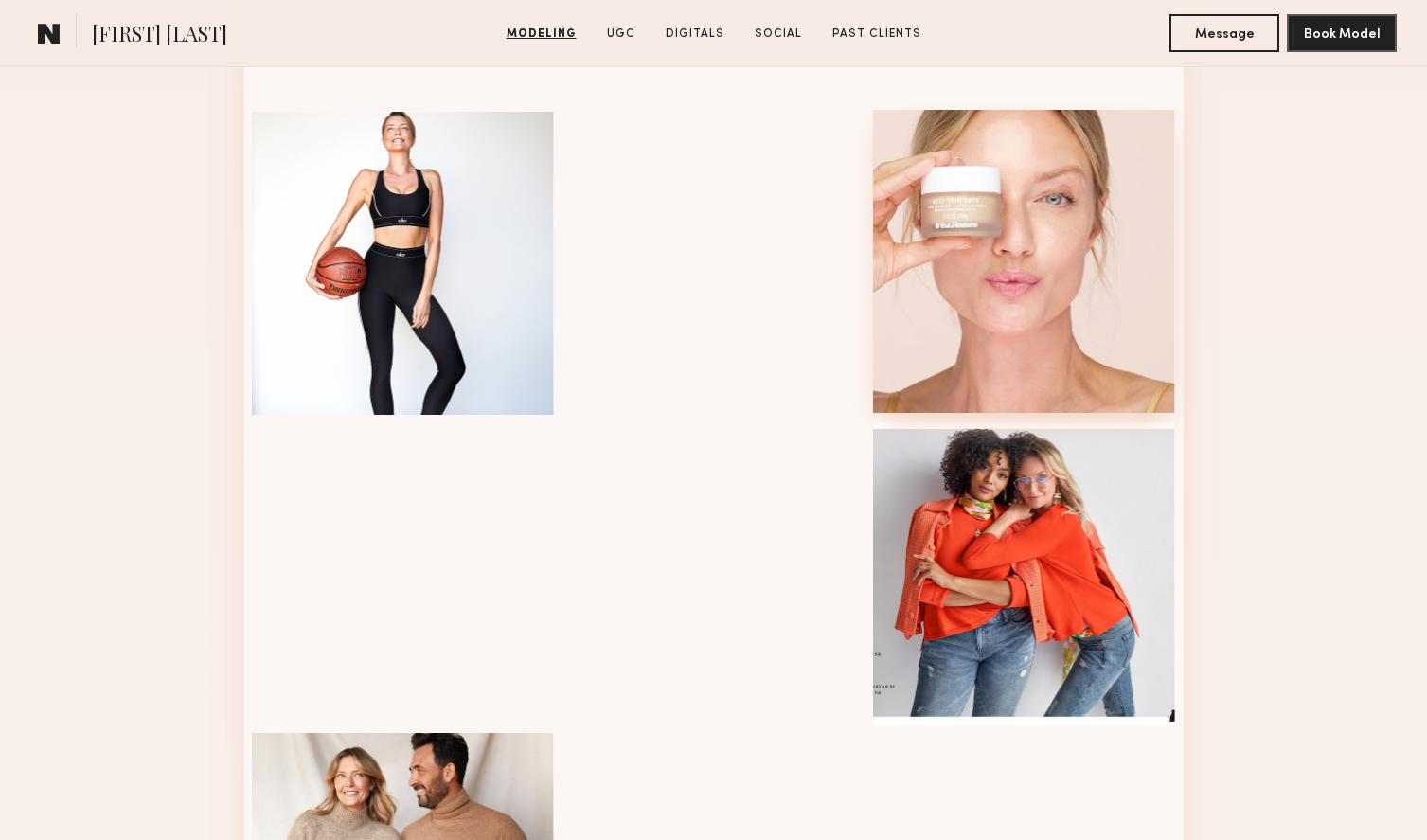 scroll, scrollTop: 2012, scrollLeft: 0, axis: vertical 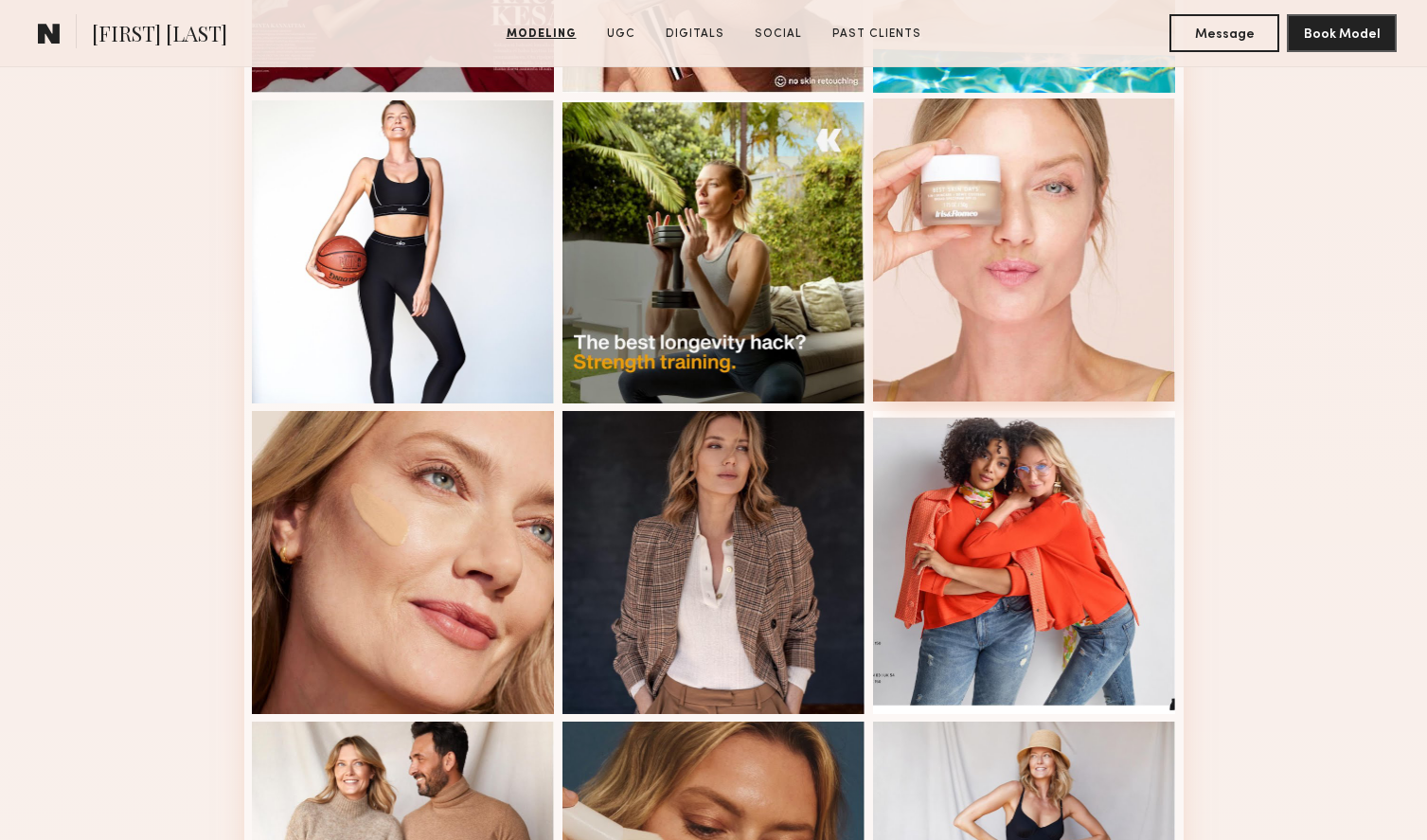 click at bounding box center [1025, 250] 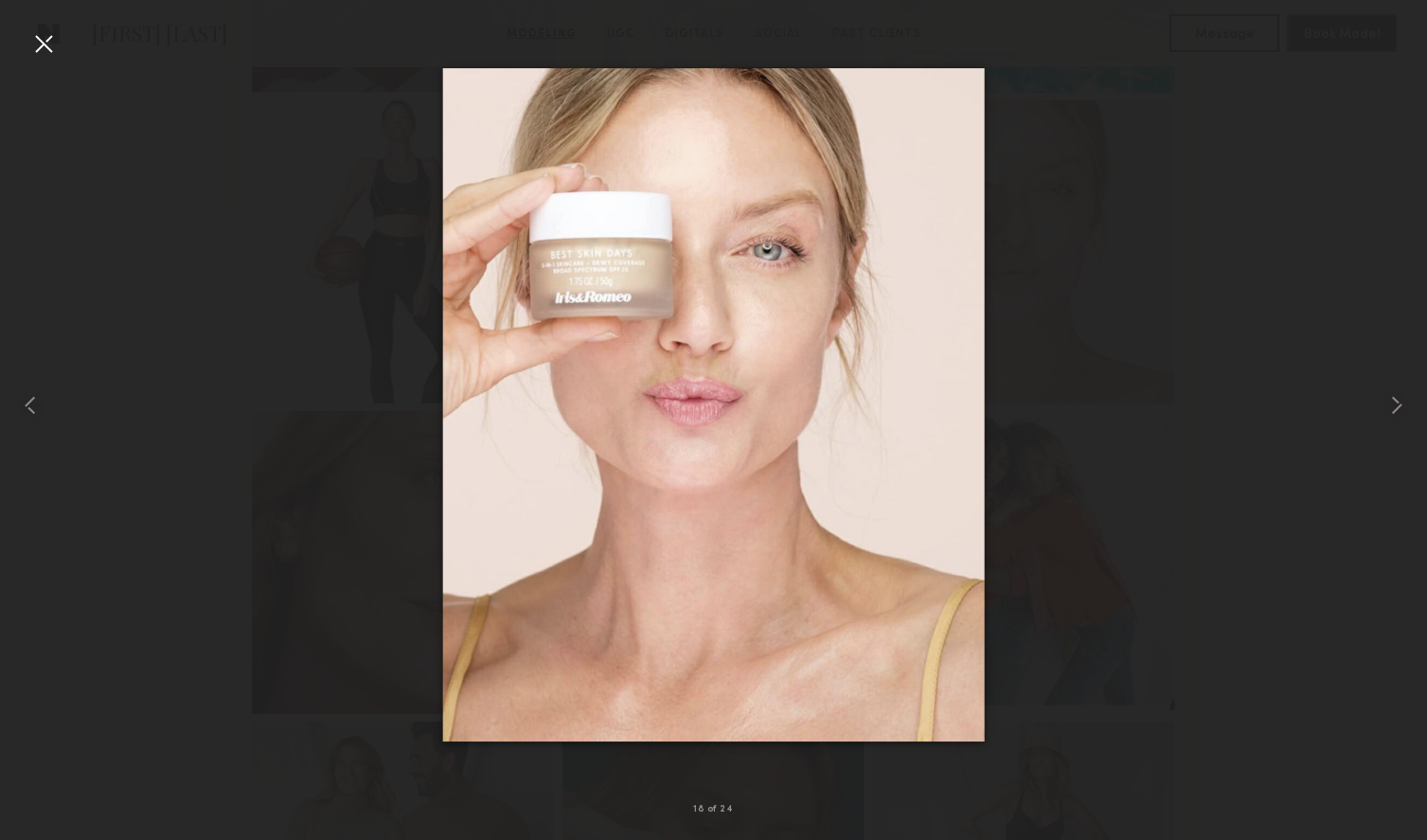 click at bounding box center [44, 44] 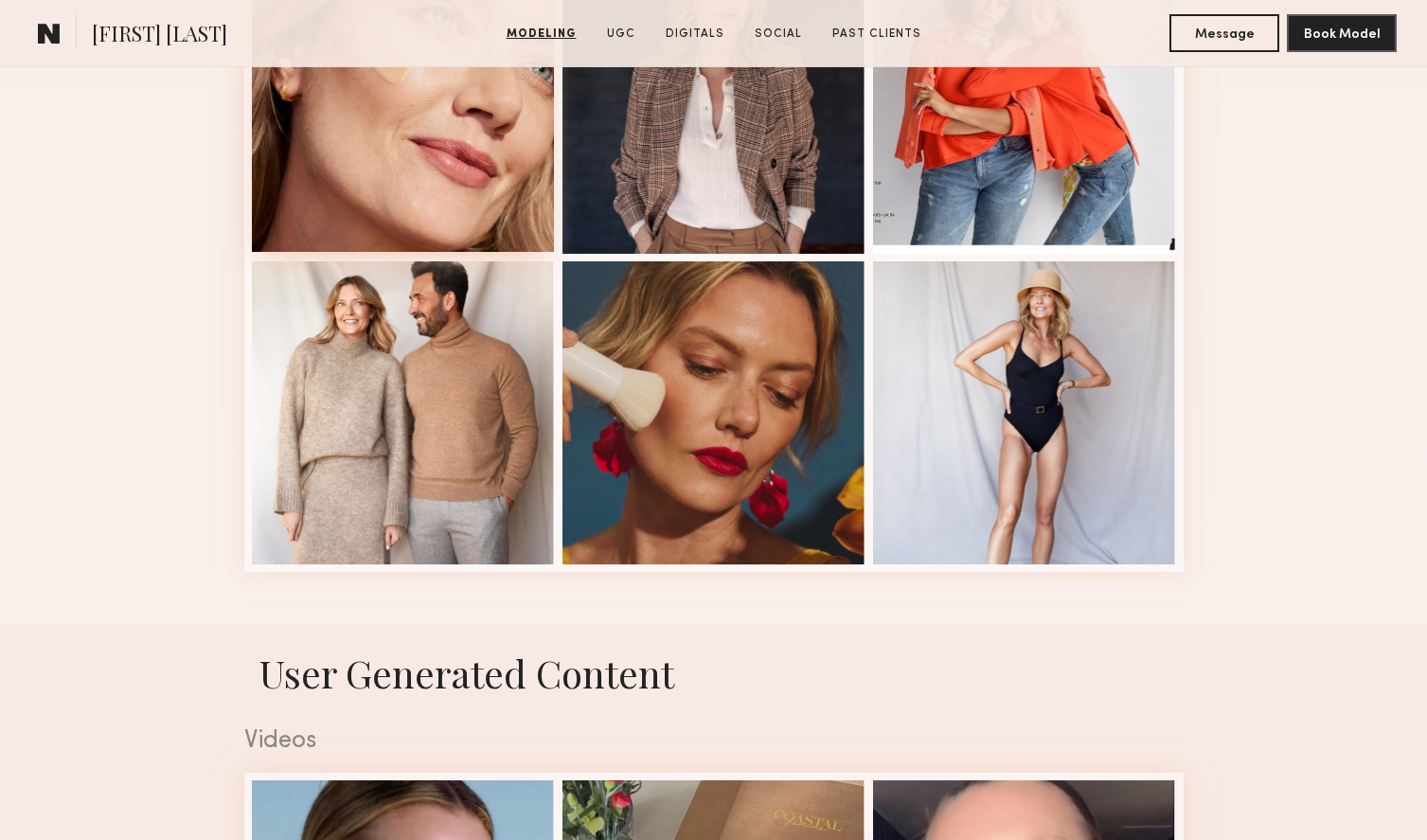 scroll, scrollTop: 2445, scrollLeft: 0, axis: vertical 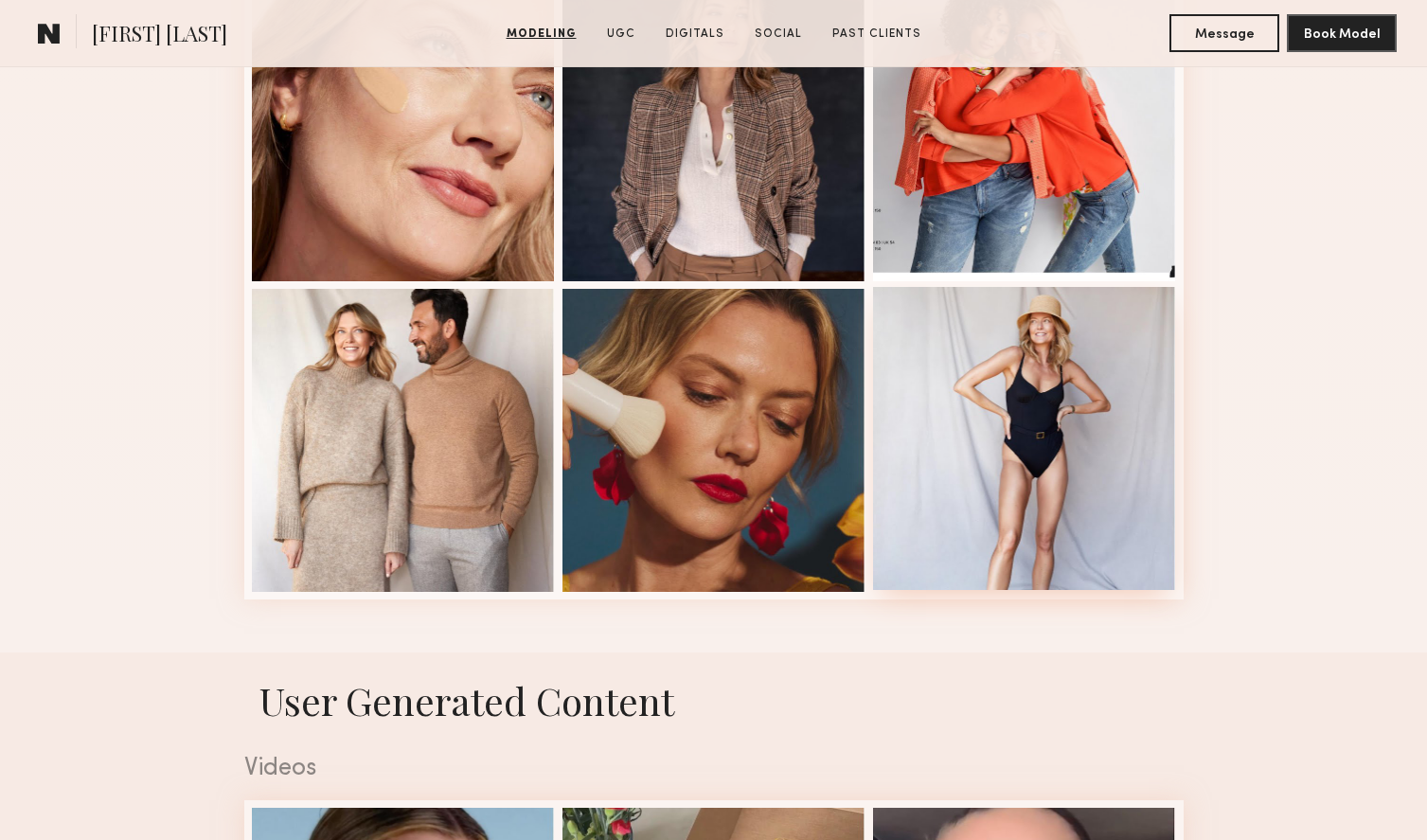 click at bounding box center [1025, 438] 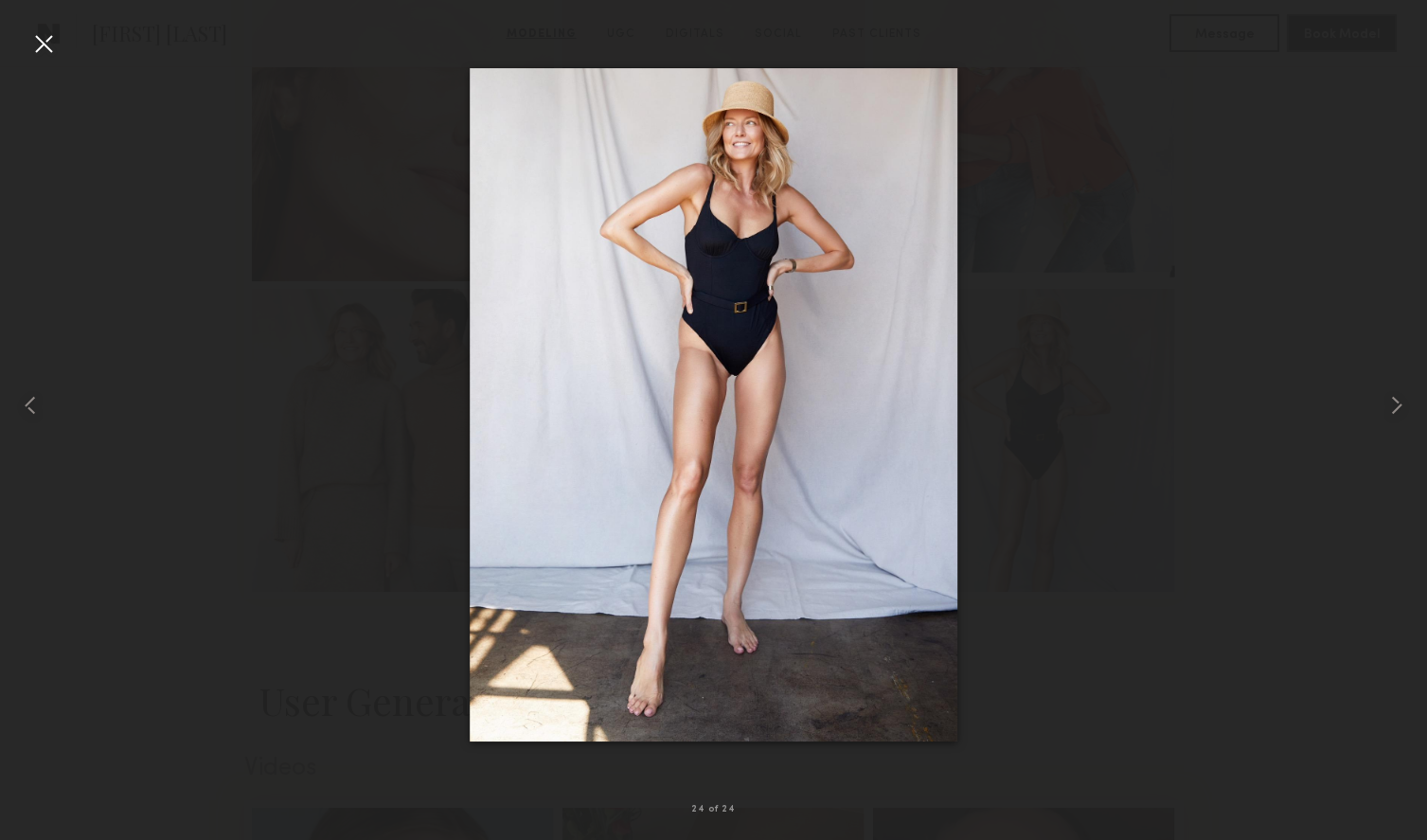 click at bounding box center (44, 44) 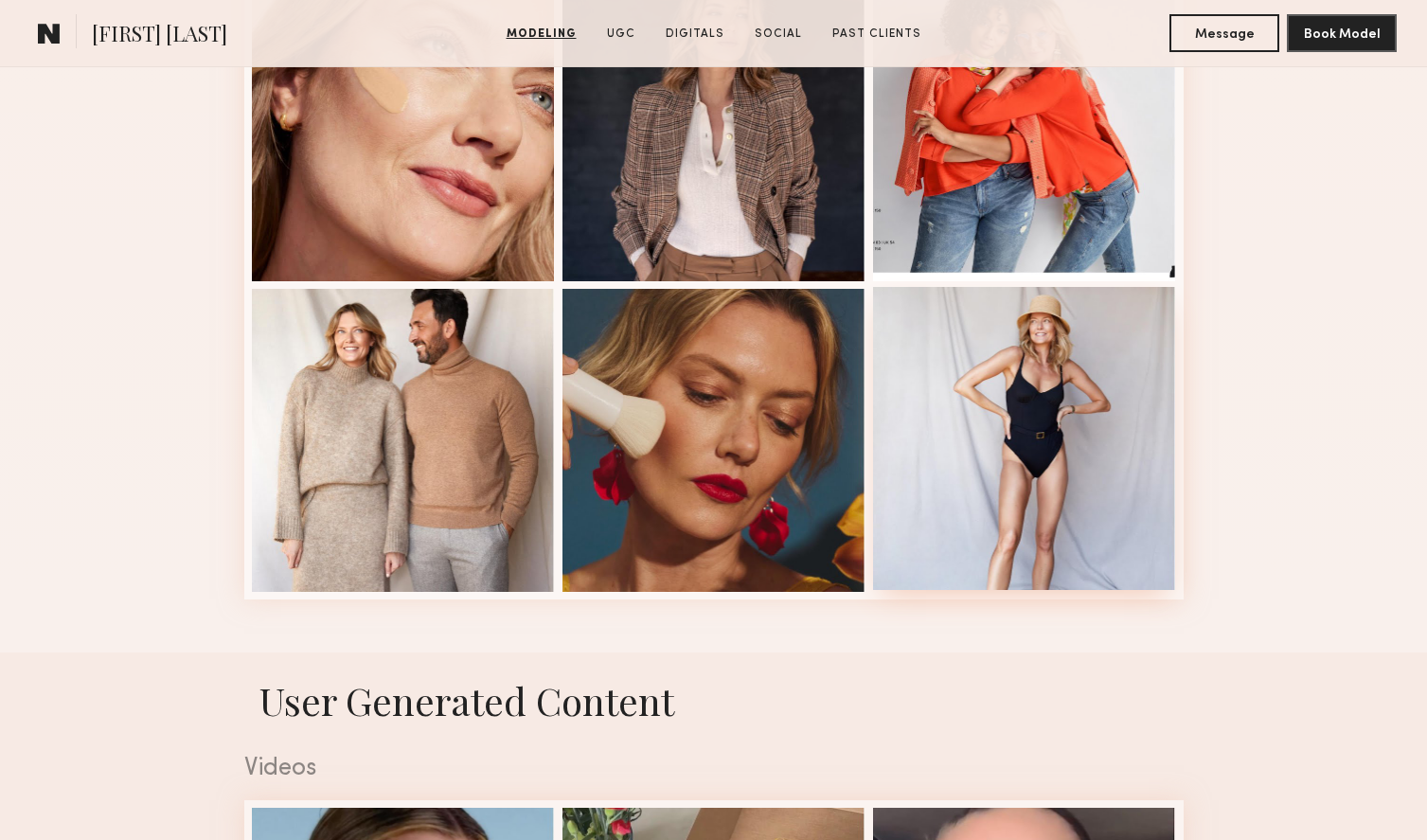 click at bounding box center (1025, 438) 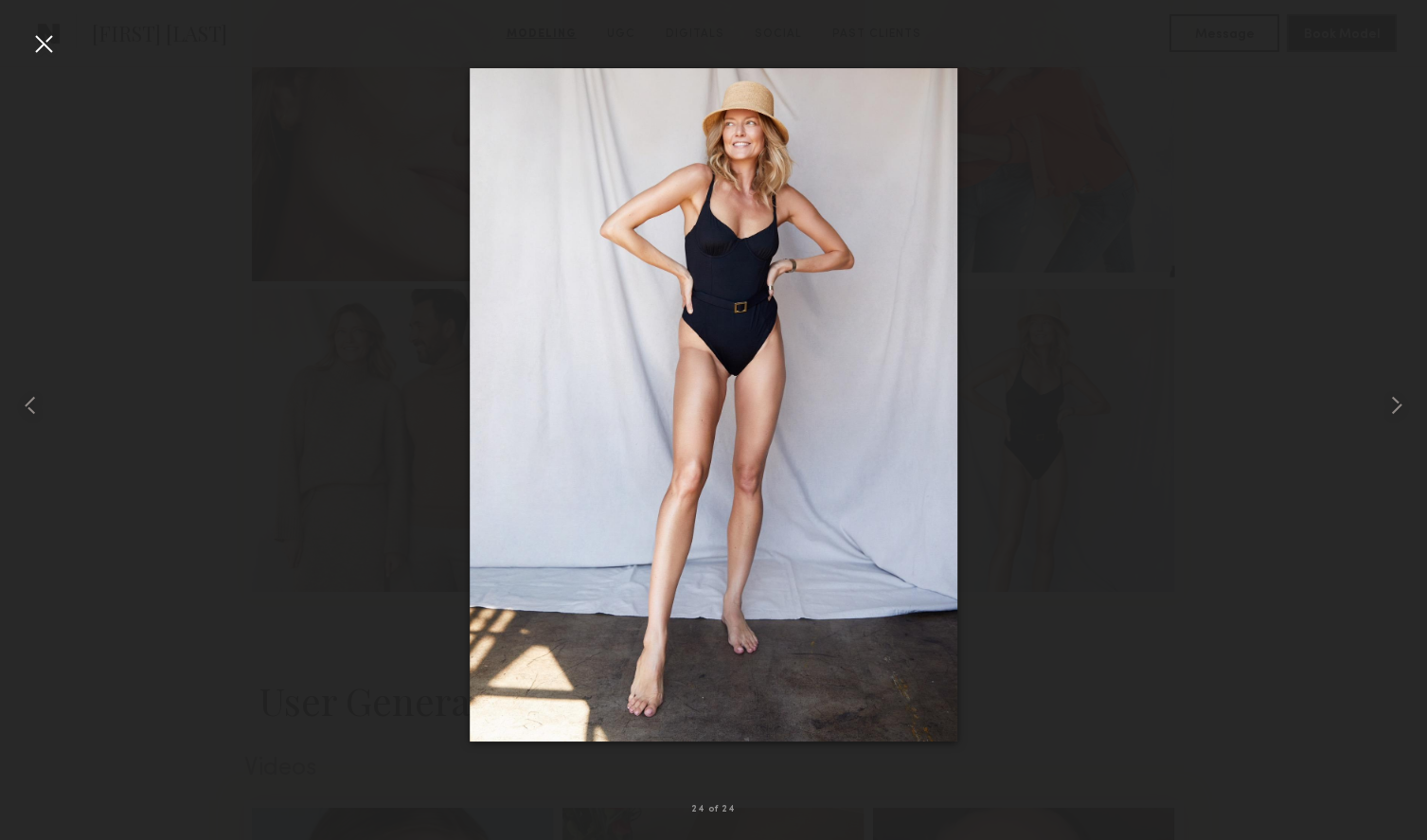 click at bounding box center [44, 44] 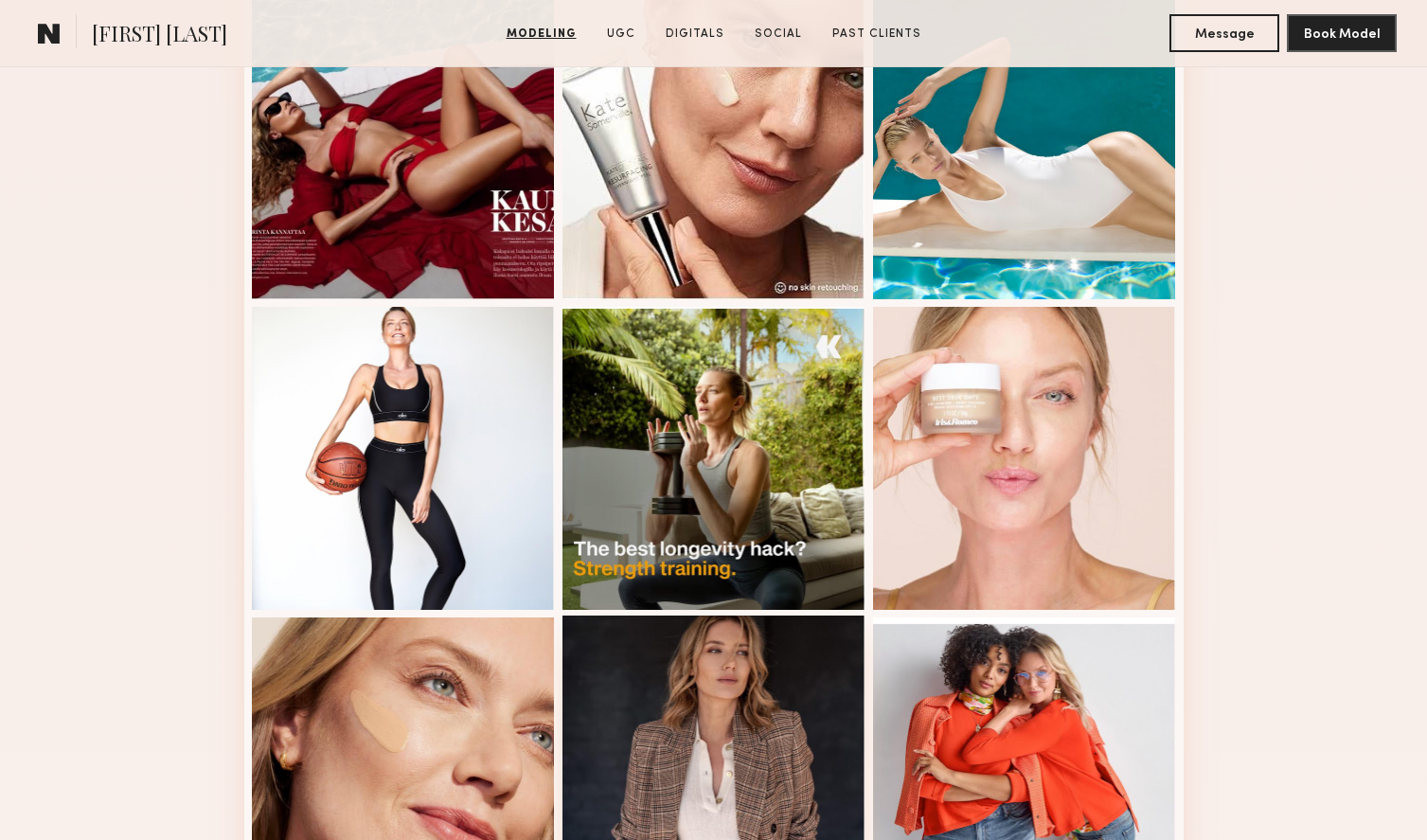 scroll, scrollTop: 1805, scrollLeft: 0, axis: vertical 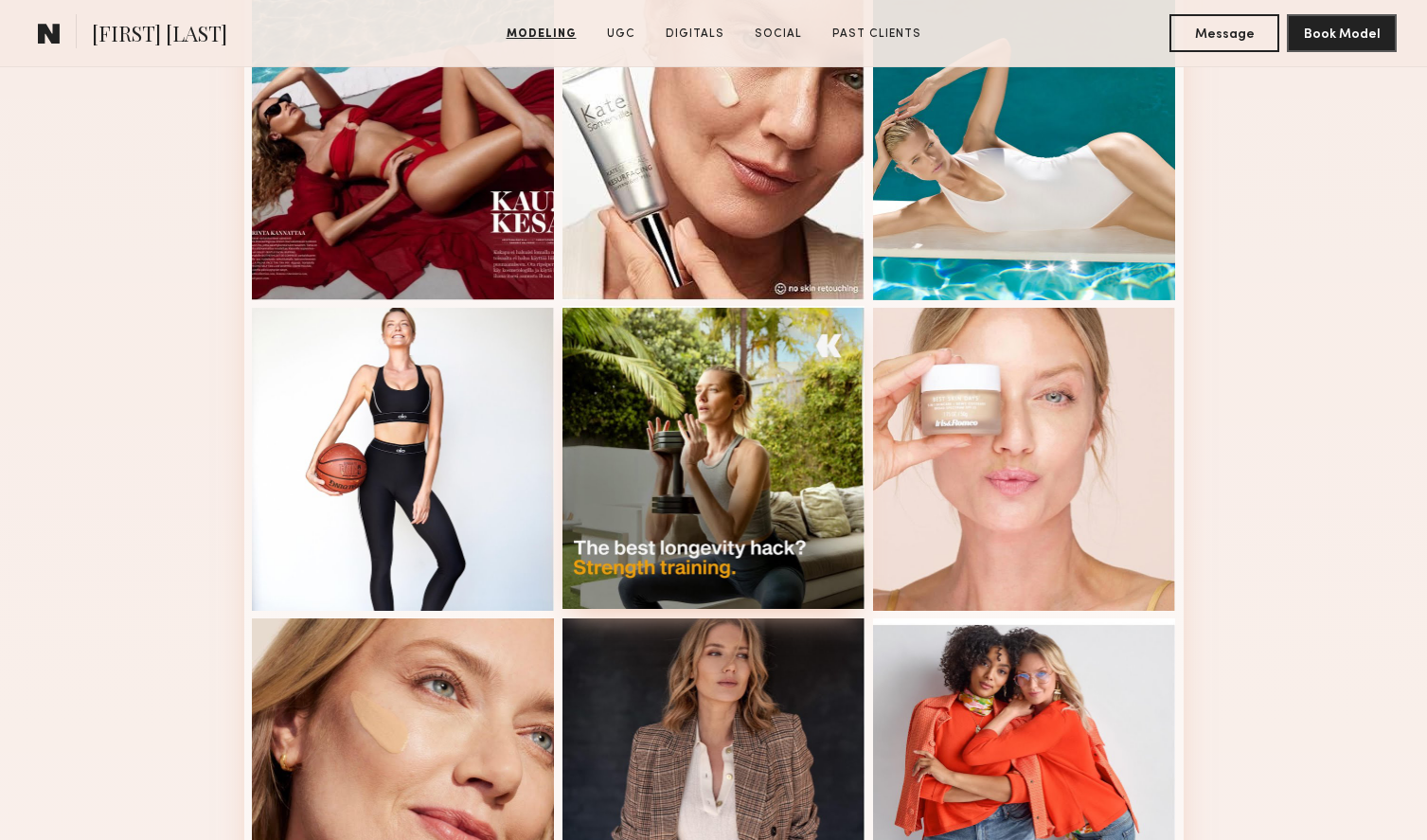 click at bounding box center (714, 457) 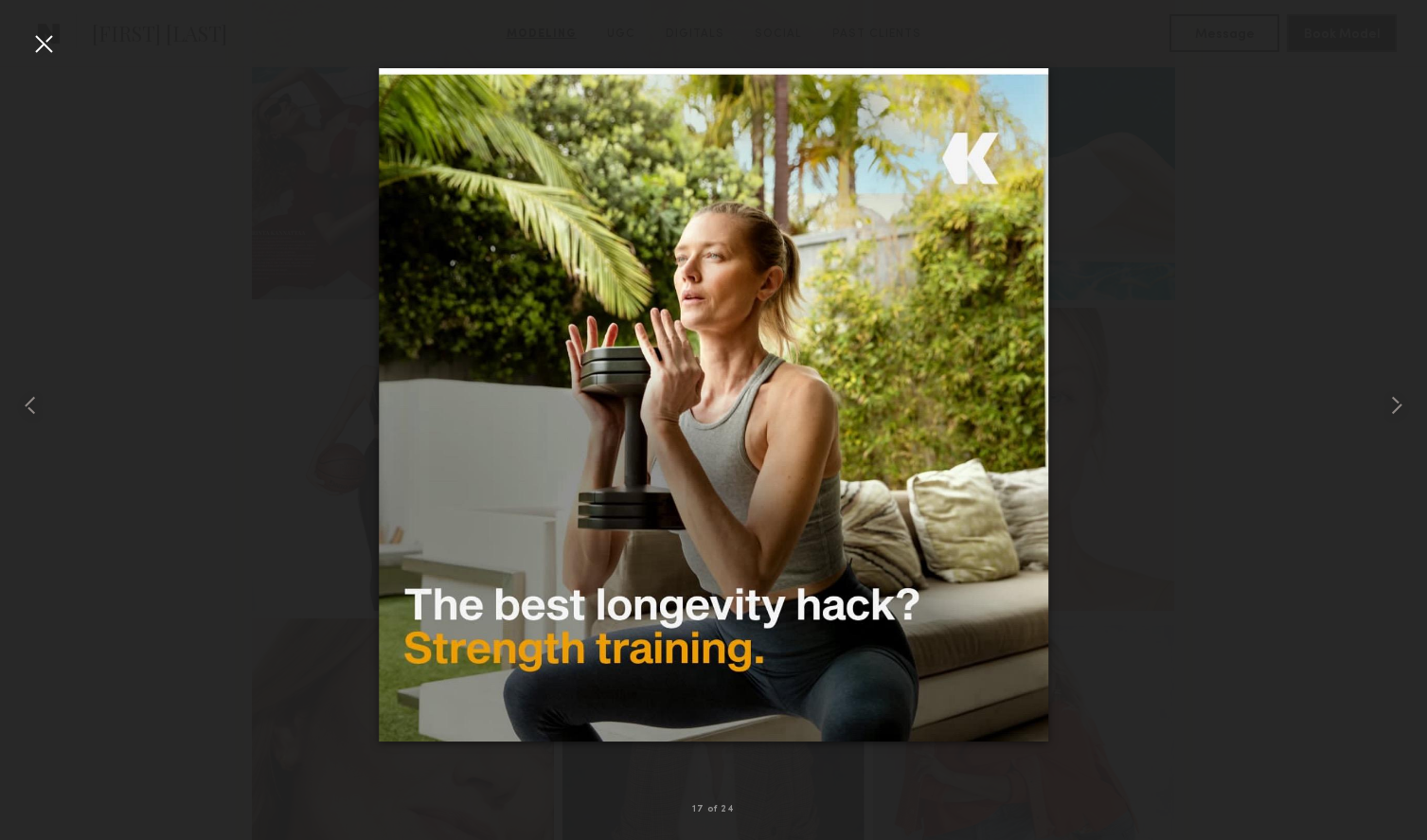 click at bounding box center [44, 44] 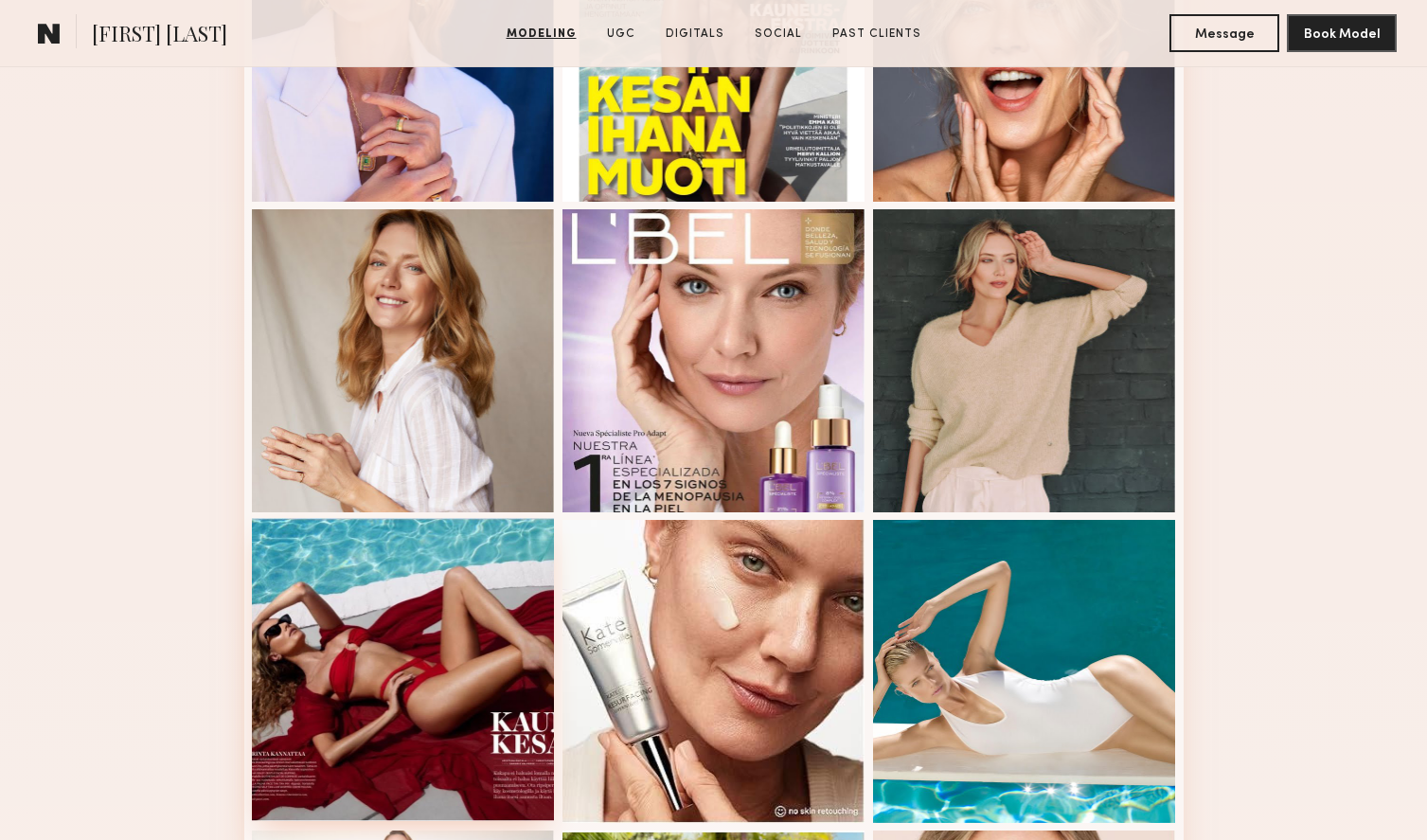 scroll, scrollTop: 1263, scrollLeft: 0, axis: vertical 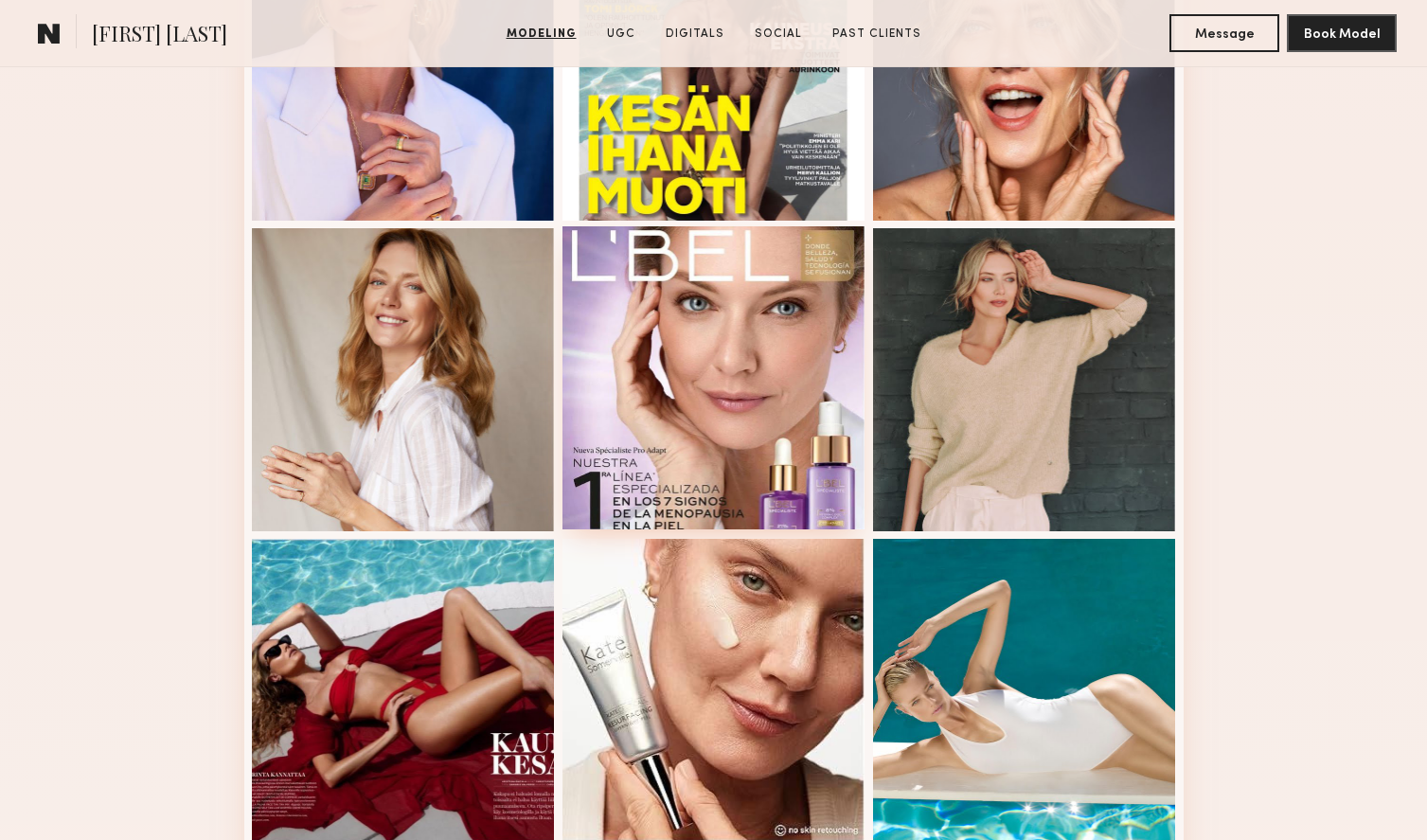 click at bounding box center [714, 378] 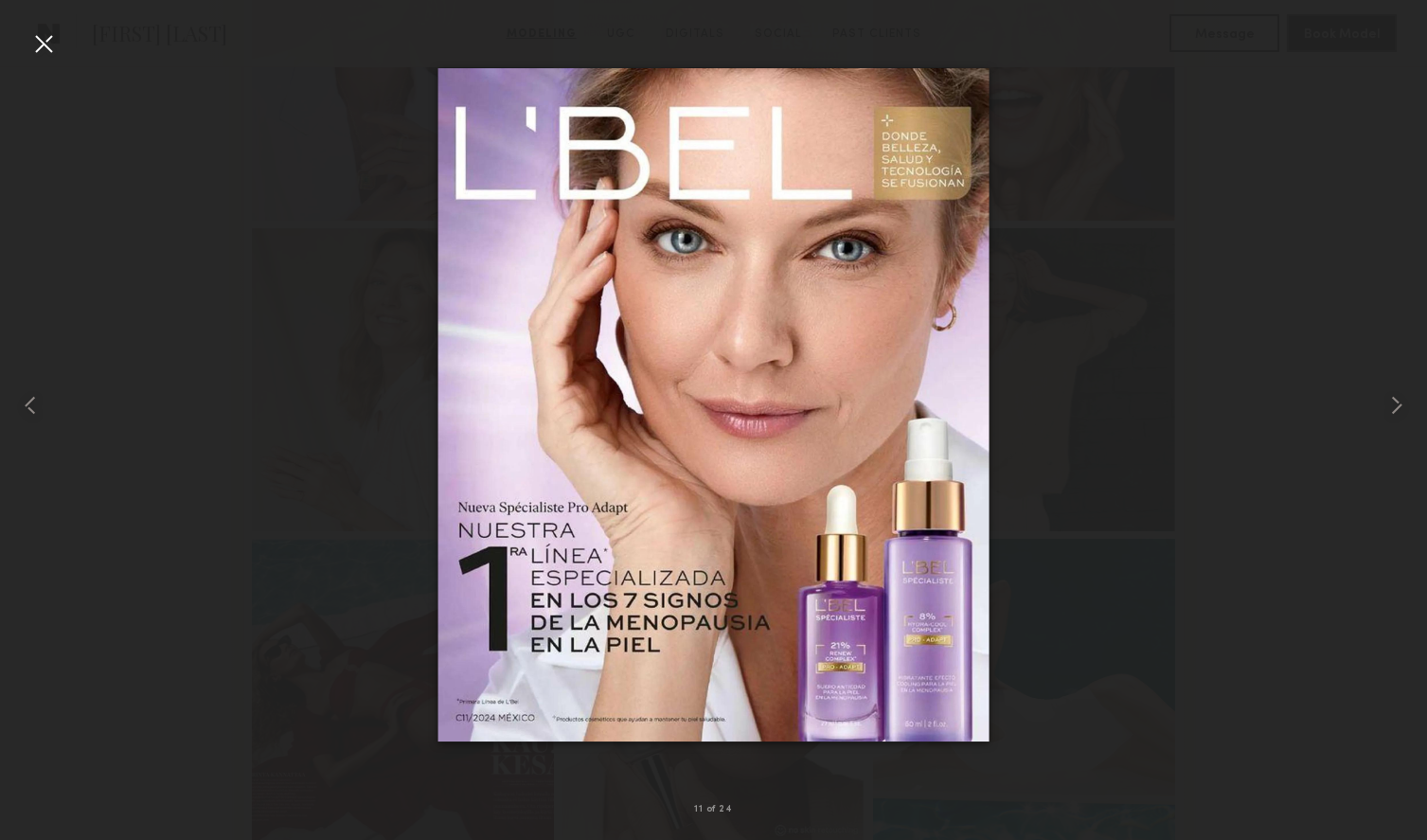 click at bounding box center [44, 44] 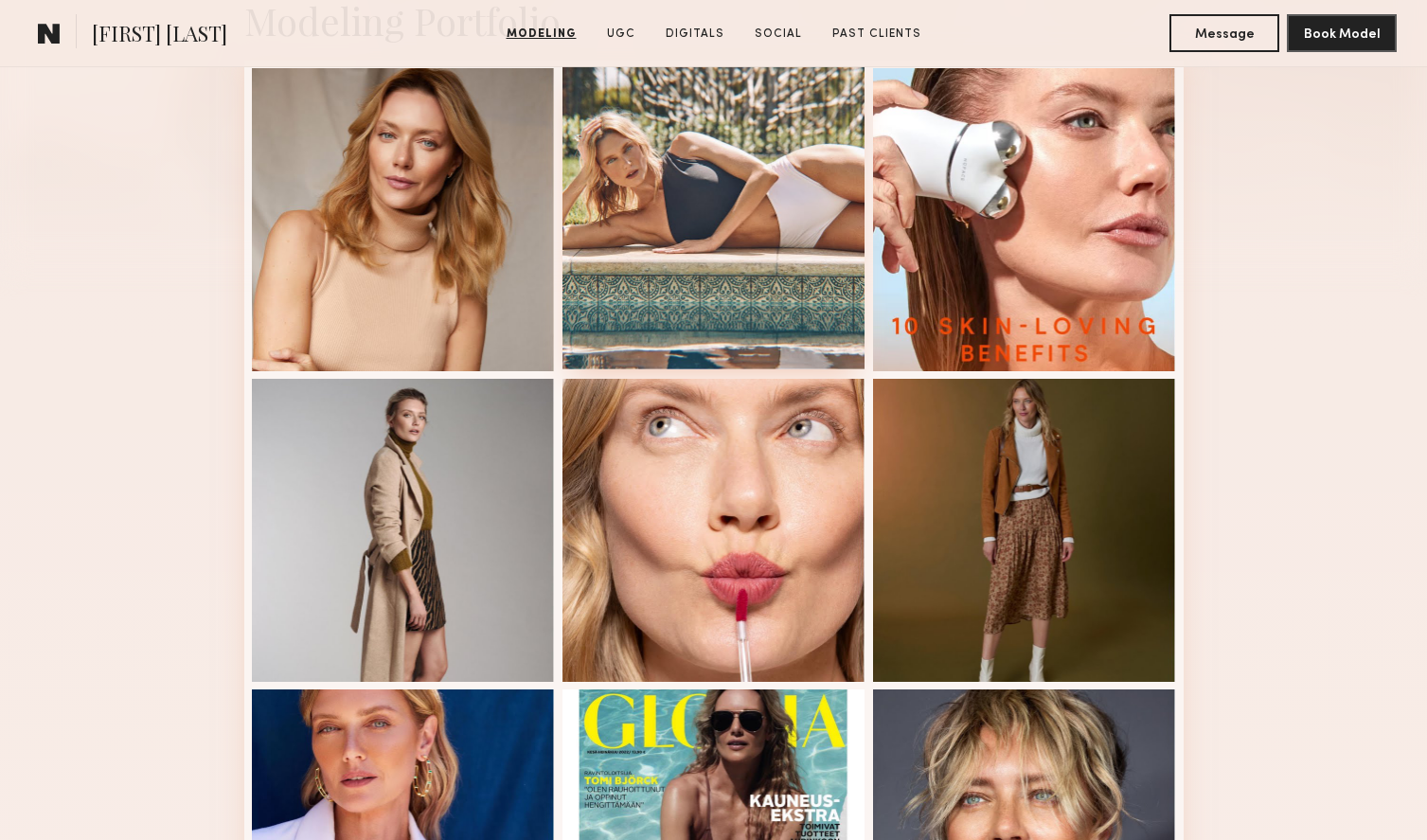 scroll, scrollTop: 492, scrollLeft: 0, axis: vertical 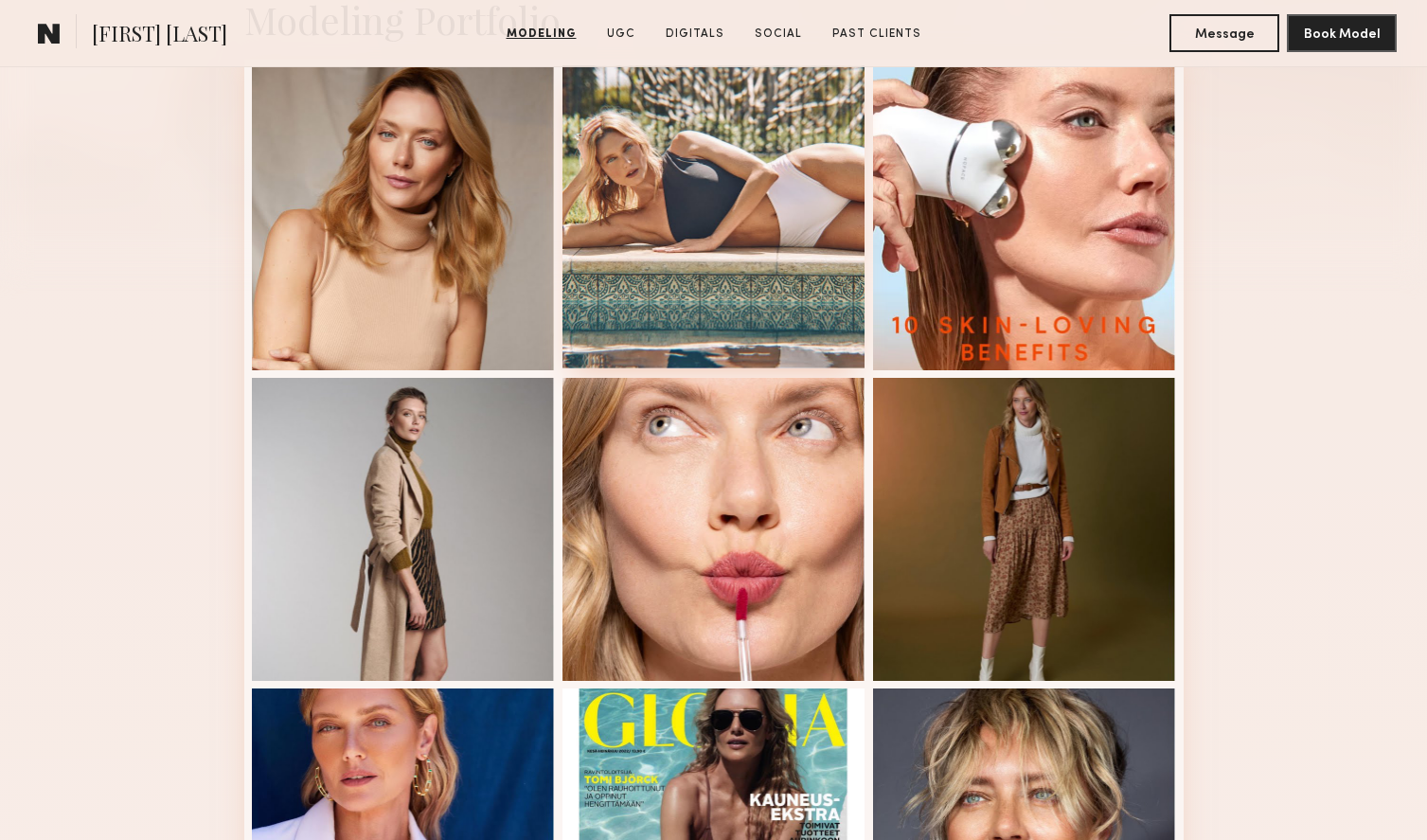 click at bounding box center [714, 217] 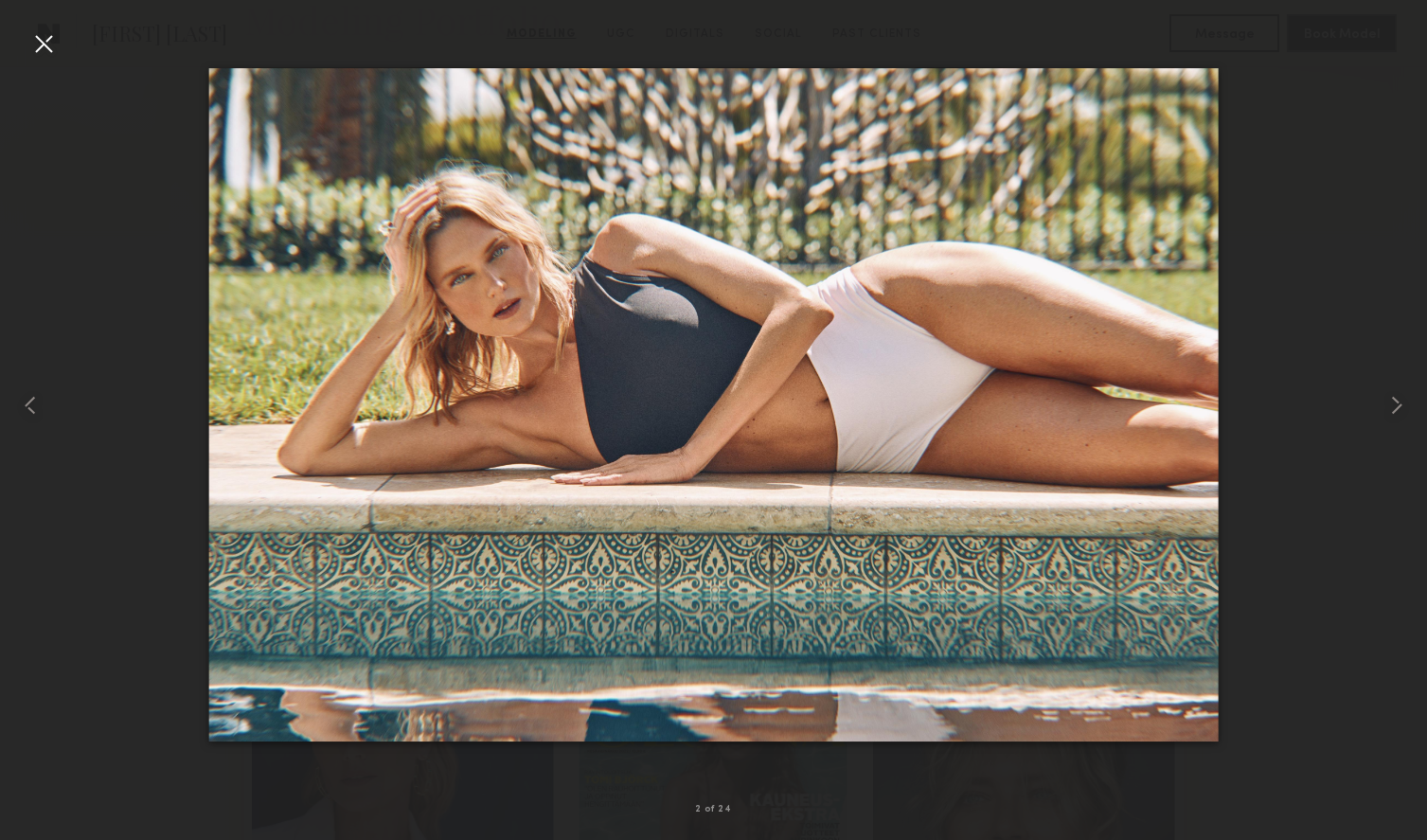 click at bounding box center [44, 44] 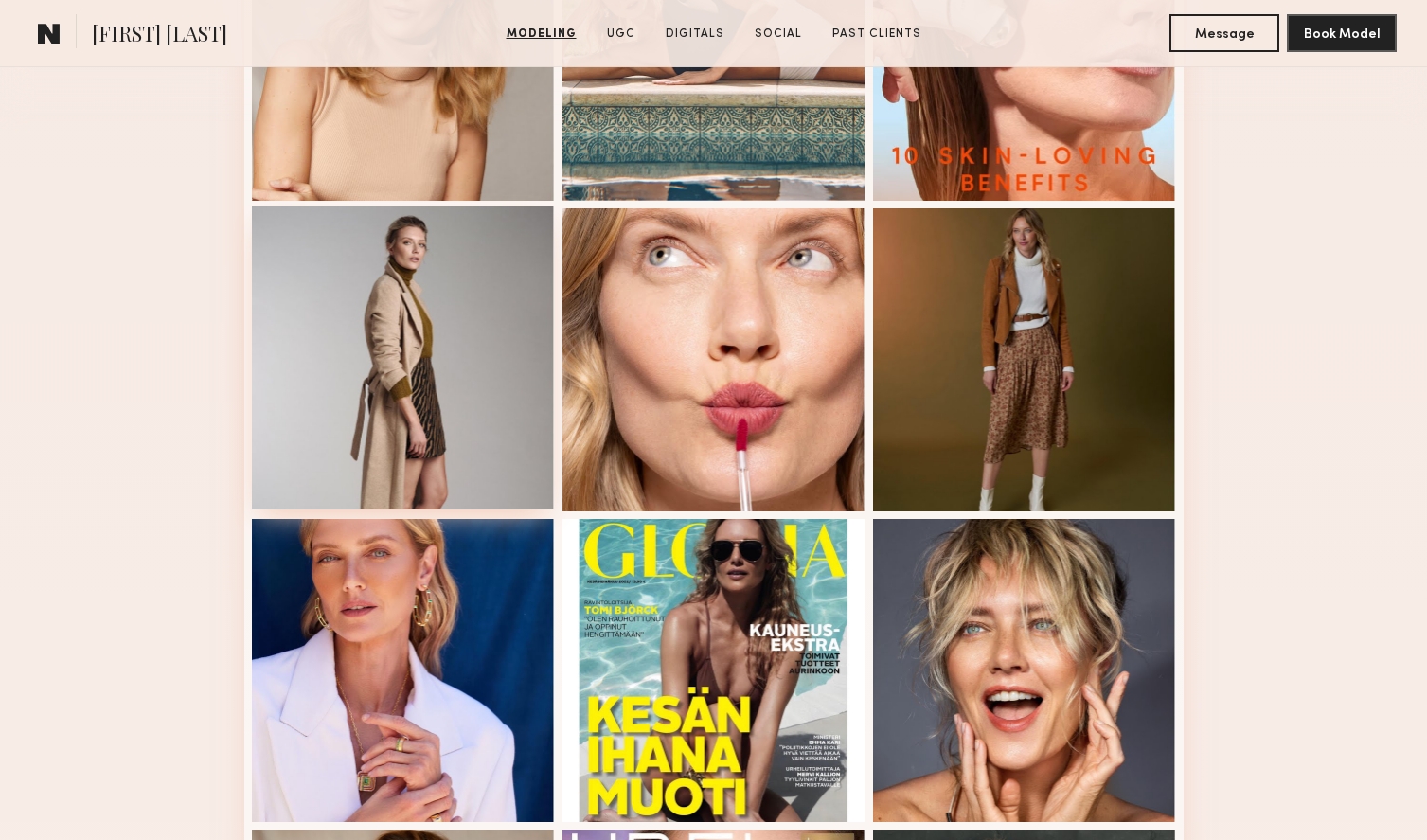 scroll, scrollTop: 668, scrollLeft: 0, axis: vertical 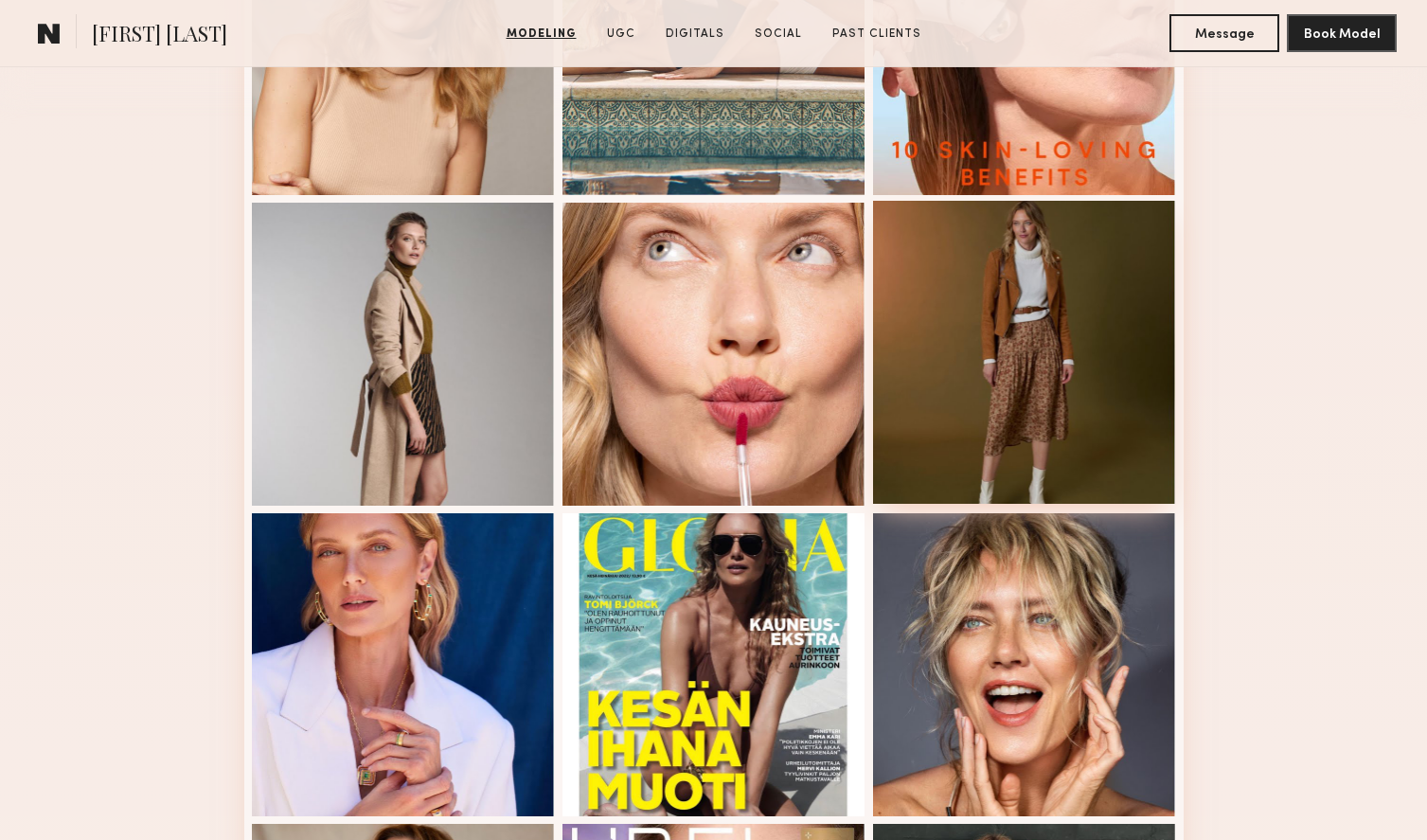 click at bounding box center (1025, 352) 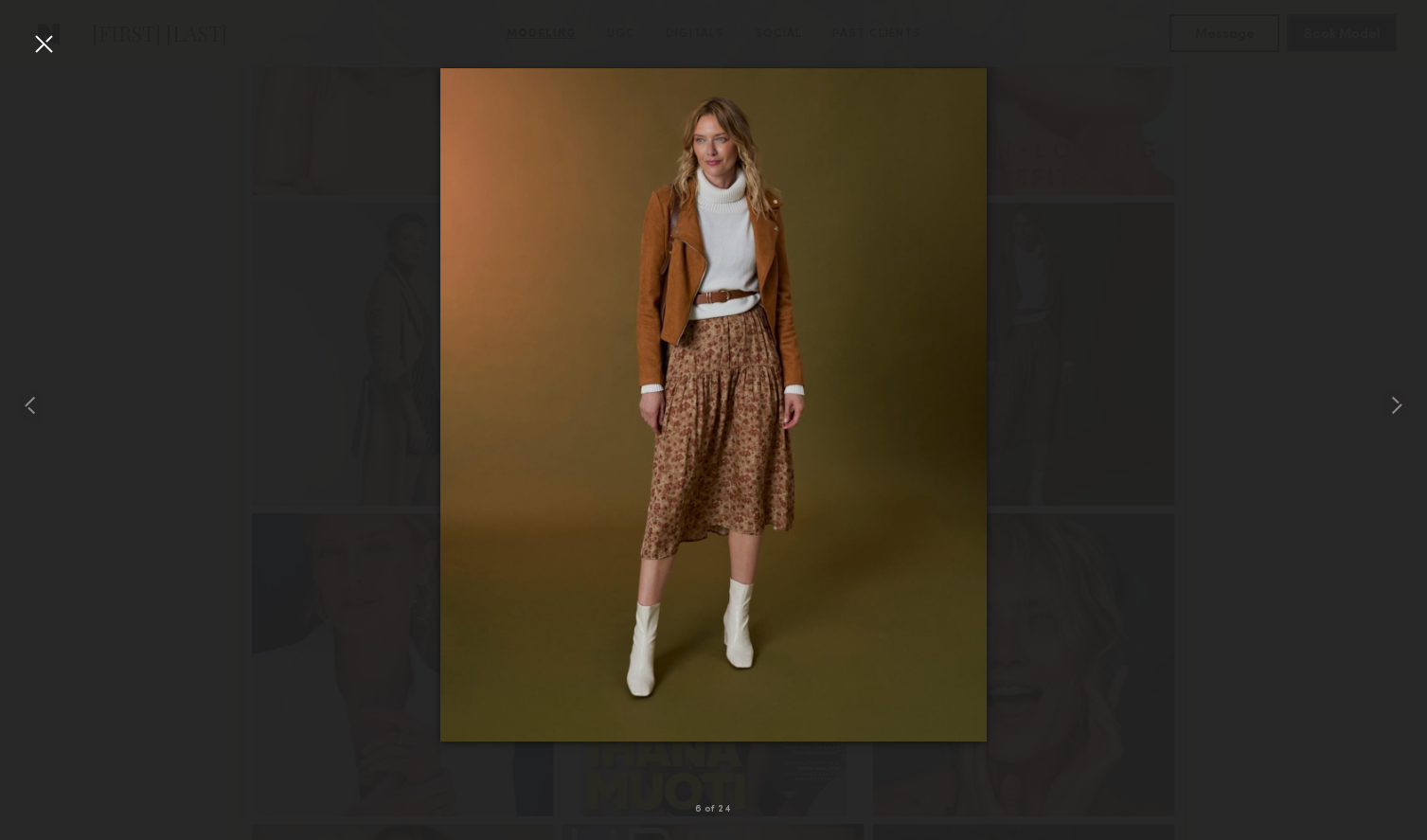 click at bounding box center (44, 44) 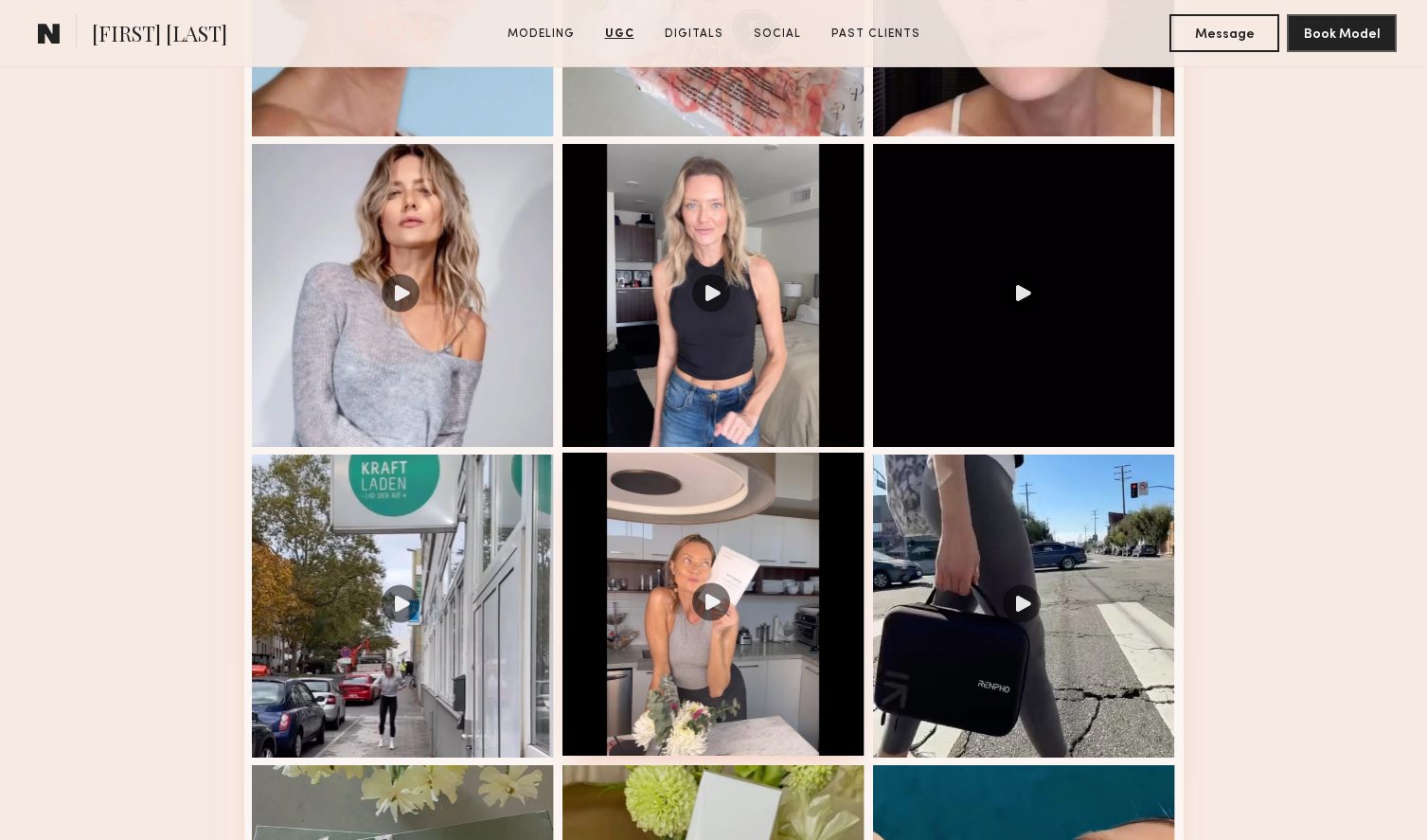 scroll, scrollTop: 3509, scrollLeft: 0, axis: vertical 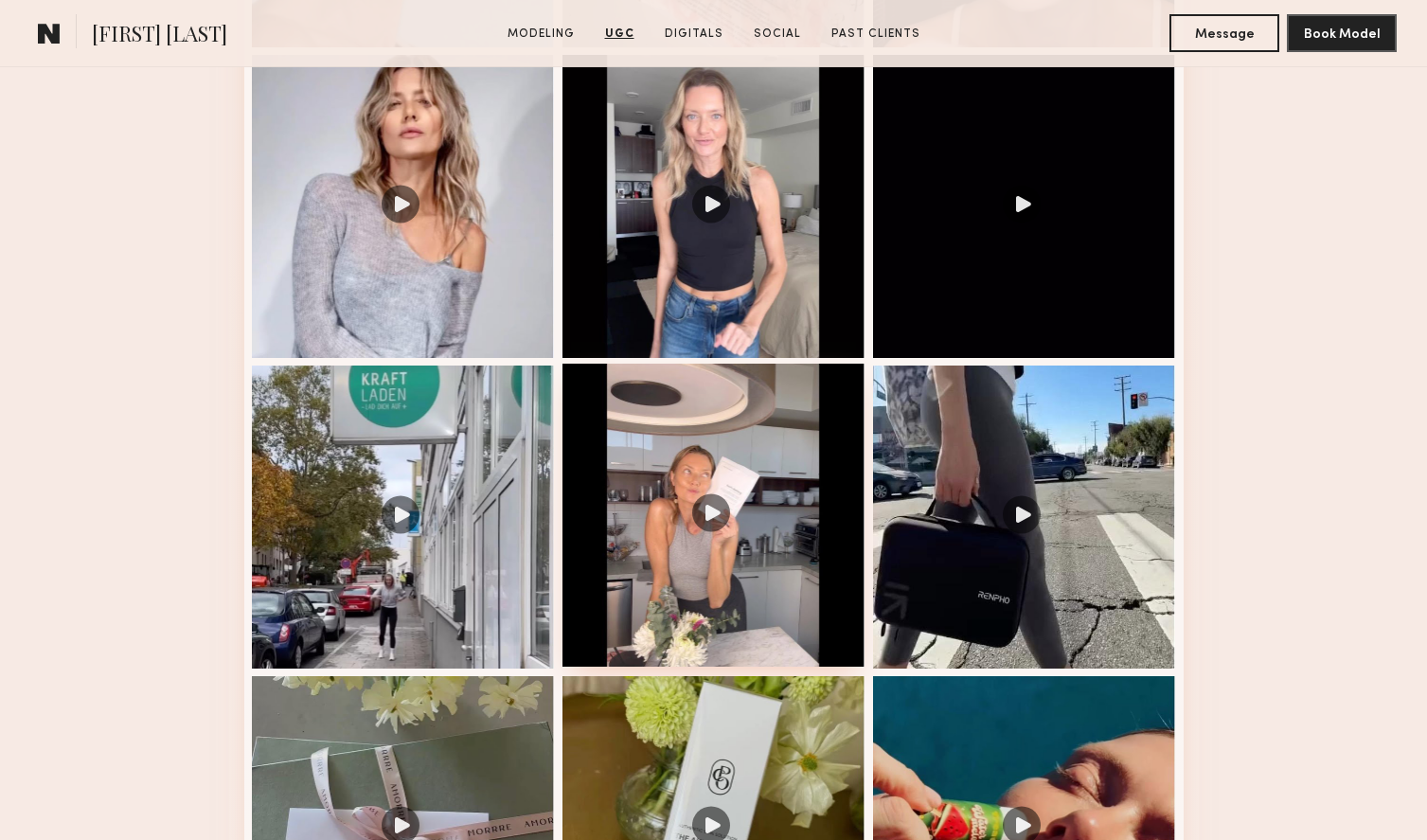 click at bounding box center [714, 515] 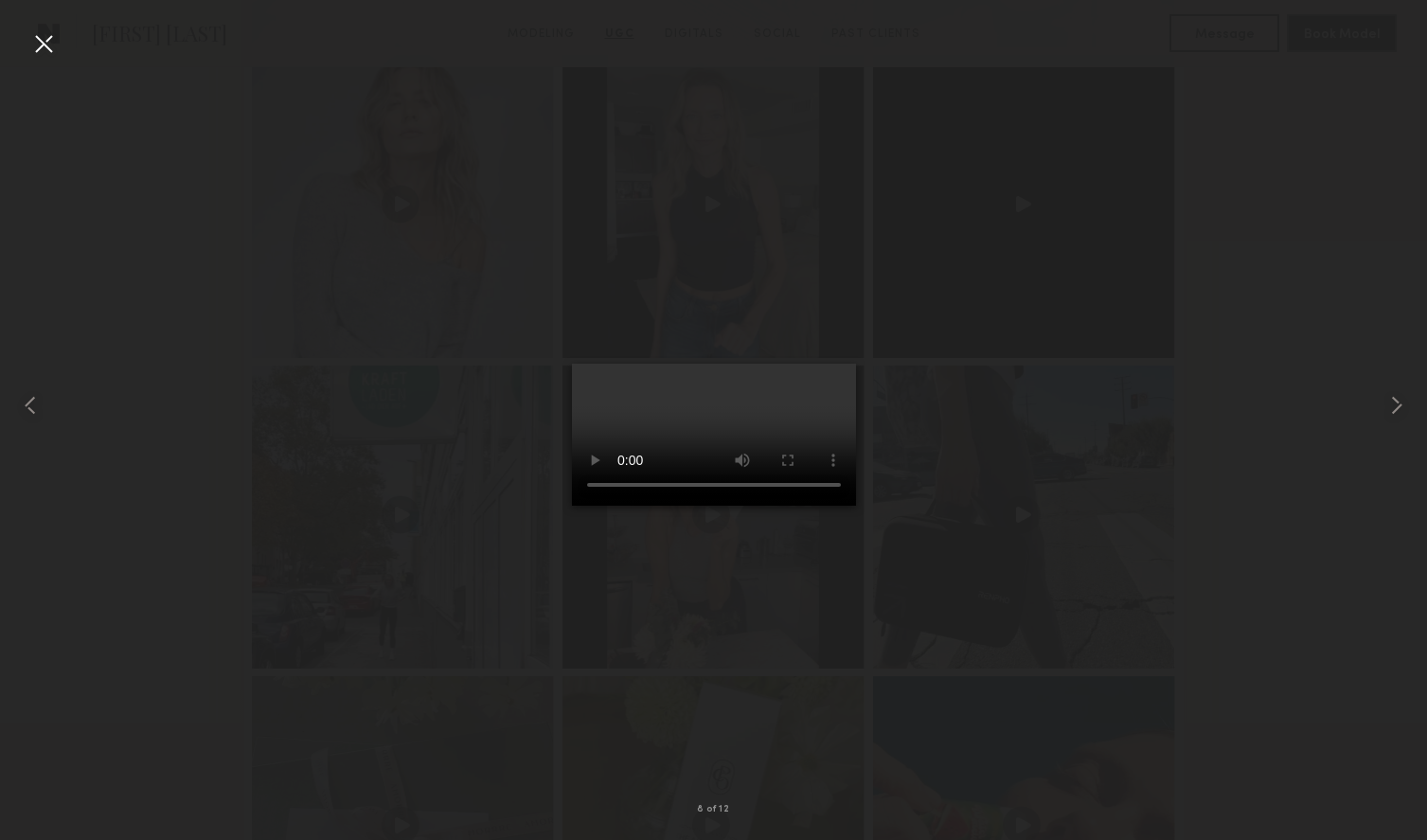 click at bounding box center [44, 44] 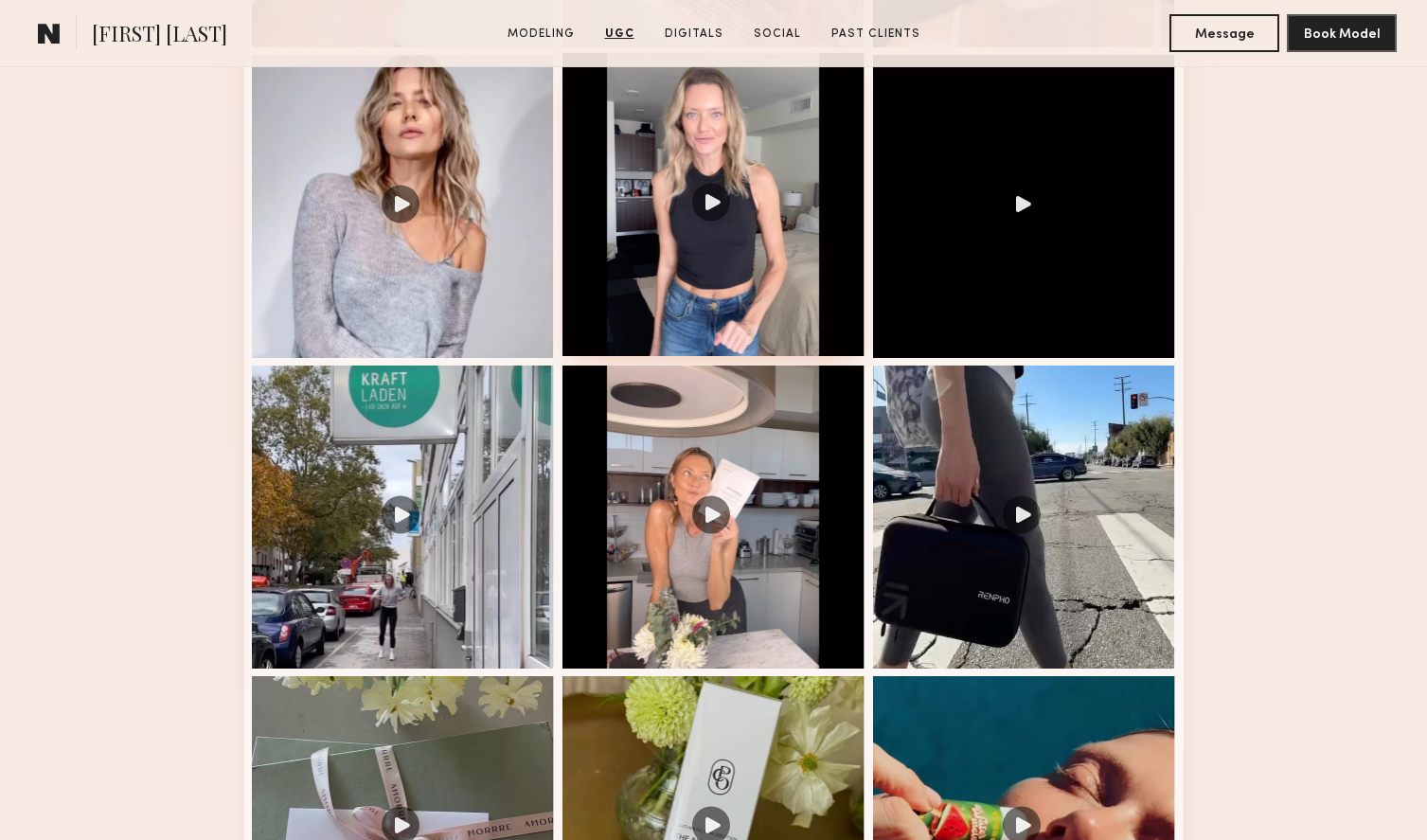 click at bounding box center [714, 205] 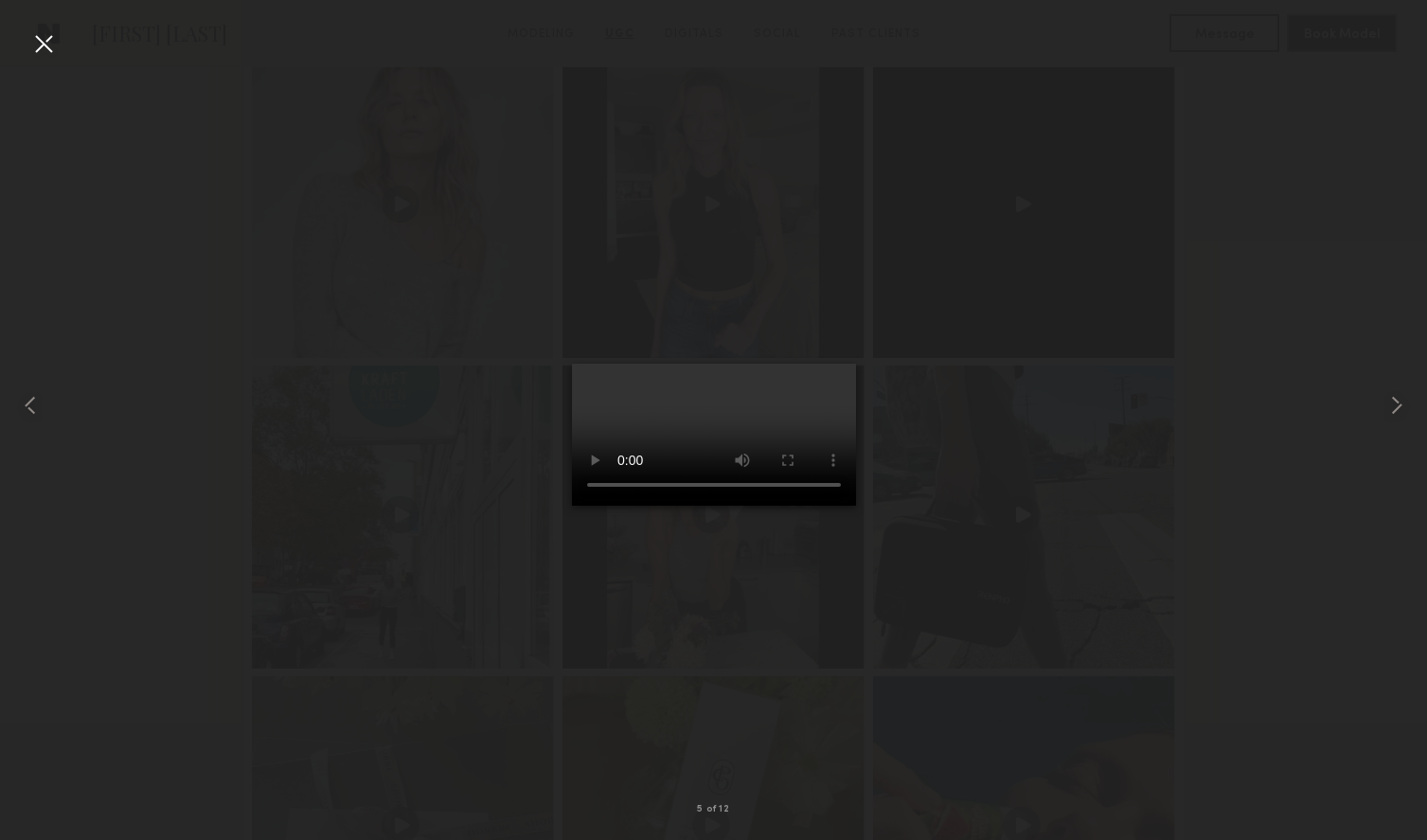 click at bounding box center [44, 44] 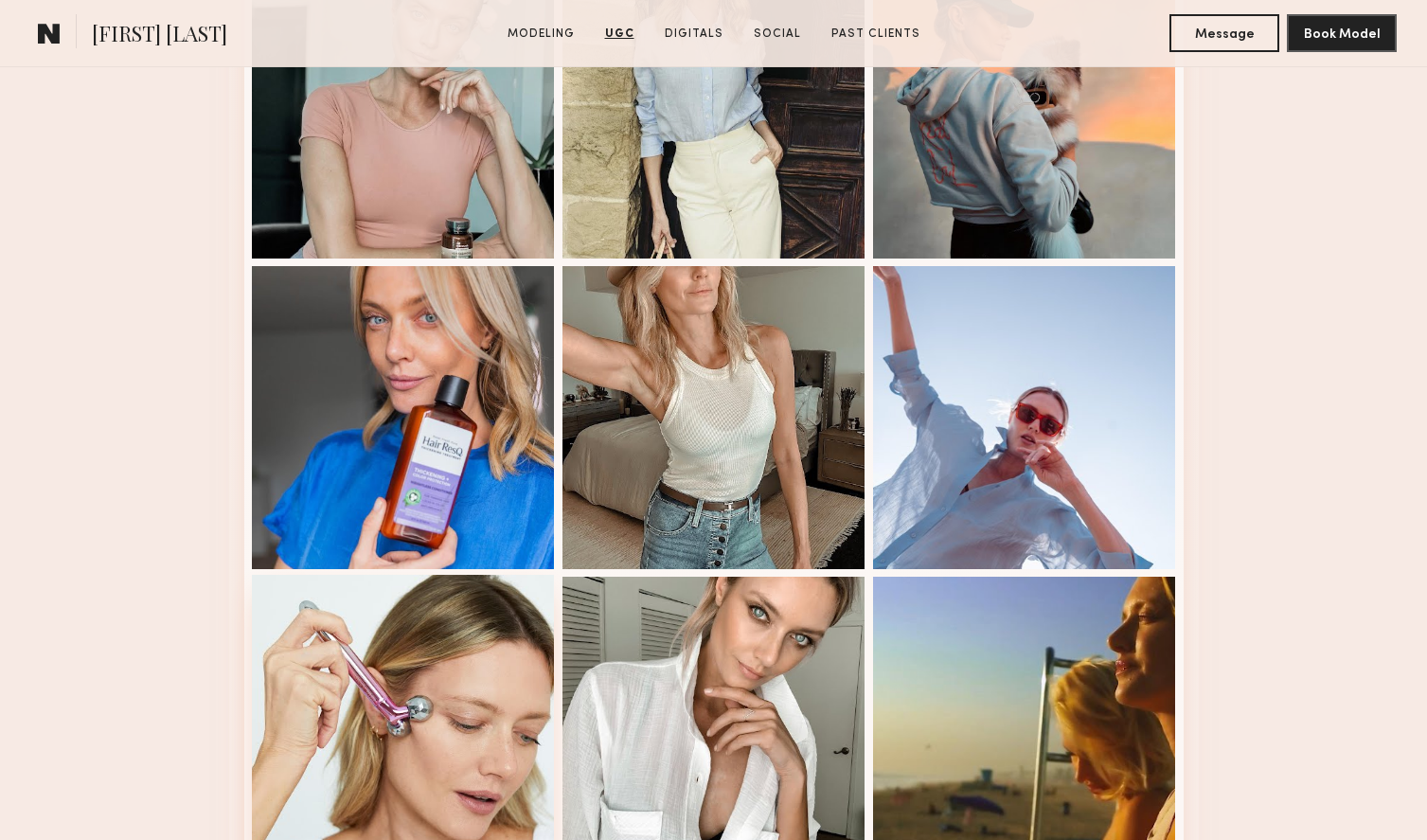 scroll, scrollTop: 4619, scrollLeft: 0, axis: vertical 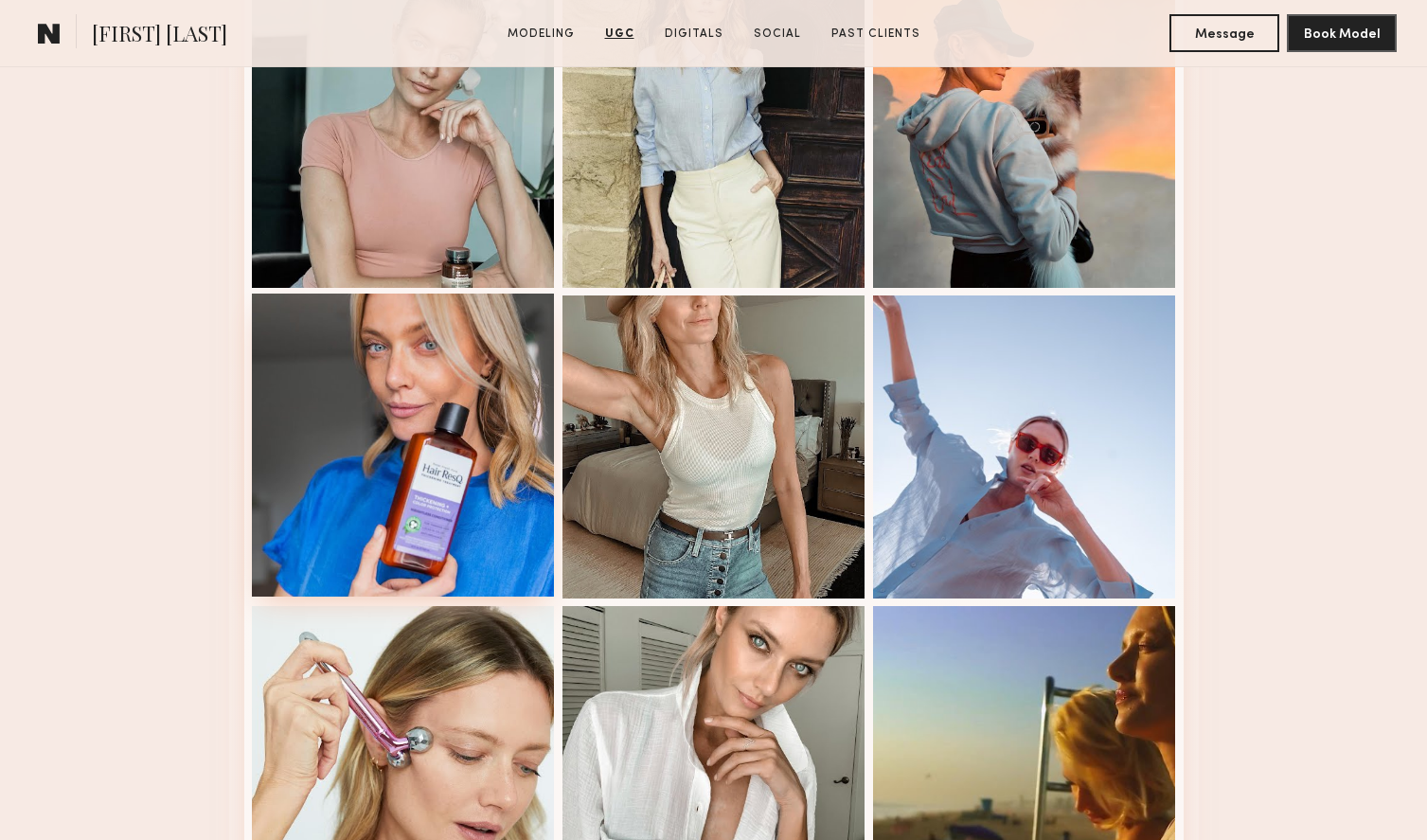 click 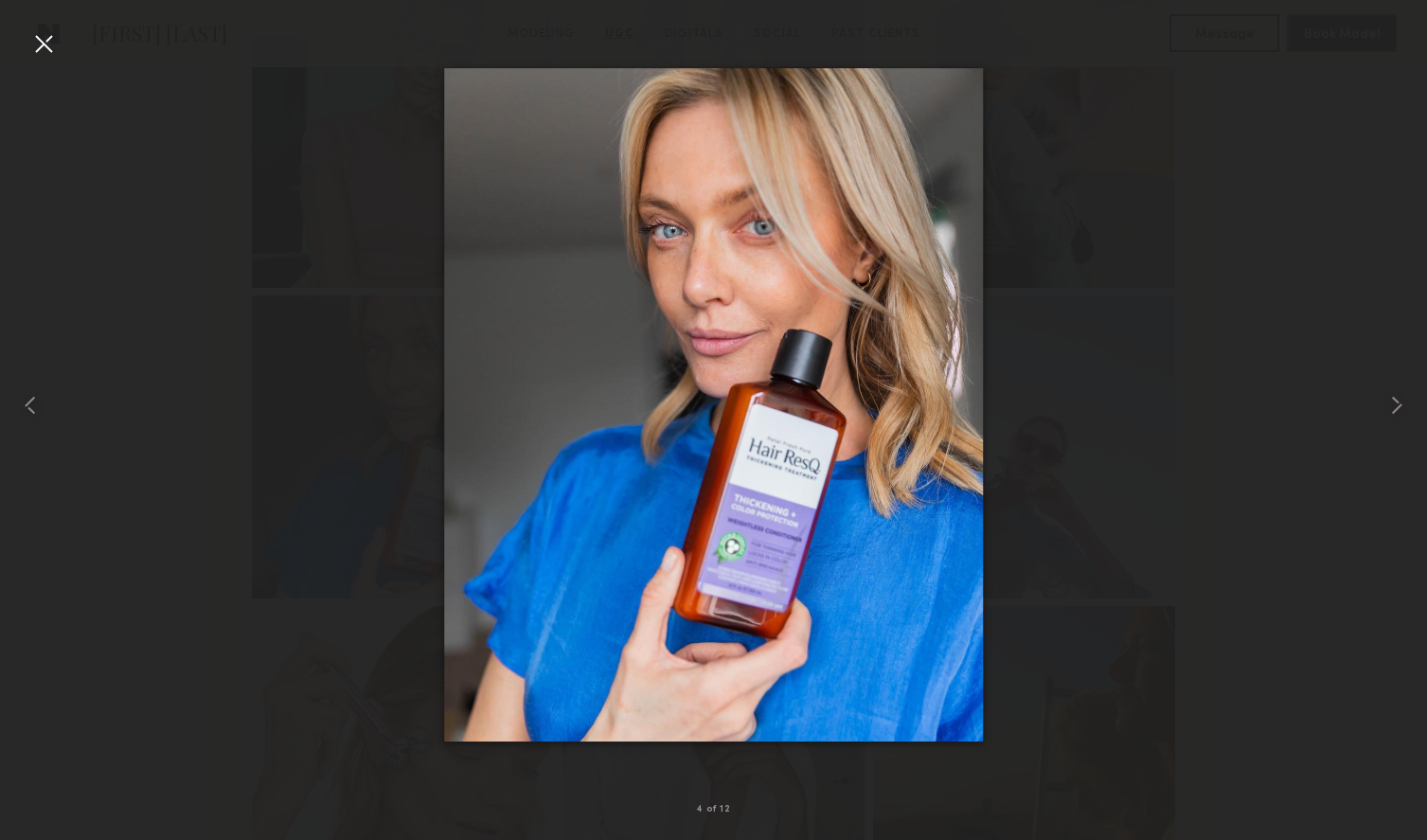 click at bounding box center [44, 44] 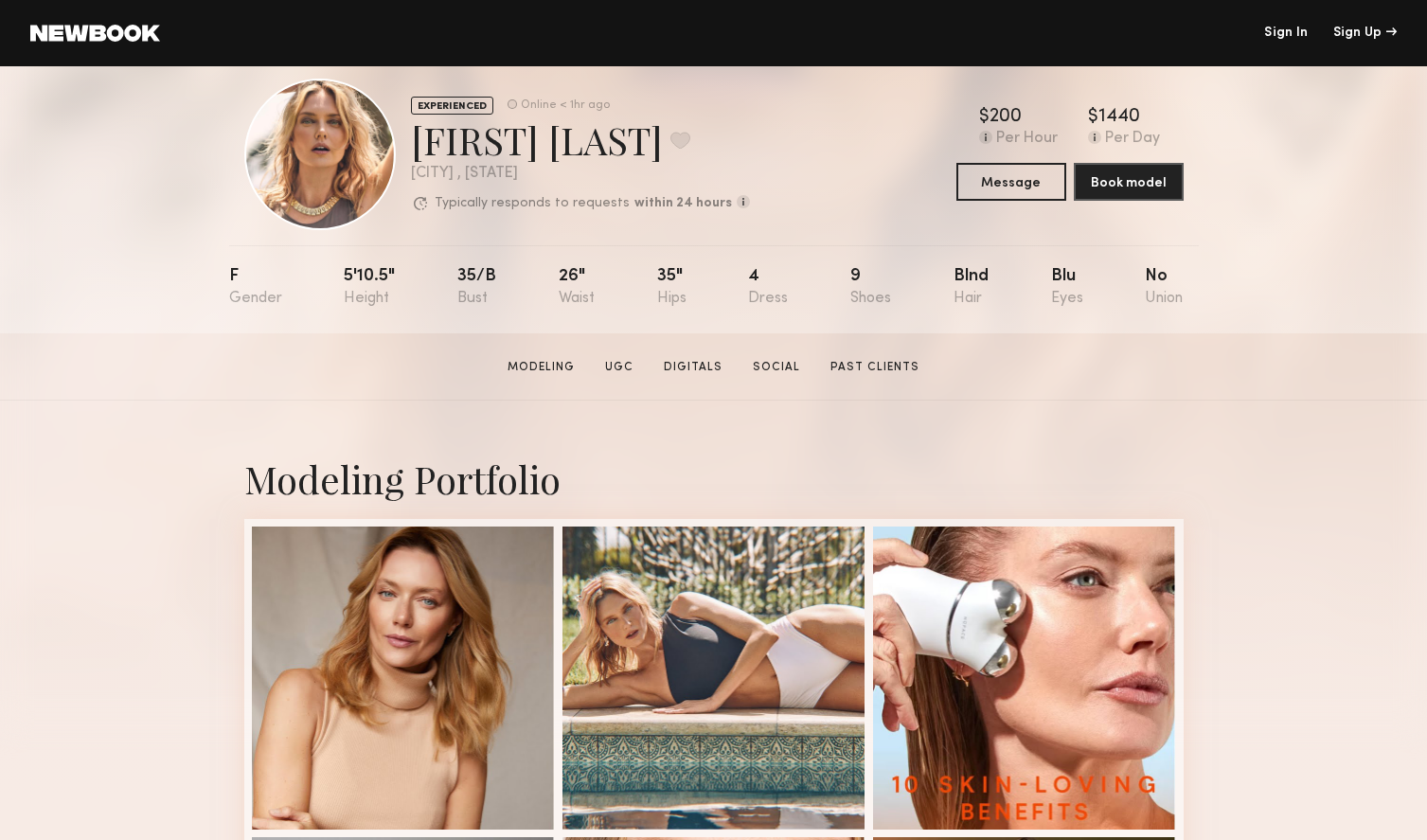 scroll, scrollTop: 0, scrollLeft: 0, axis: both 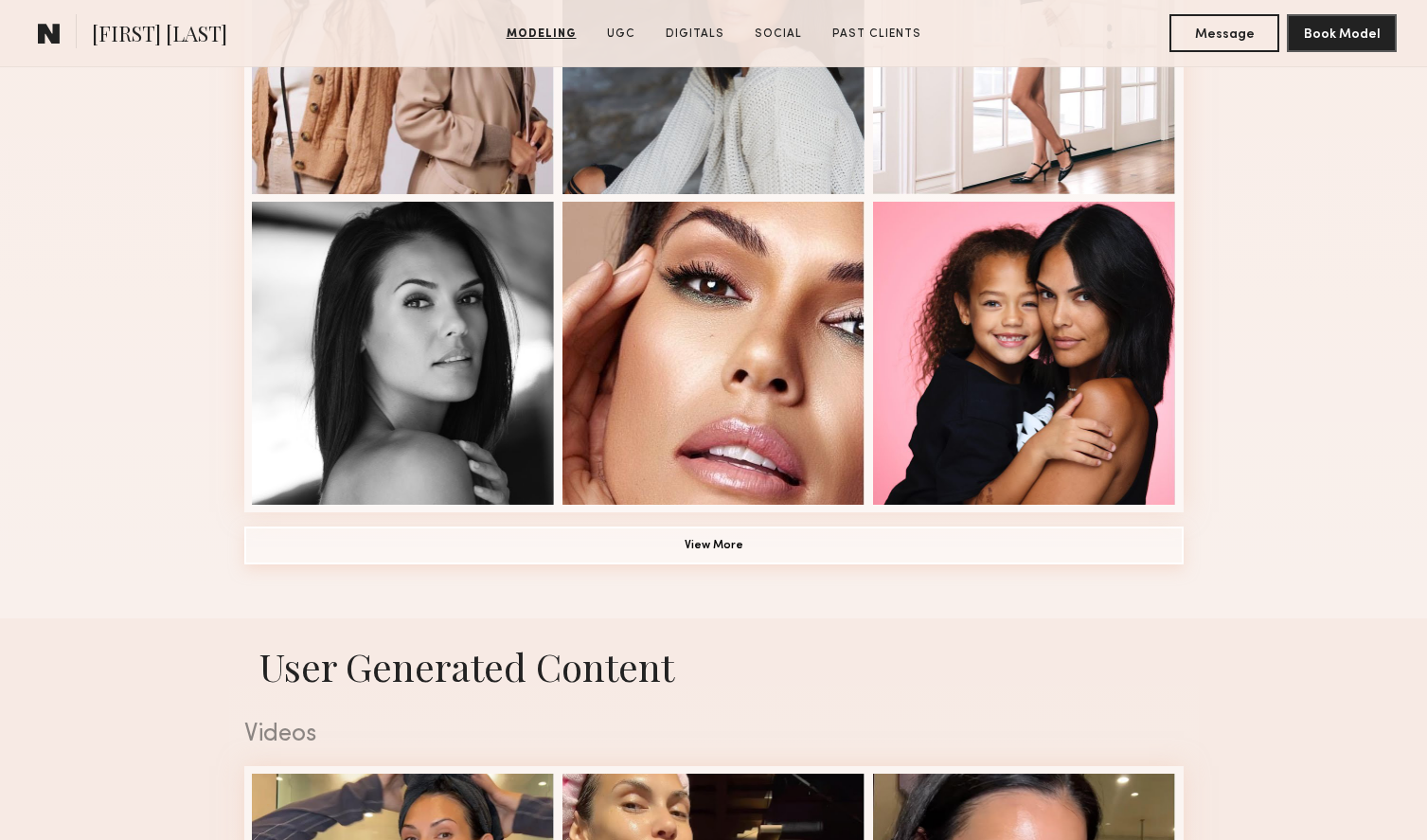 click on "View More" 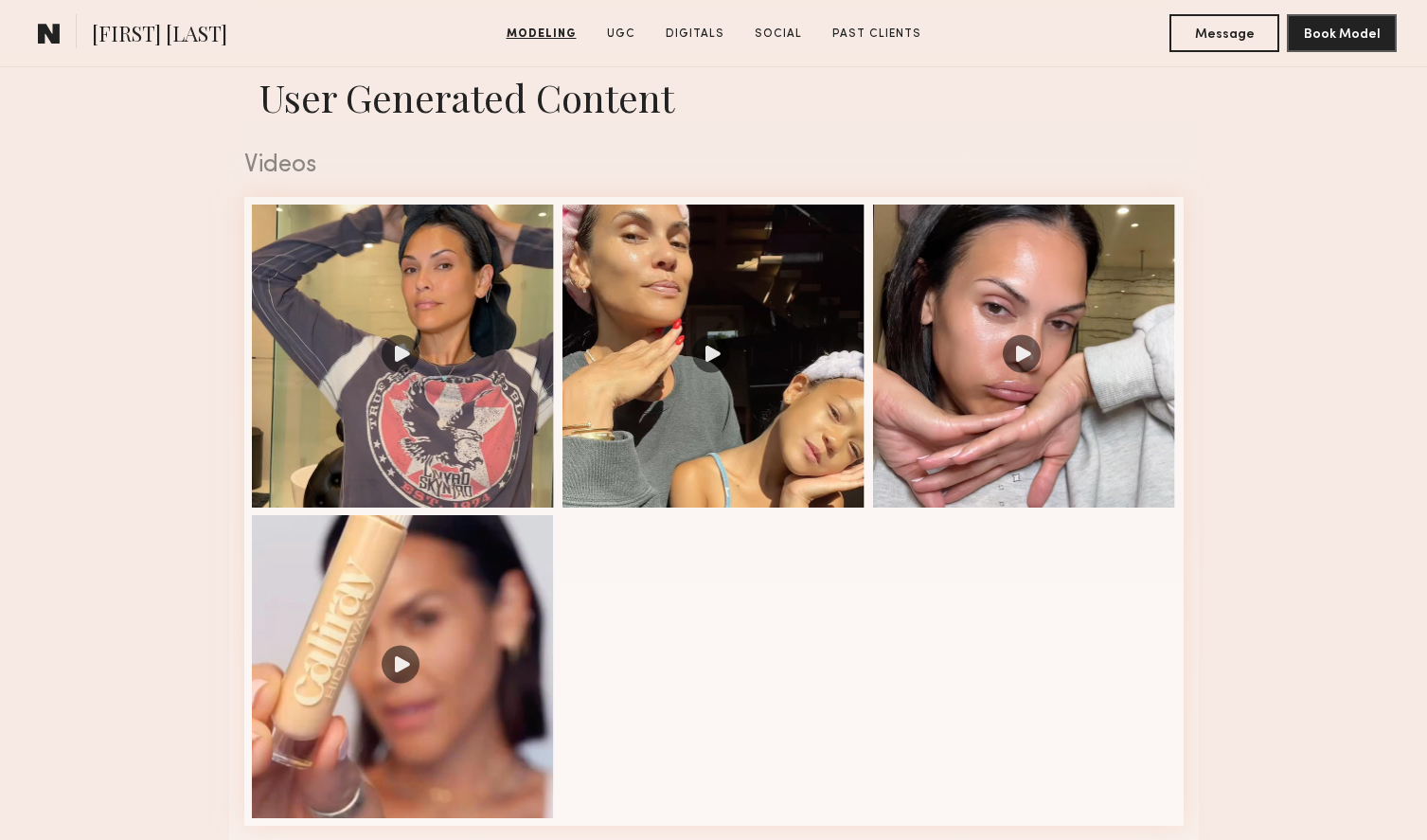 scroll, scrollTop: 3069, scrollLeft: 0, axis: vertical 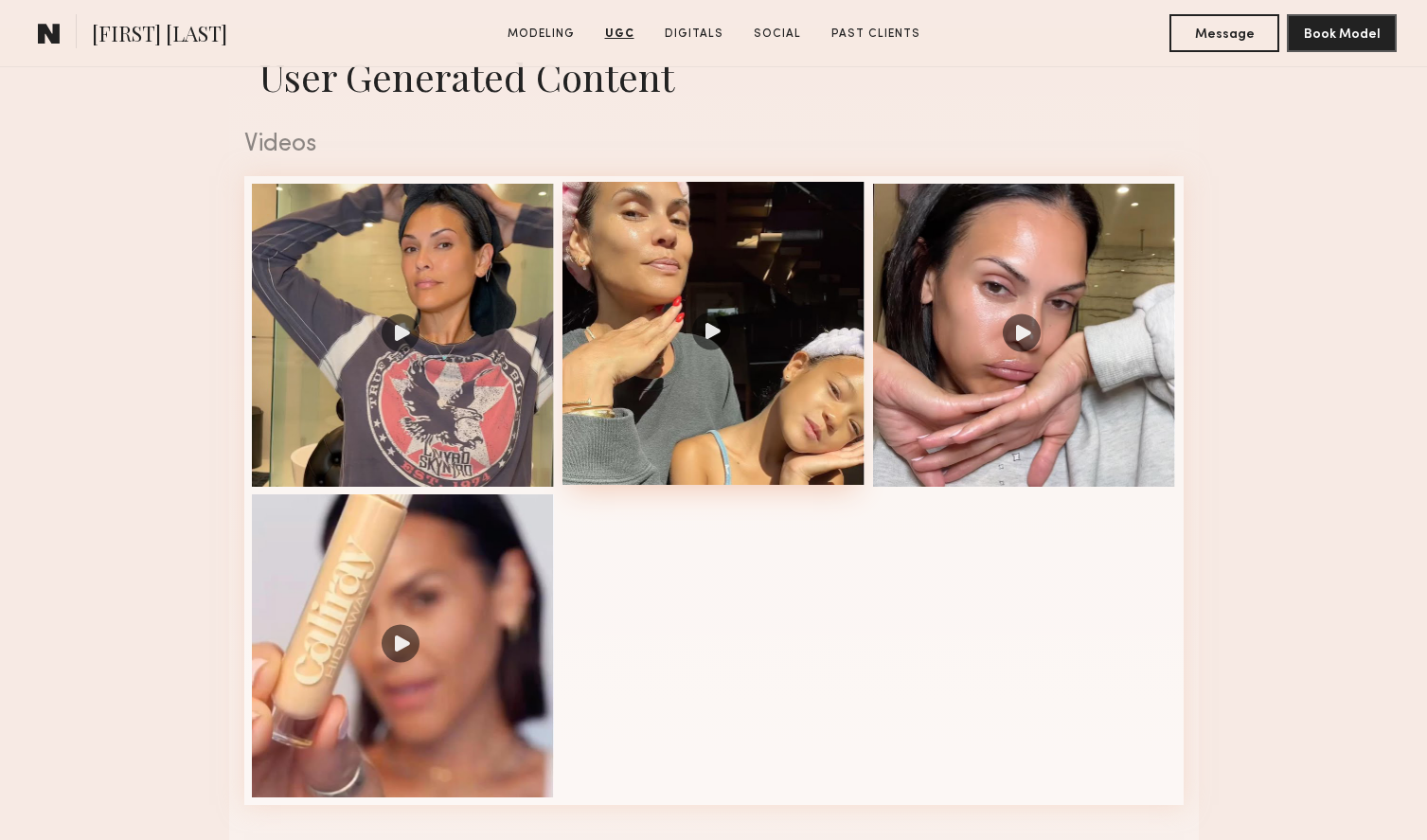 click at bounding box center (714, 333) 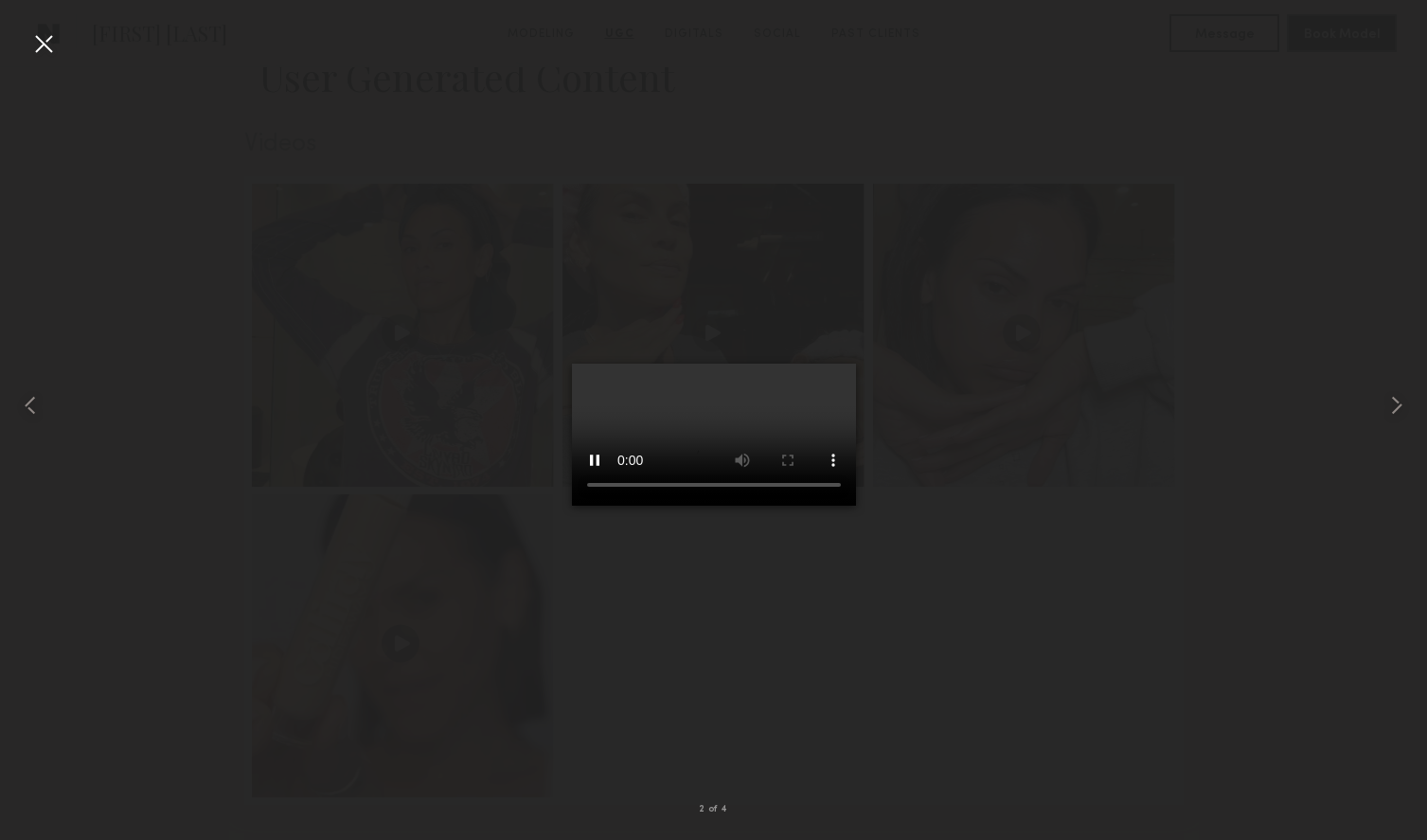 click at bounding box center (44, 44) 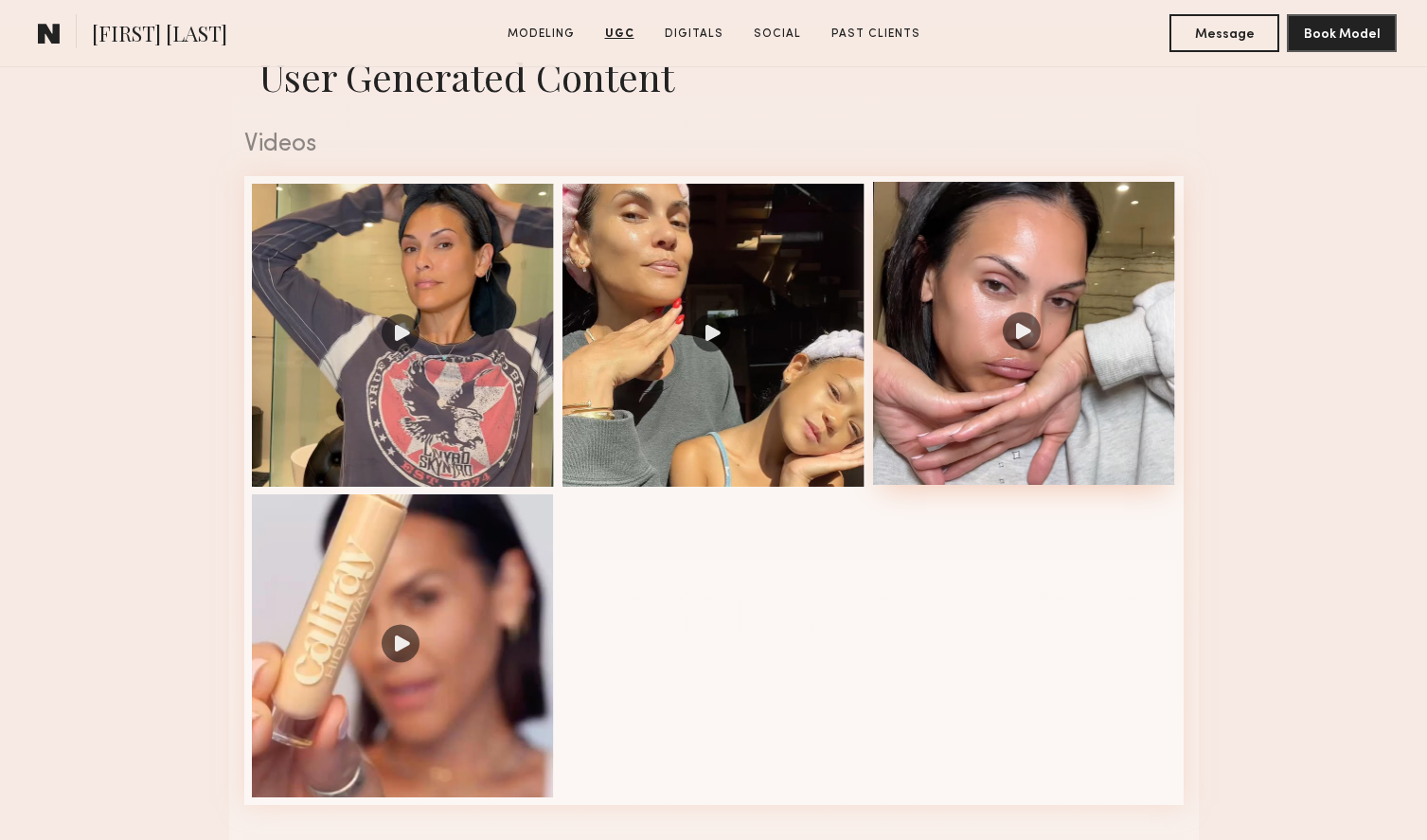 click at bounding box center (1025, 333) 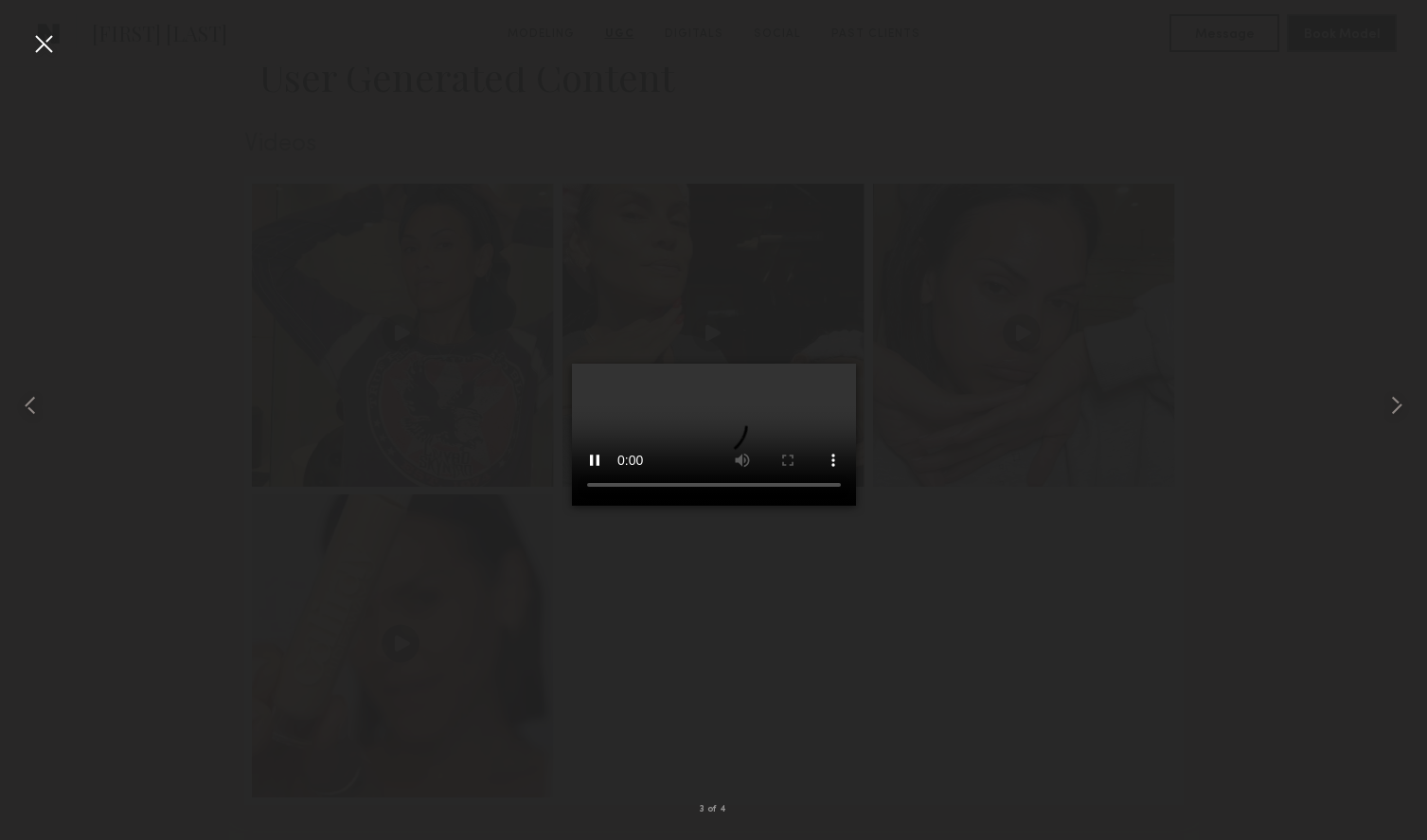 click at bounding box center (44, 44) 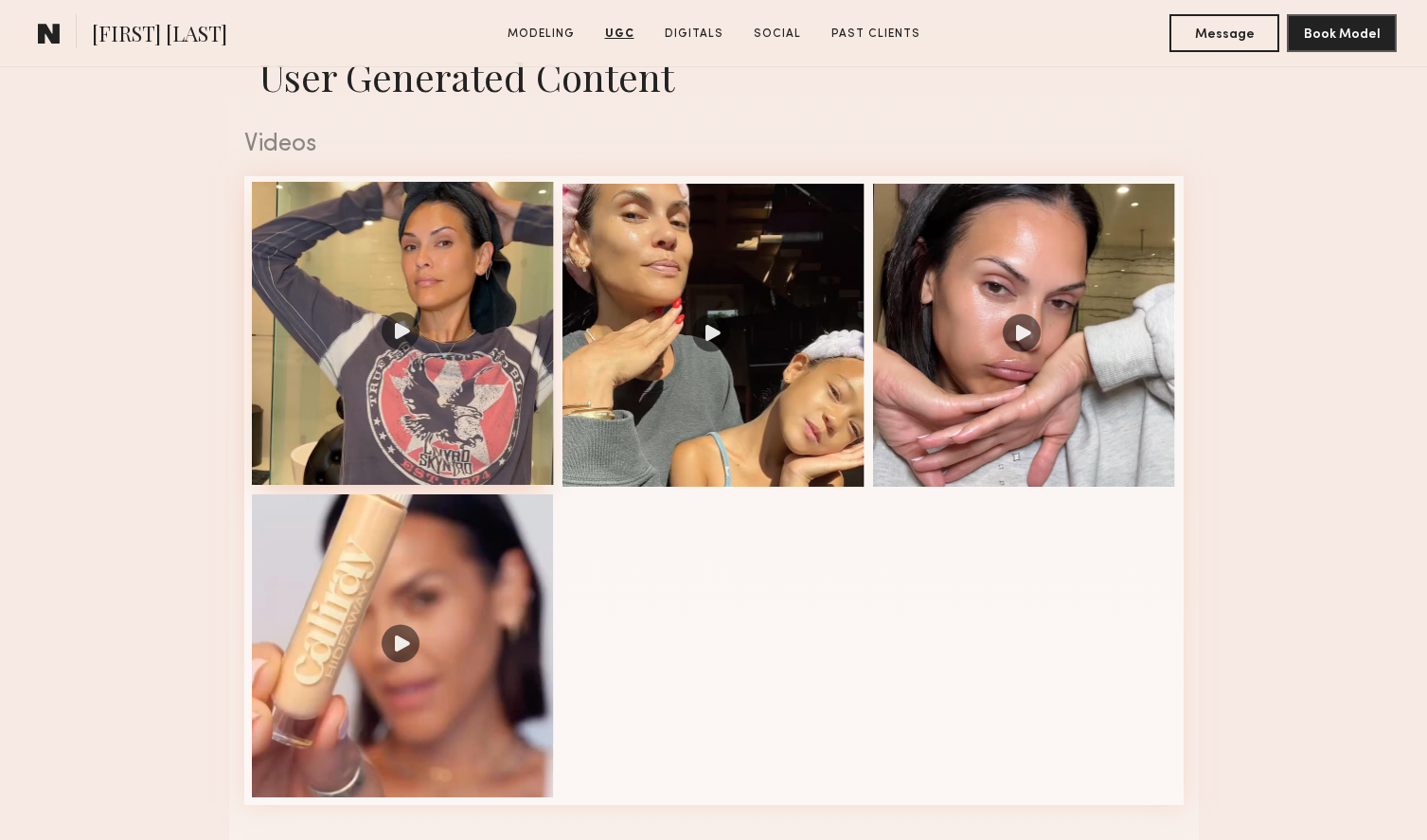 click at bounding box center [403, 333] 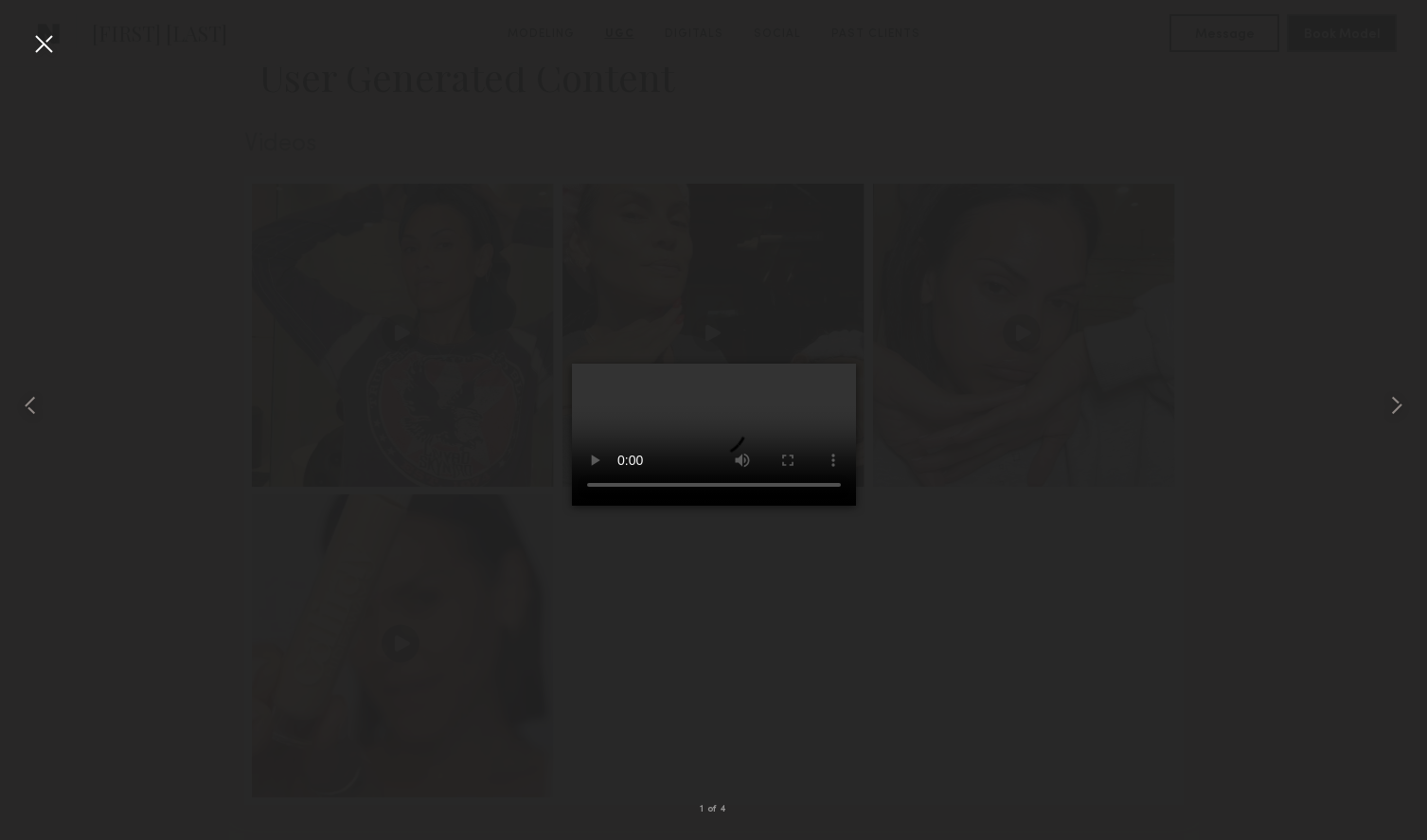 click at bounding box center (44, 44) 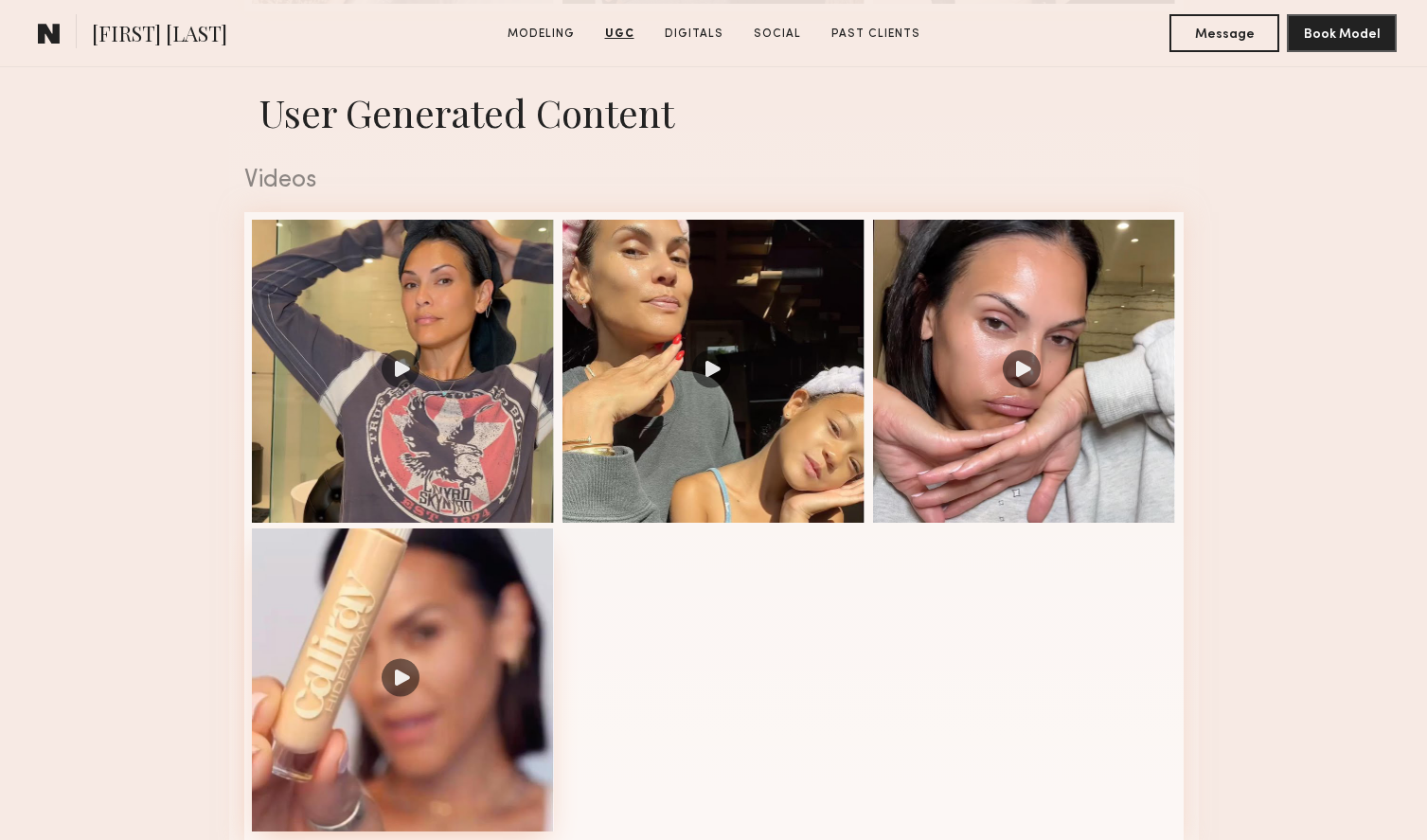 scroll, scrollTop: 3031, scrollLeft: 0, axis: vertical 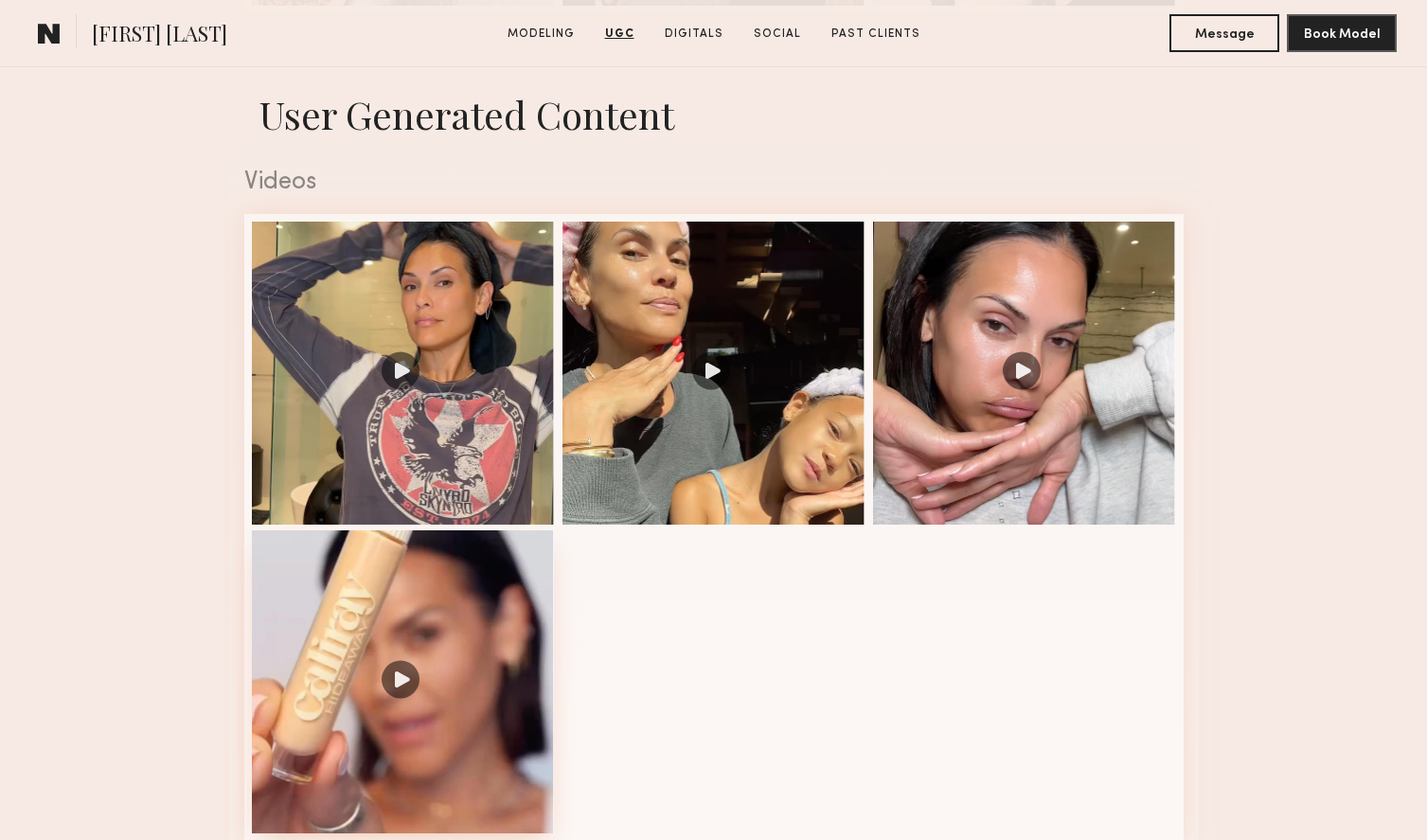 click at bounding box center (403, 682) 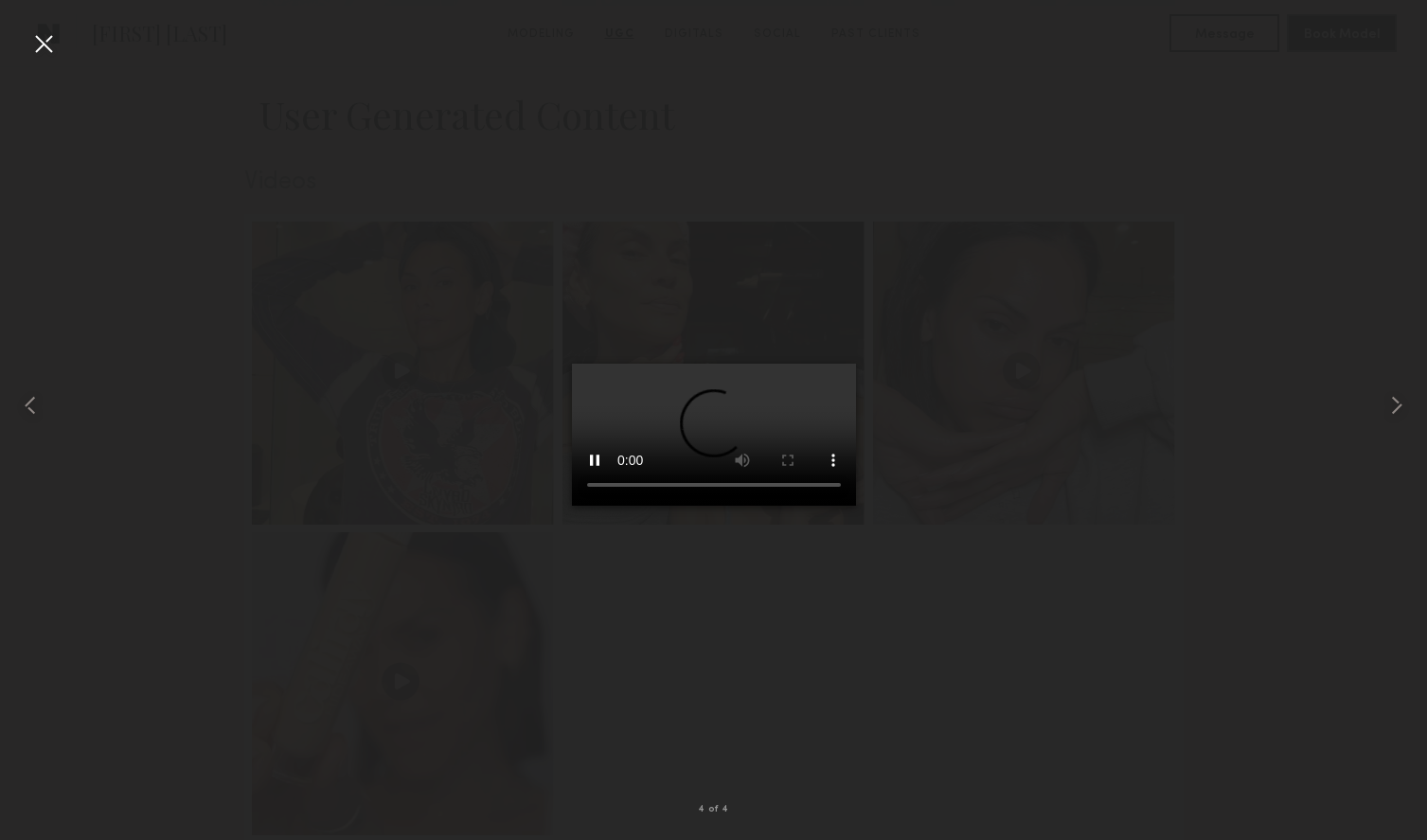 type 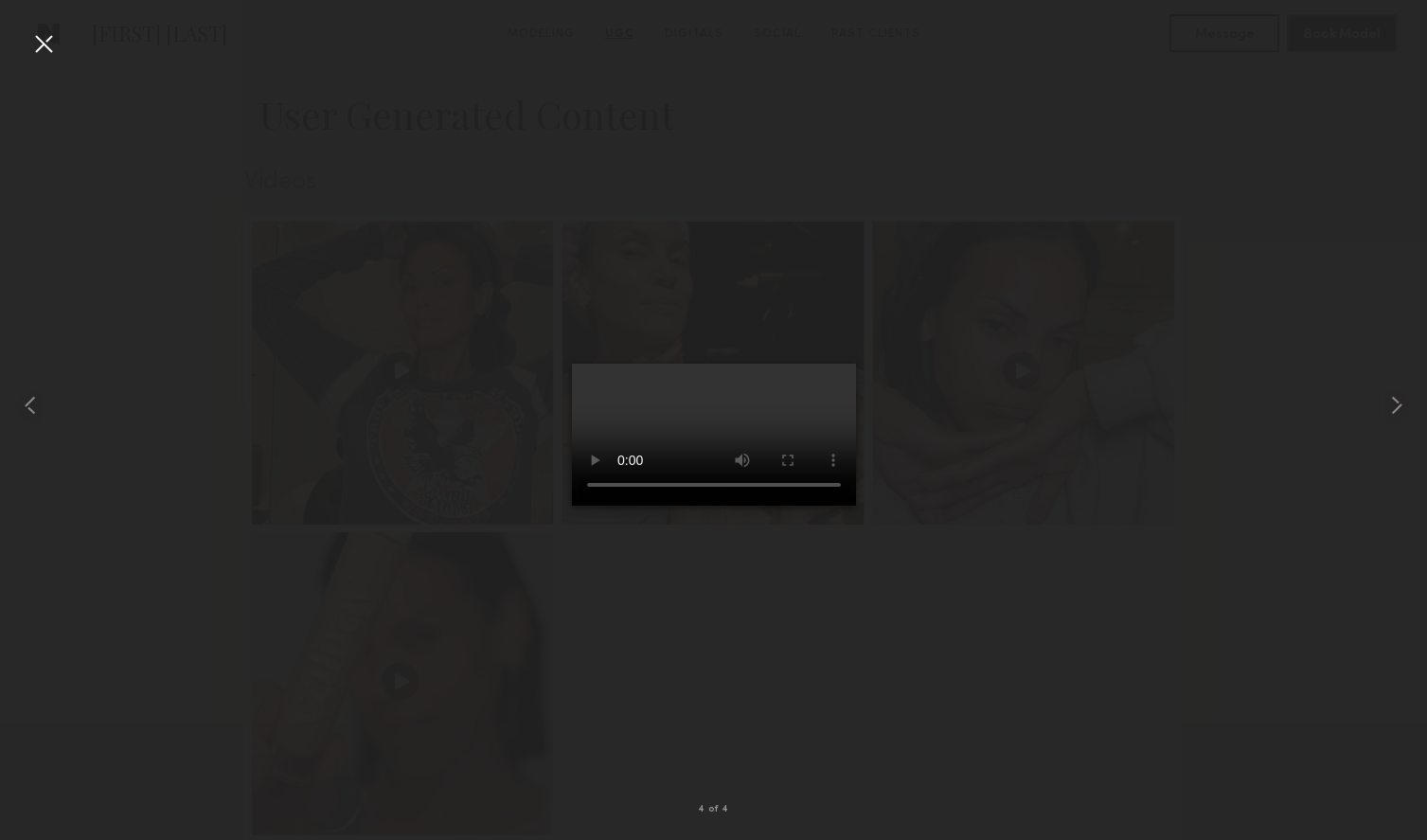 click at bounding box center (44, 44) 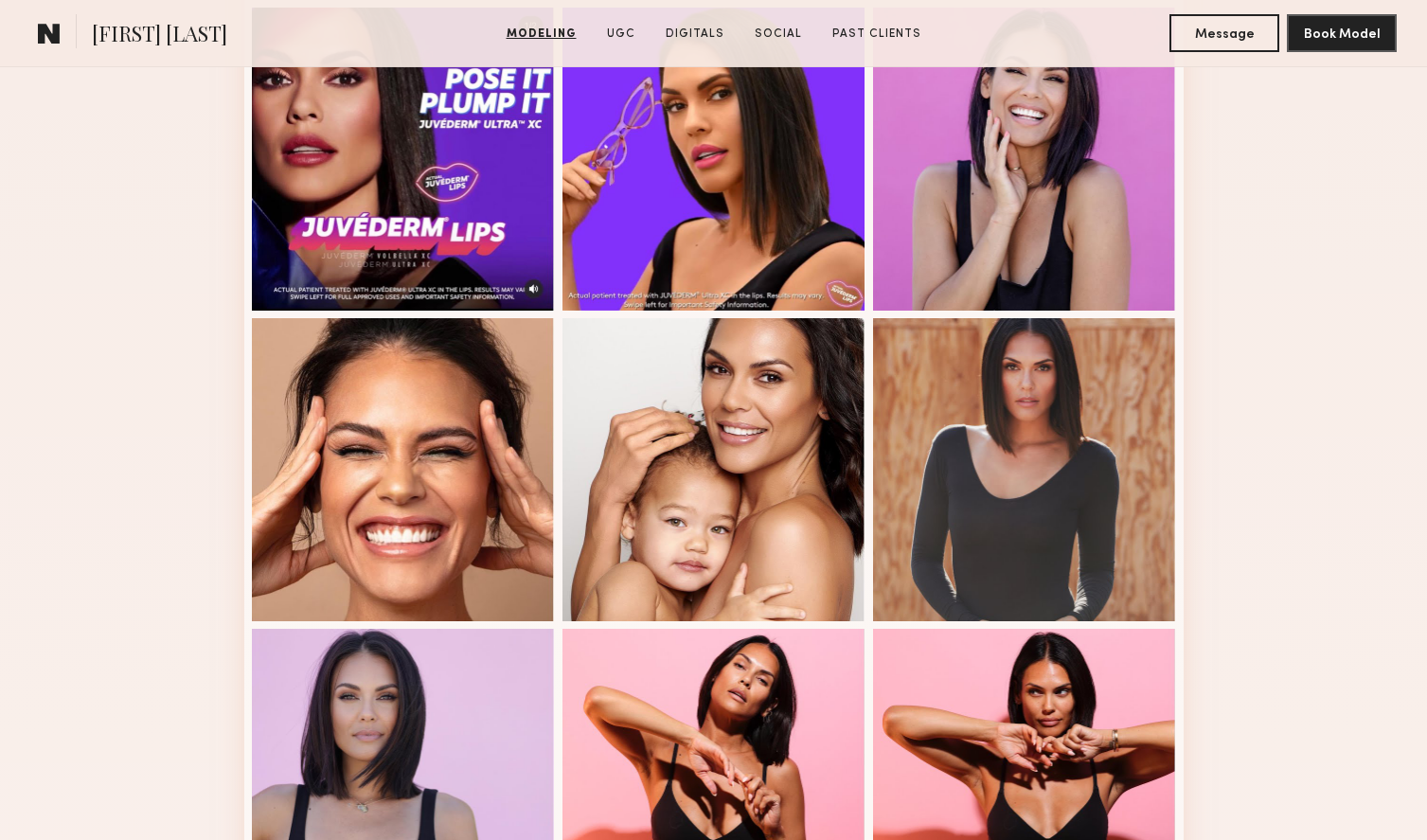 scroll, scrollTop: 1791, scrollLeft: 0, axis: vertical 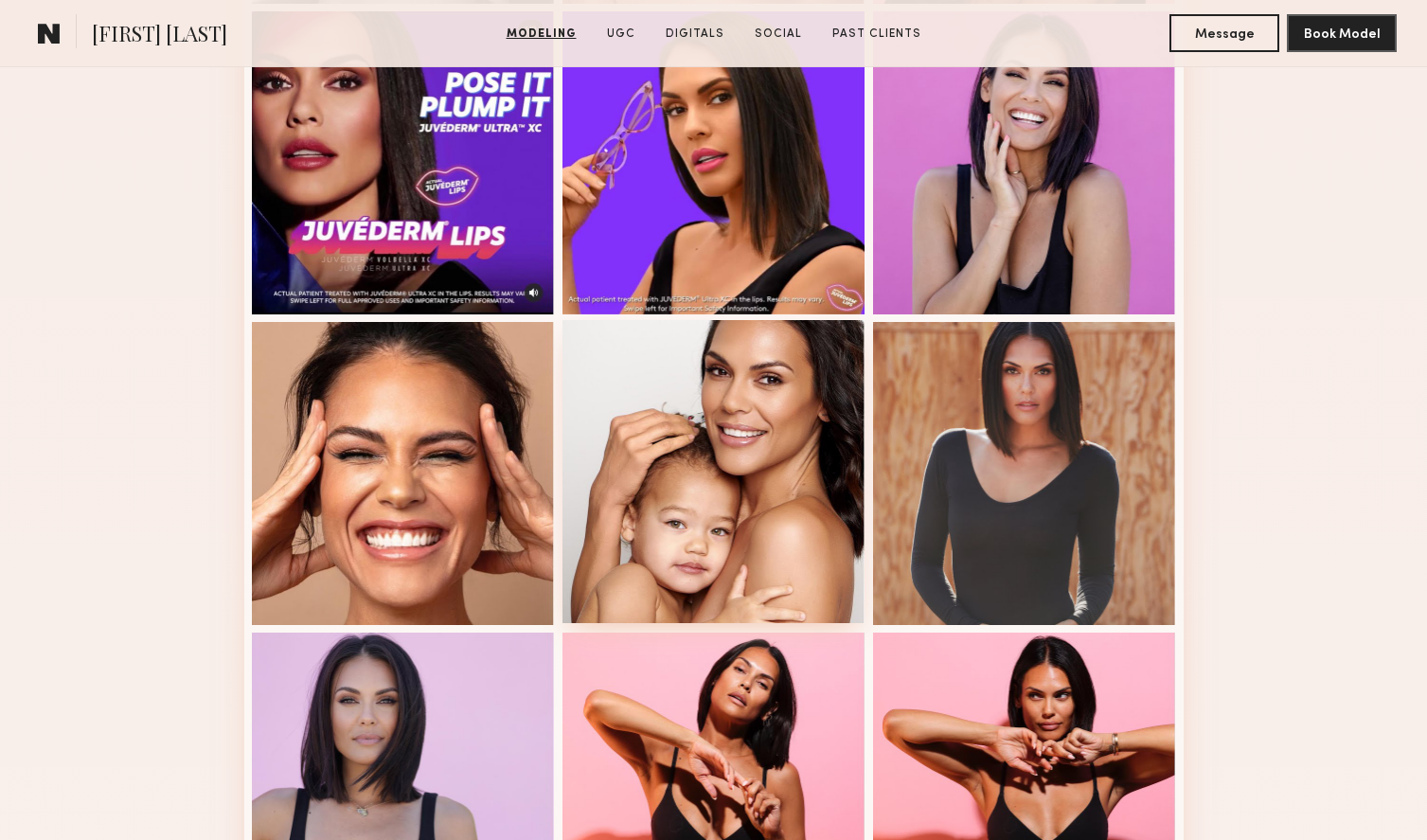 click at bounding box center [714, 472] 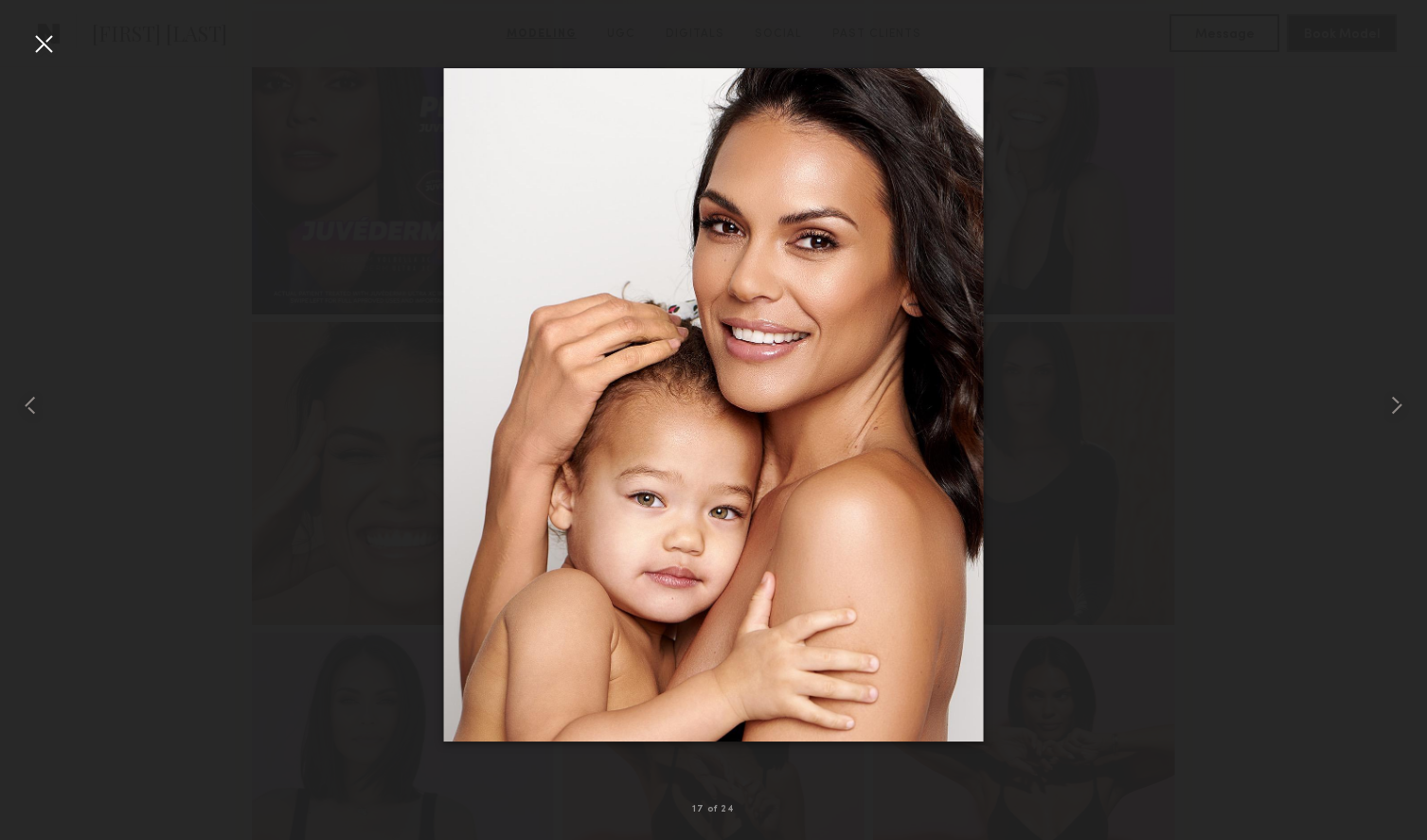 click at bounding box center [44, 44] 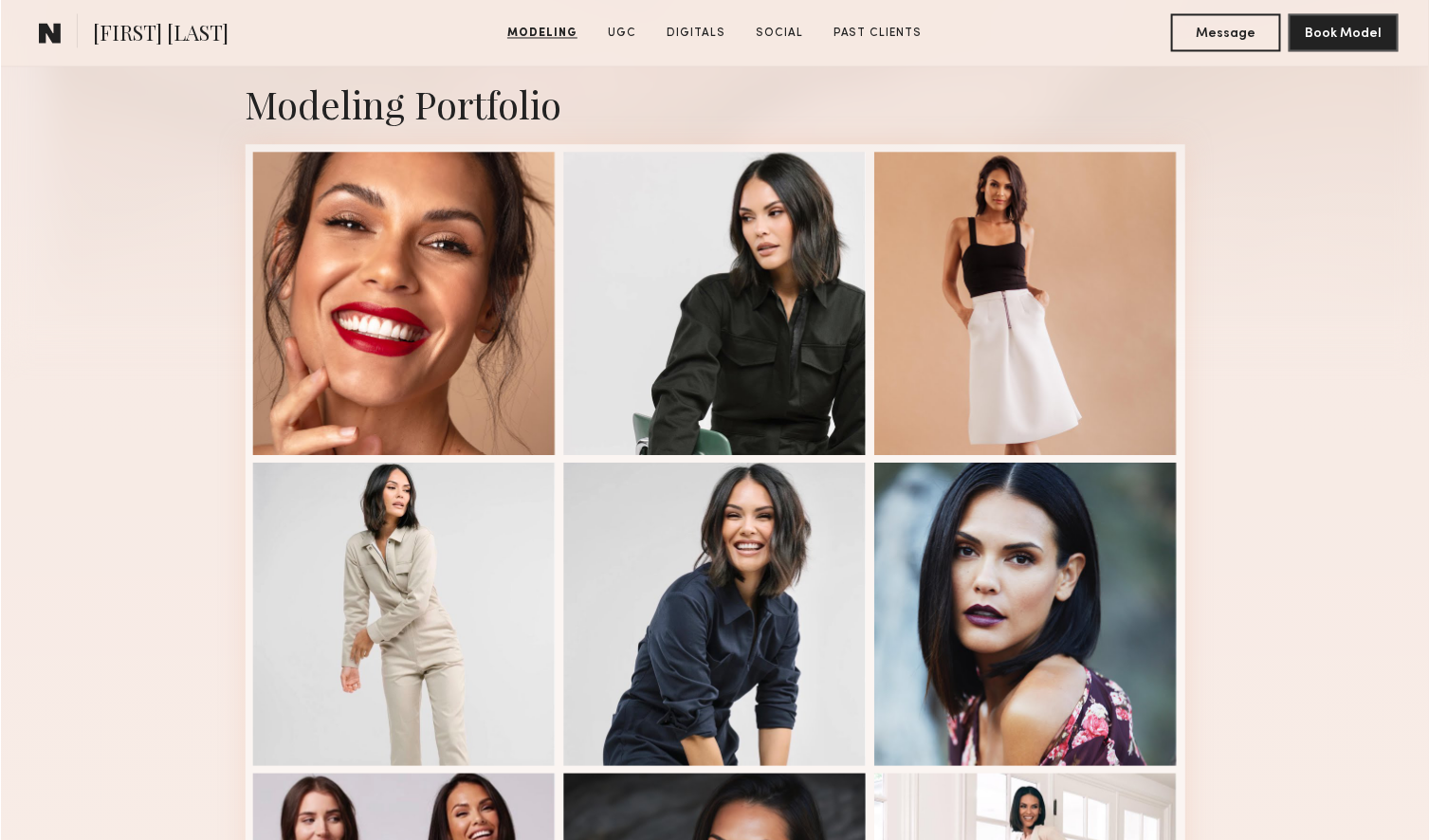 scroll, scrollTop: 407, scrollLeft: 0, axis: vertical 